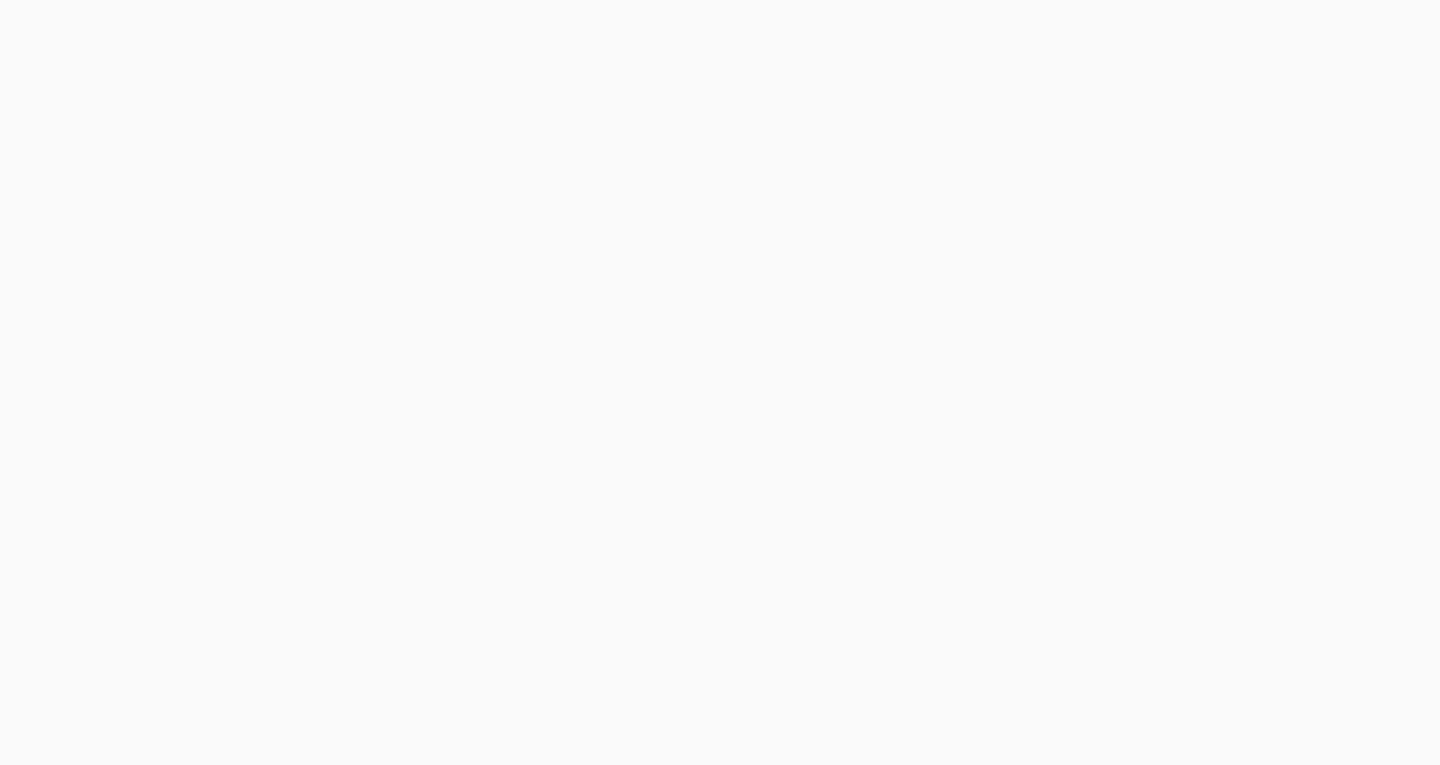 scroll, scrollTop: 0, scrollLeft: 0, axis: both 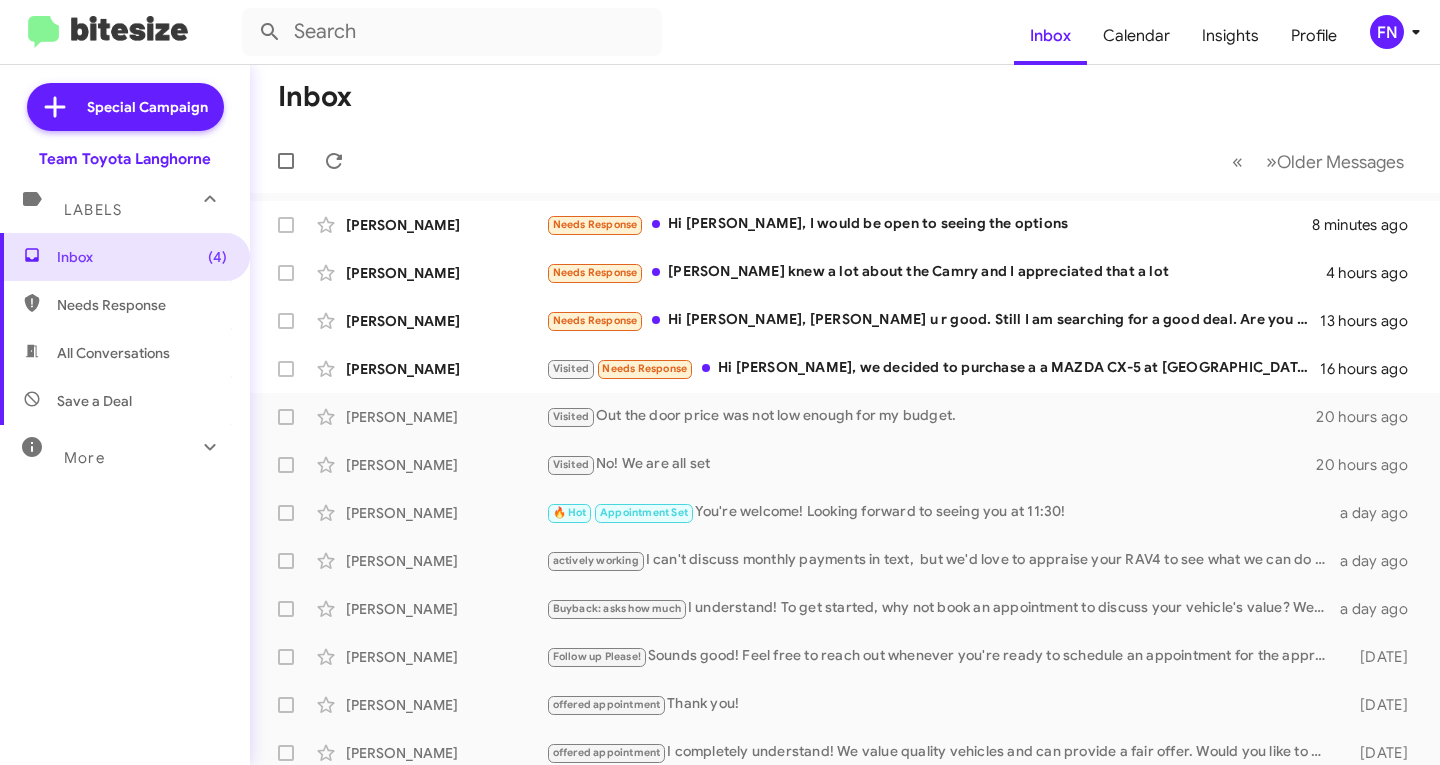 click on "All Conversations" at bounding box center (125, 353) 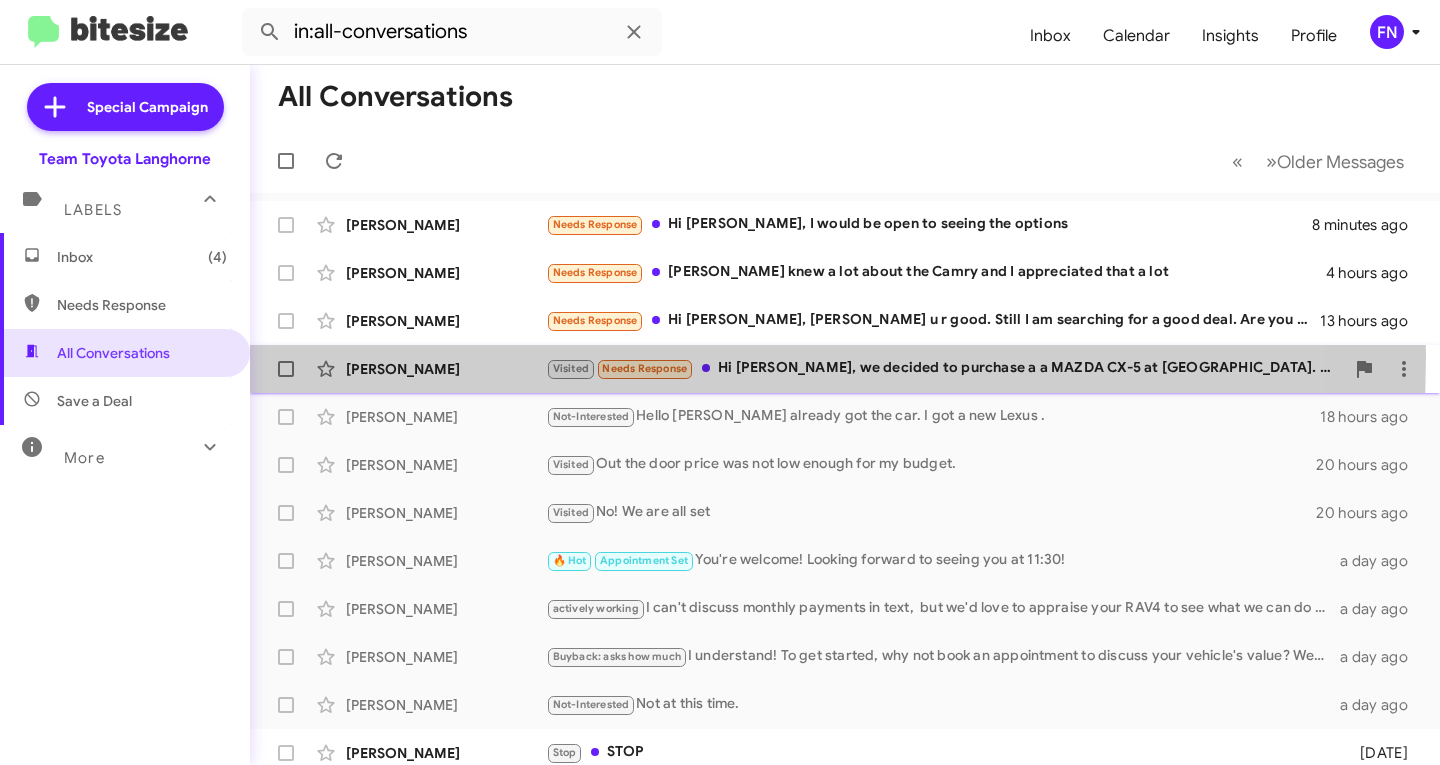 click on "[PERSON_NAME]  Visited   Needs Response   Hi [PERSON_NAME], we decided to purchase a a MAZDA CX-5 at [PERSON_NAME]. Thank you for your help.   16 hours ago" 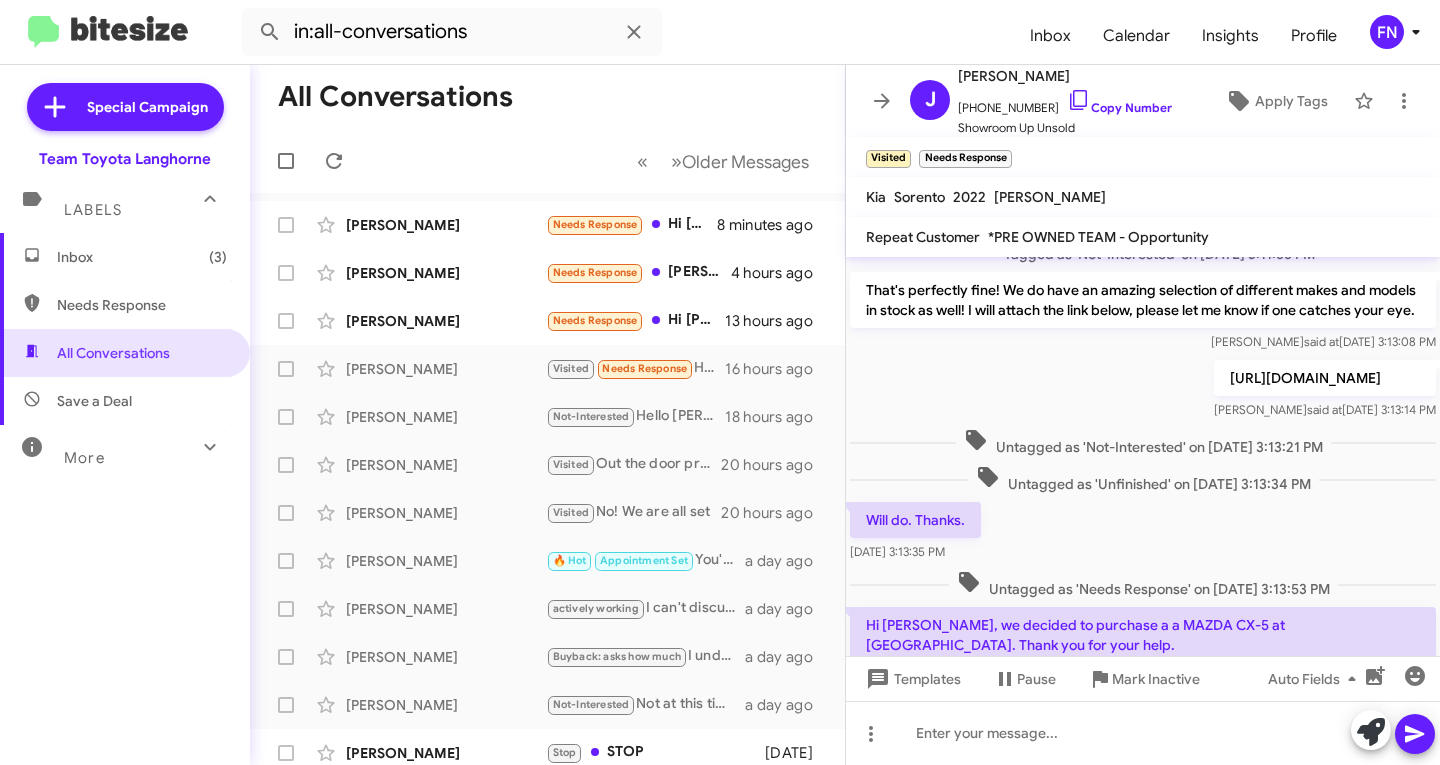 scroll, scrollTop: 515, scrollLeft: 0, axis: vertical 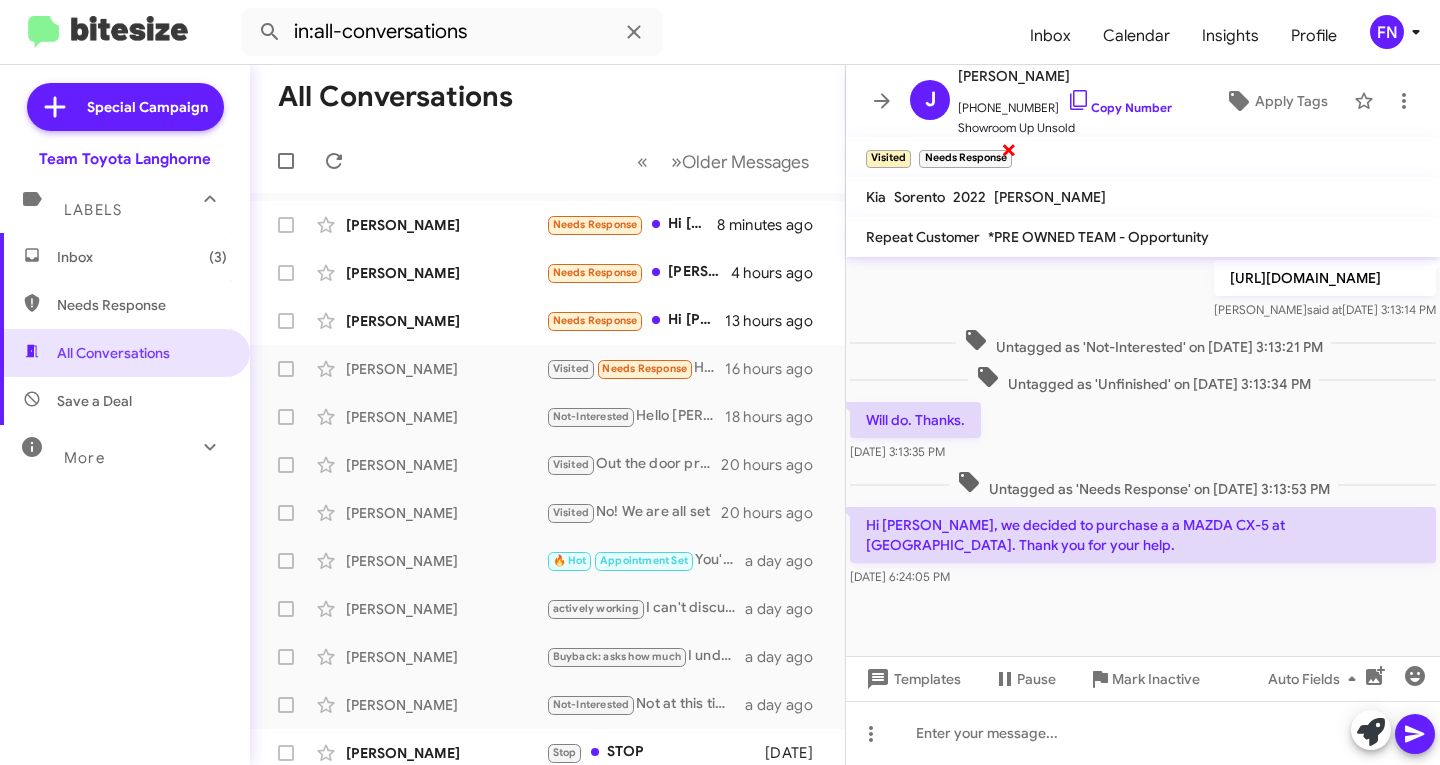 click on "×" 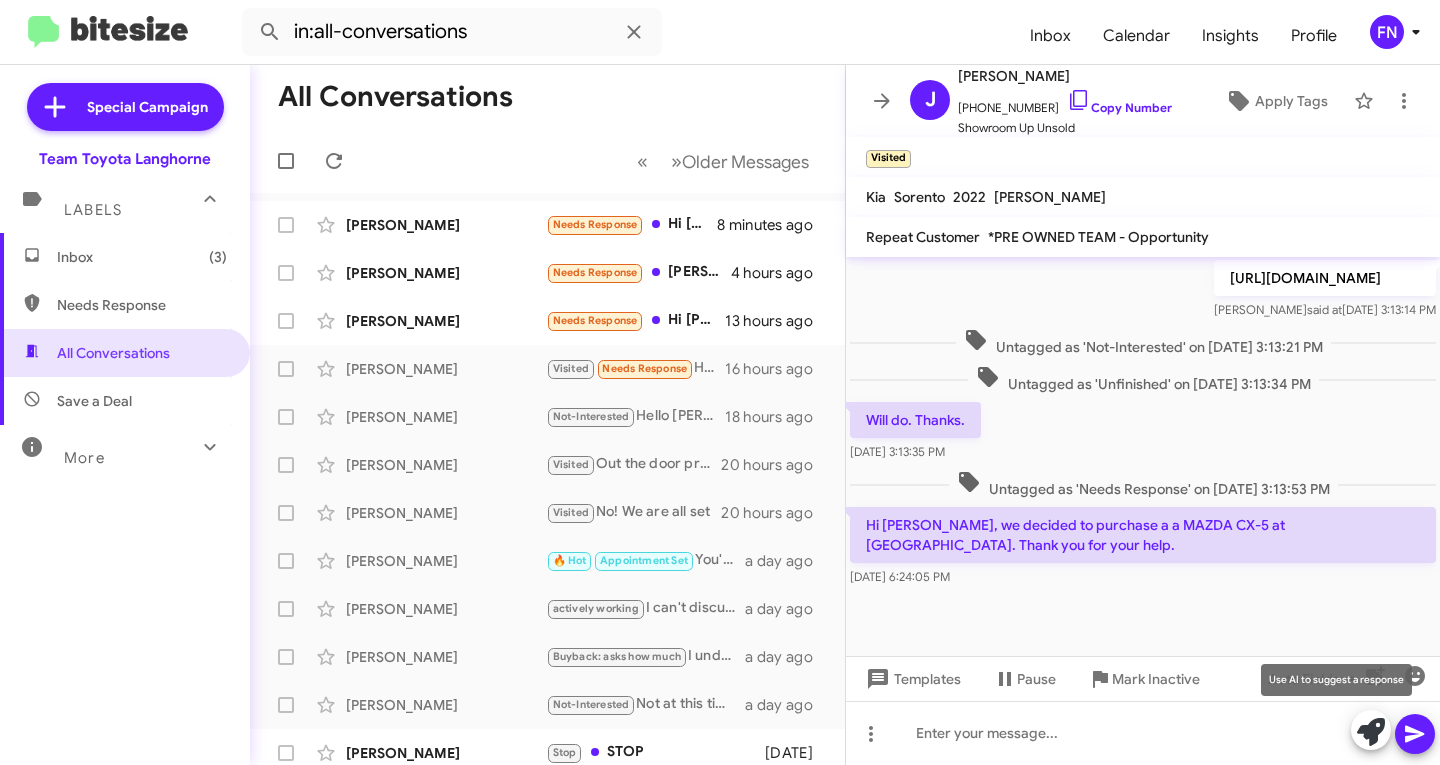 click 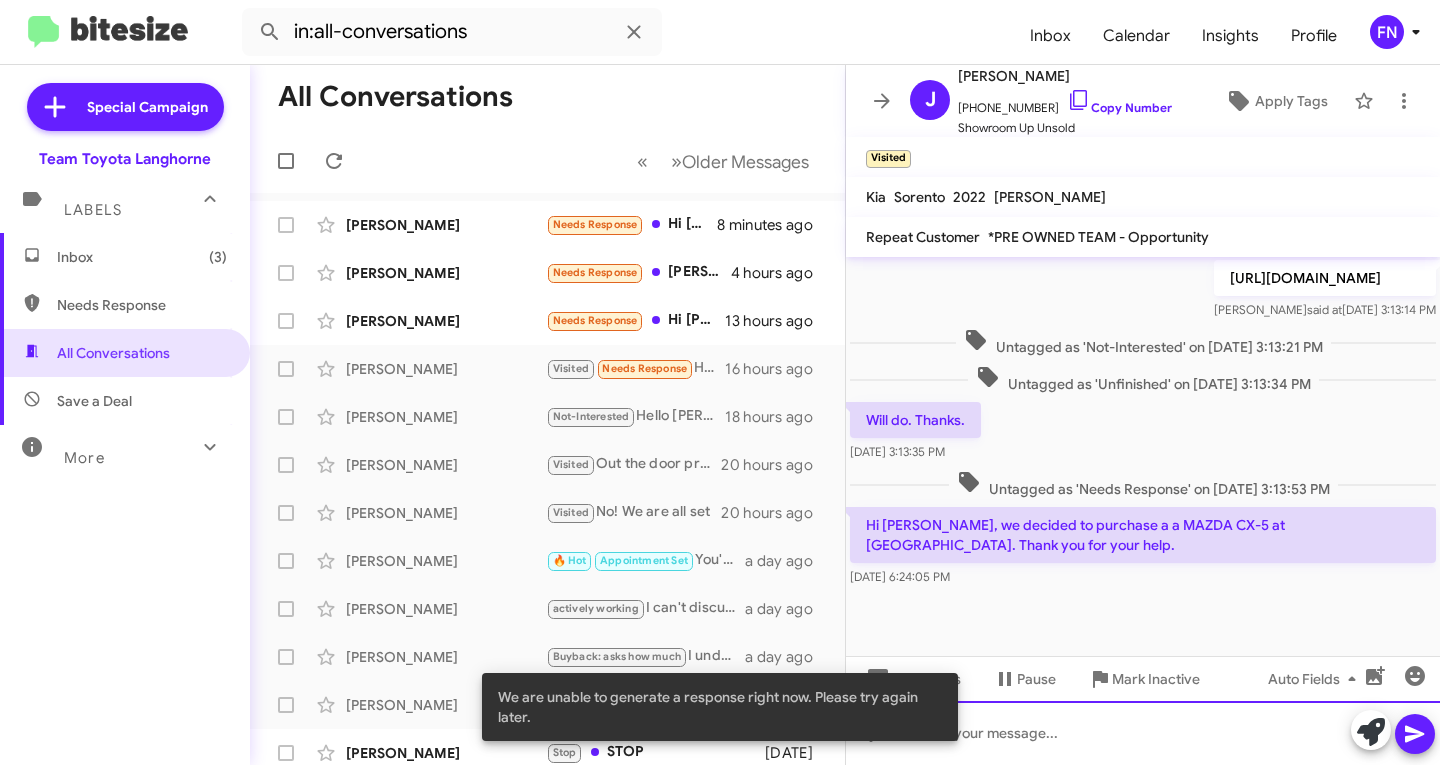 click 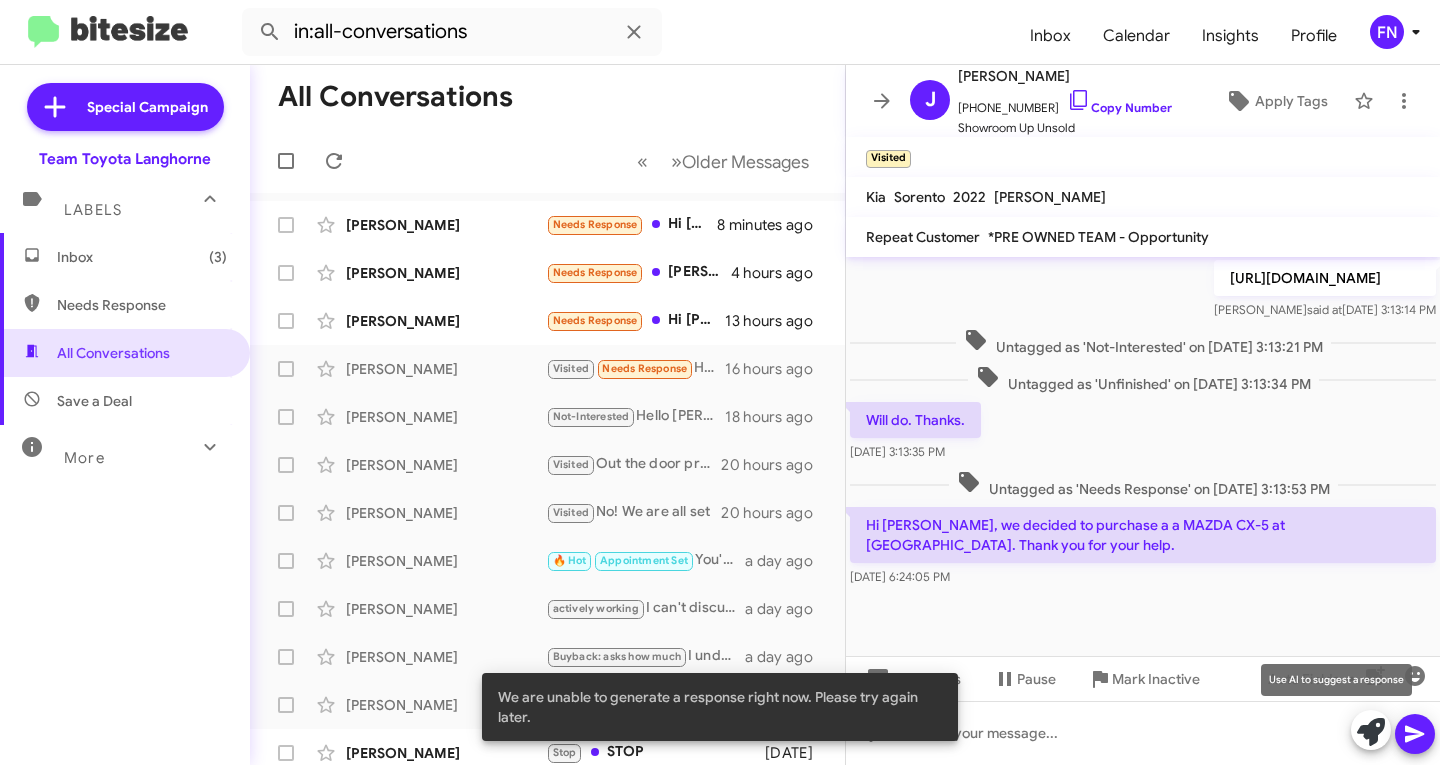 click 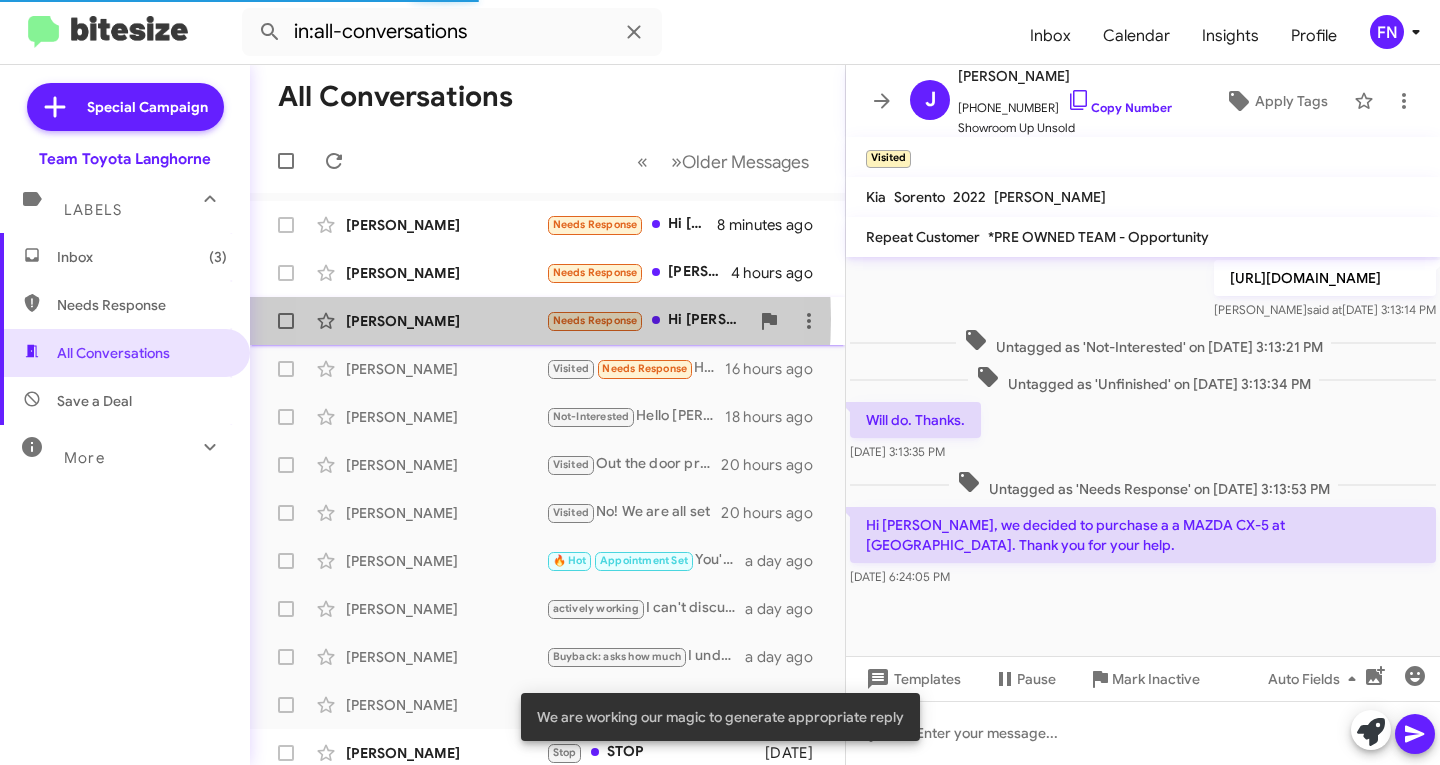 click on "[PERSON_NAME]" 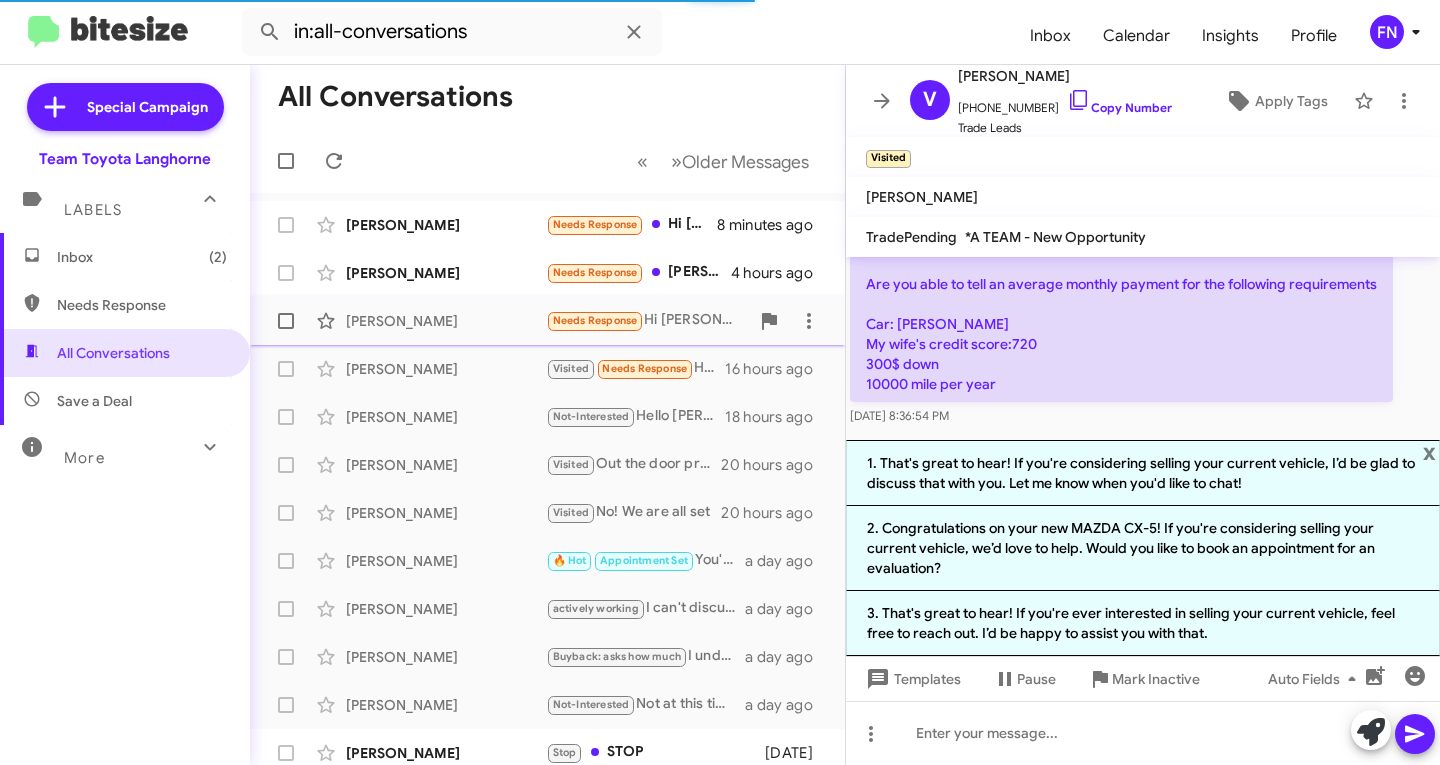 scroll, scrollTop: 183, scrollLeft: 0, axis: vertical 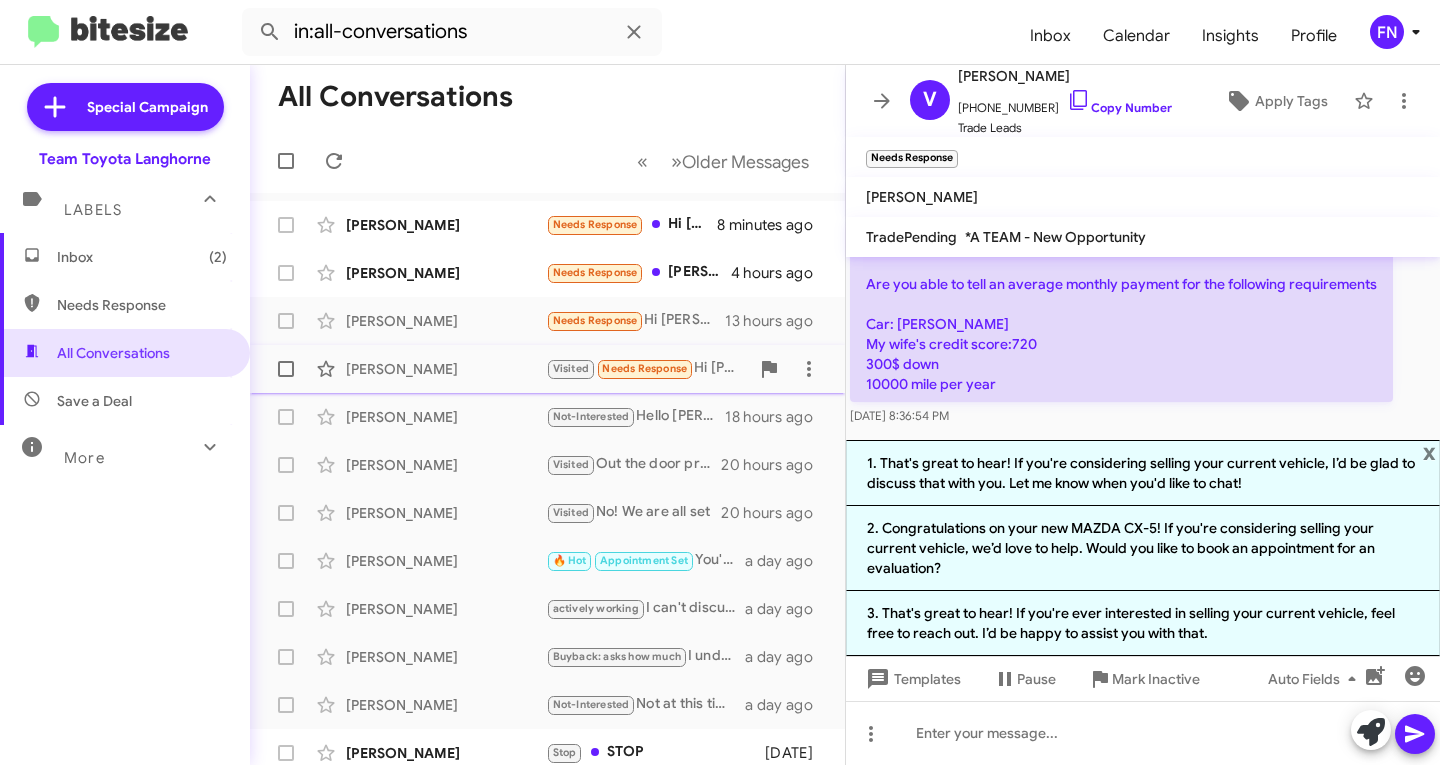 click on "[PERSON_NAME]" 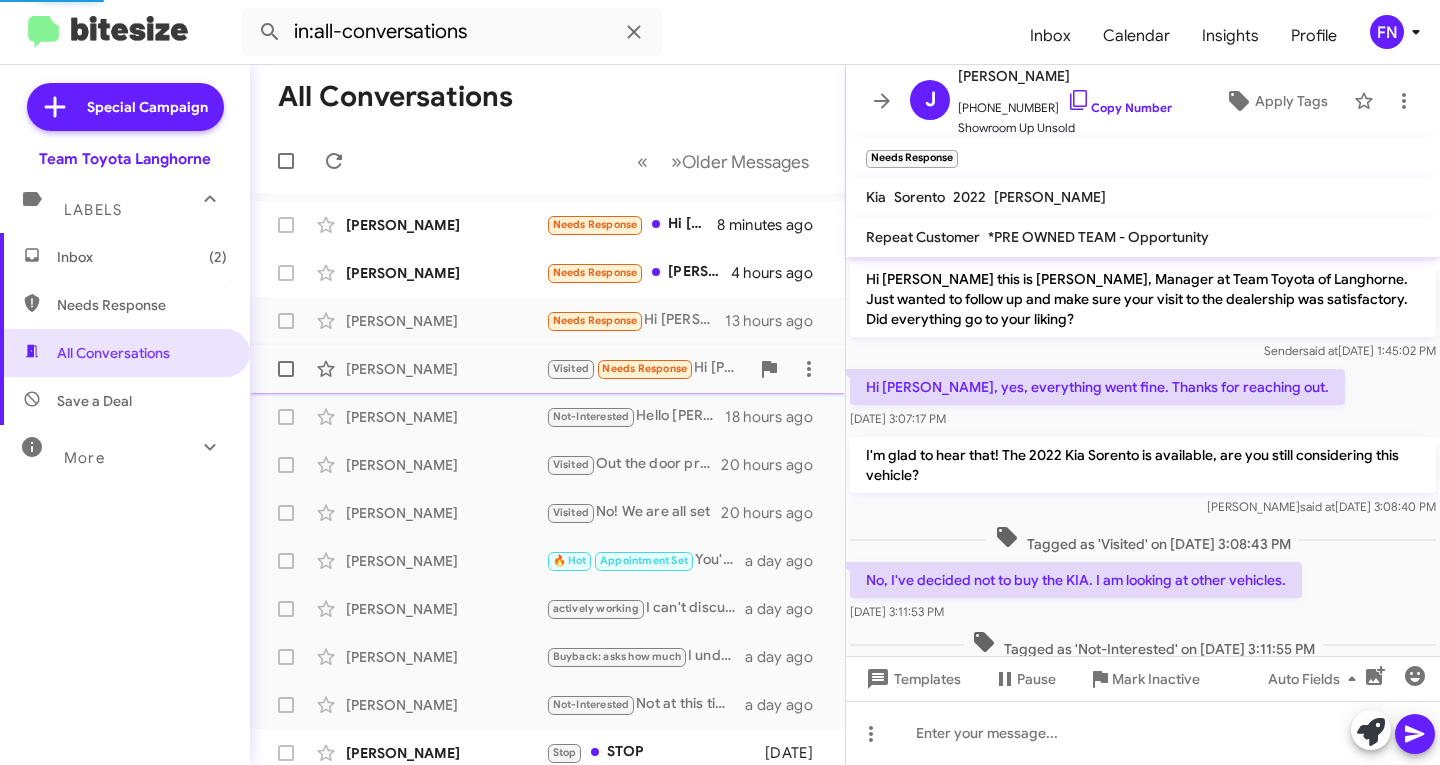 scroll, scrollTop: 557, scrollLeft: 0, axis: vertical 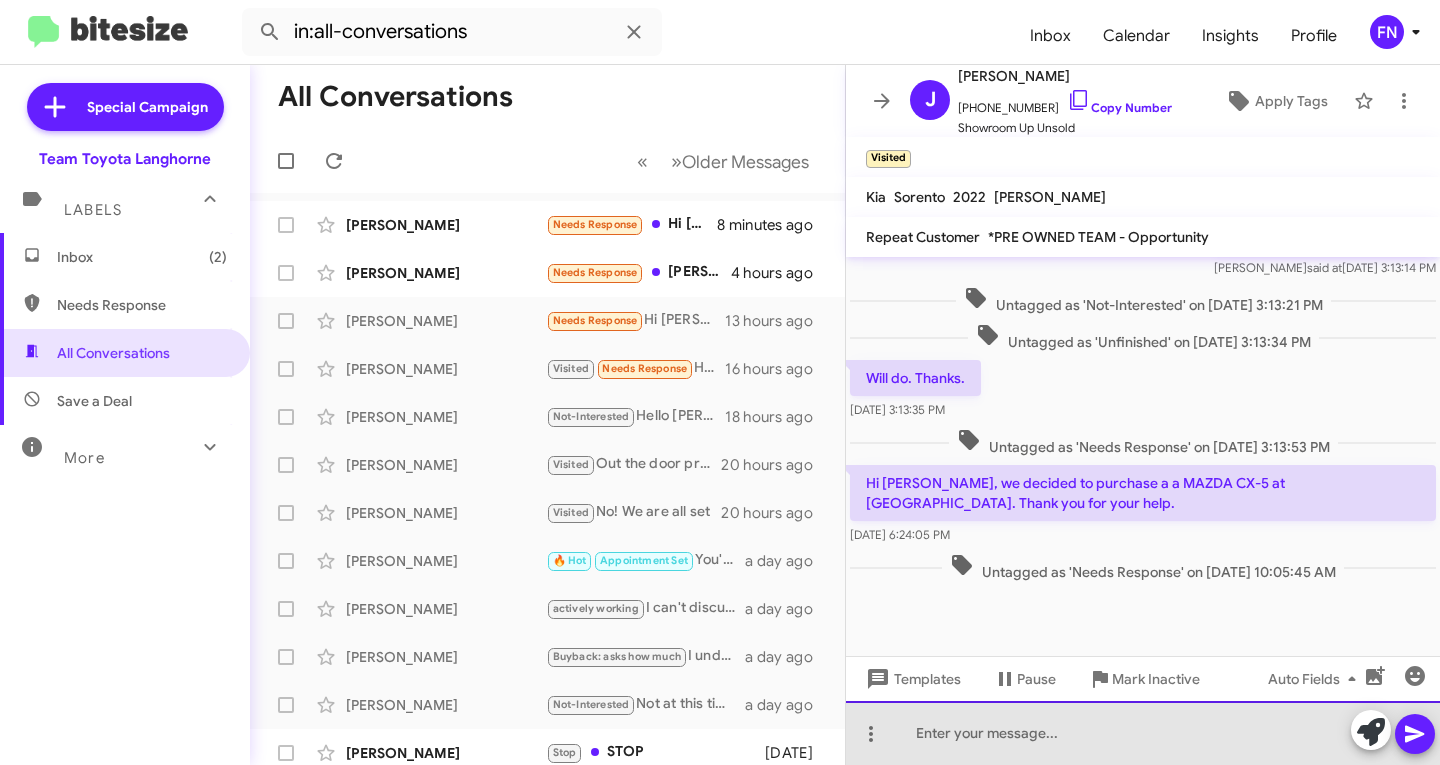 click 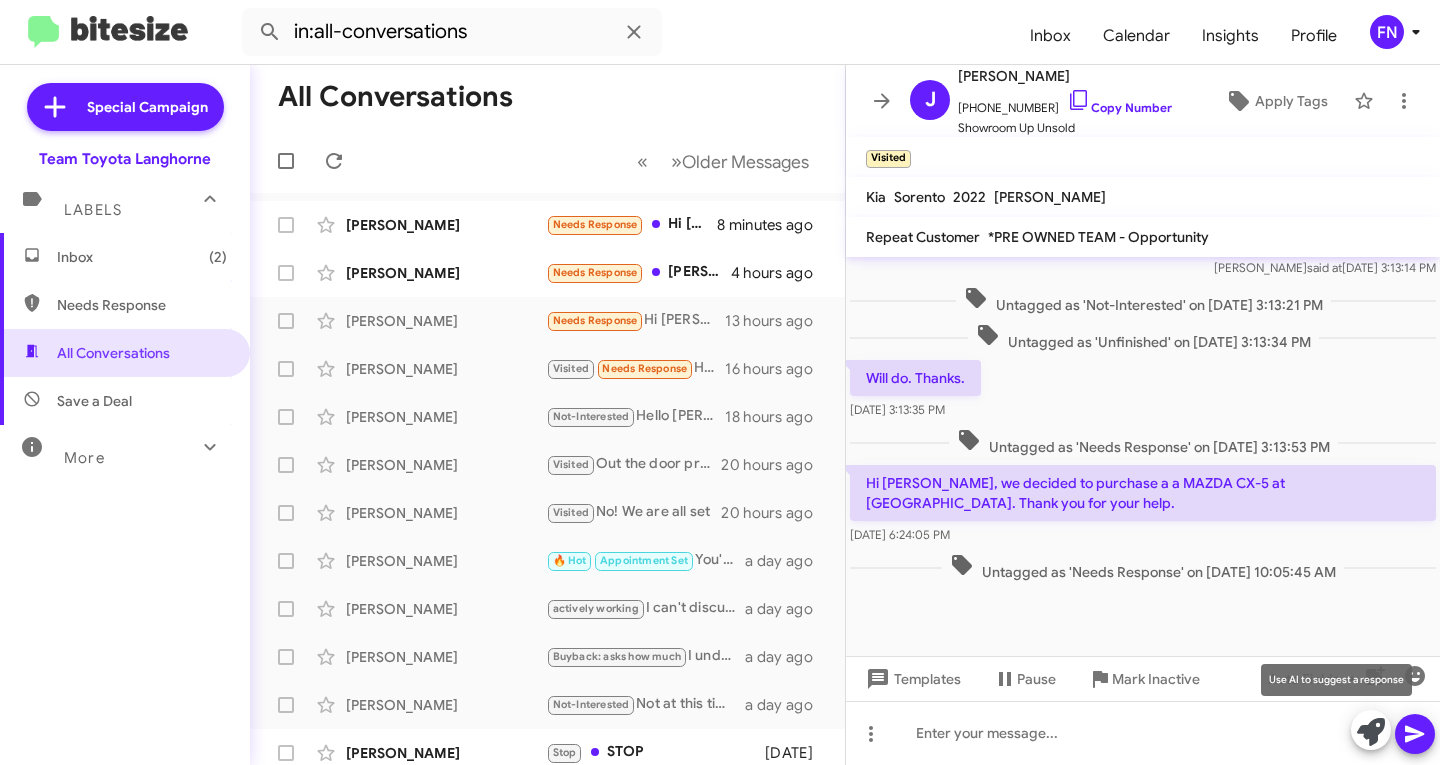 click 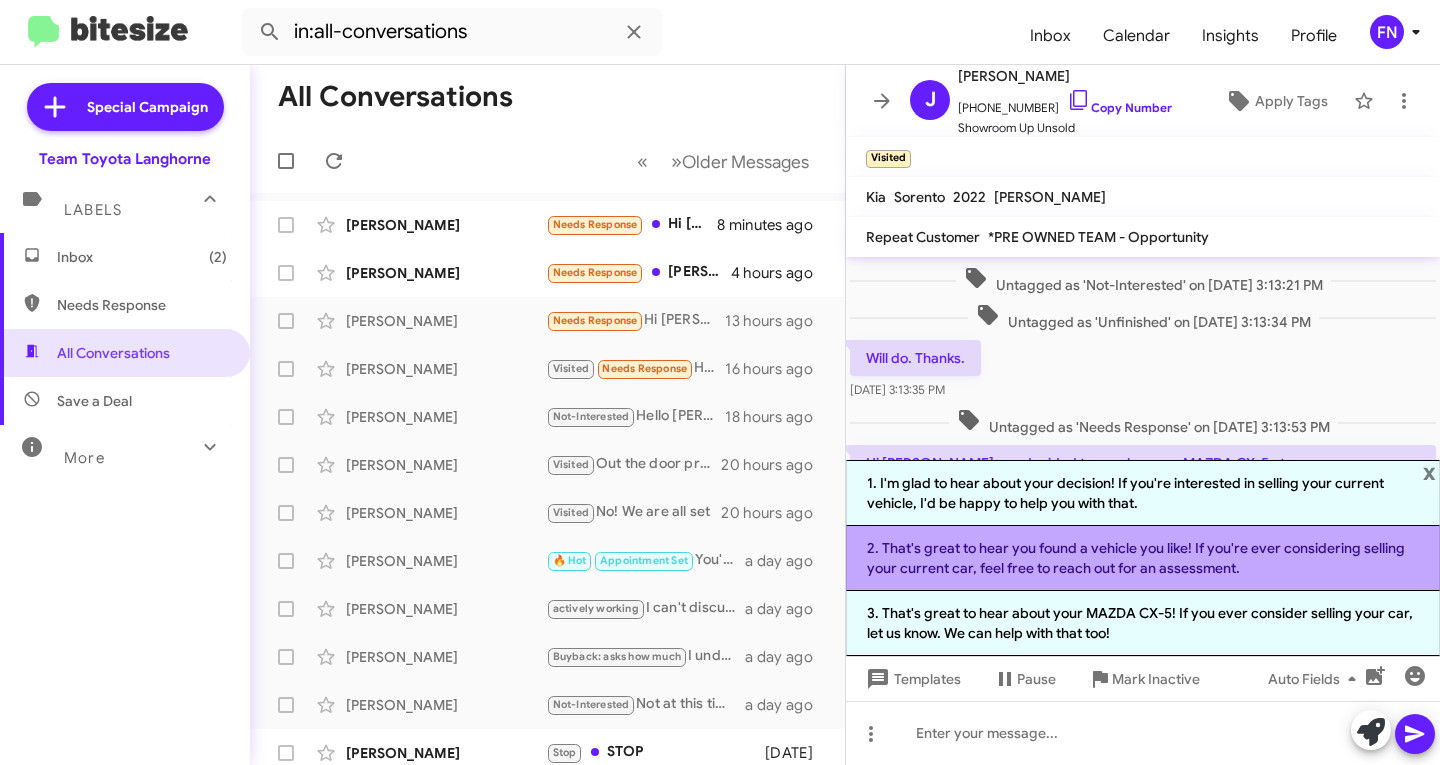 click on "2. That's great to hear you found a vehicle you like! If you're ever considering selling your current car, feel free to reach out for an assessment." 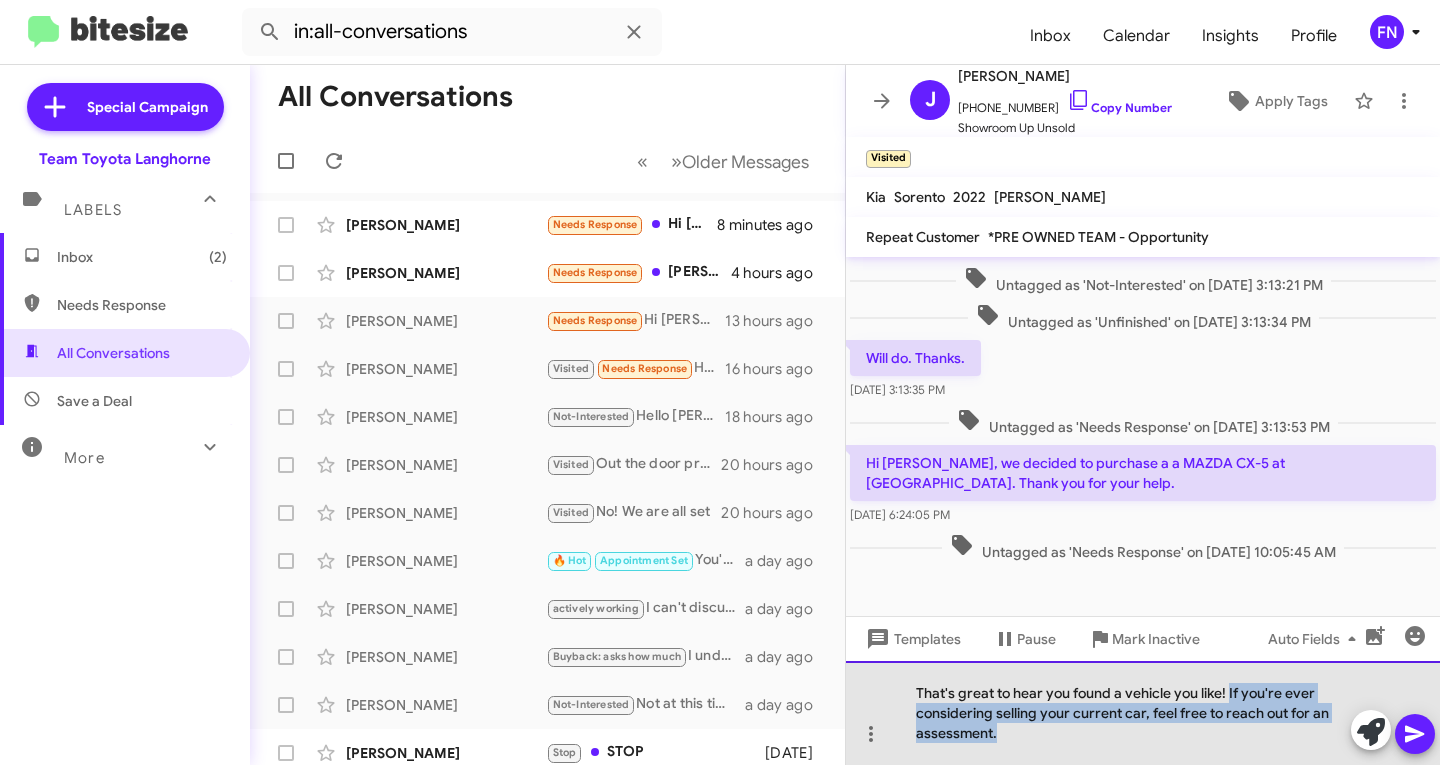 drag, startPoint x: 1022, startPoint y: 729, endPoint x: 1229, endPoint y: 701, distance: 208.88513 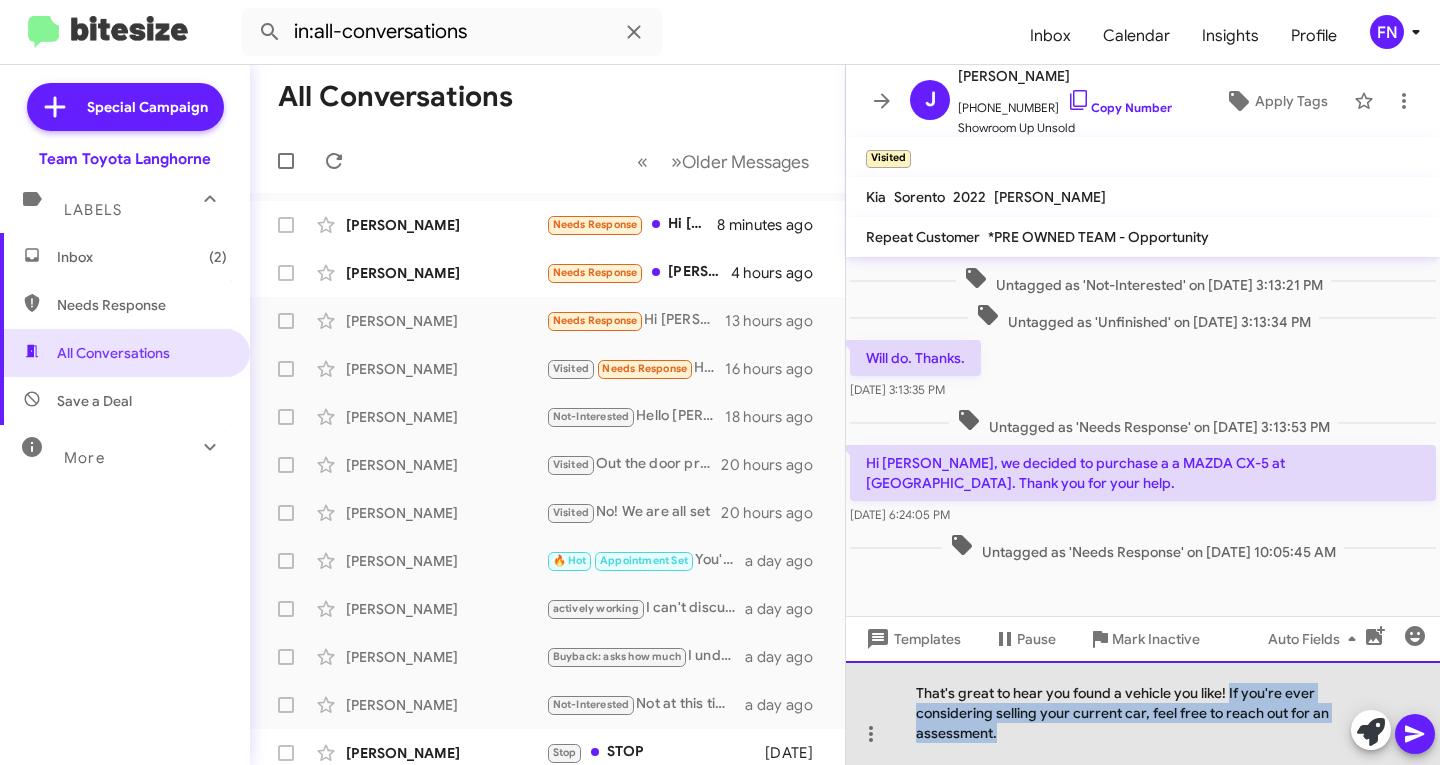 click on "That's great to hear you found a vehicle you like! If you're ever considering selling your current car, feel free to reach out for an assessment." 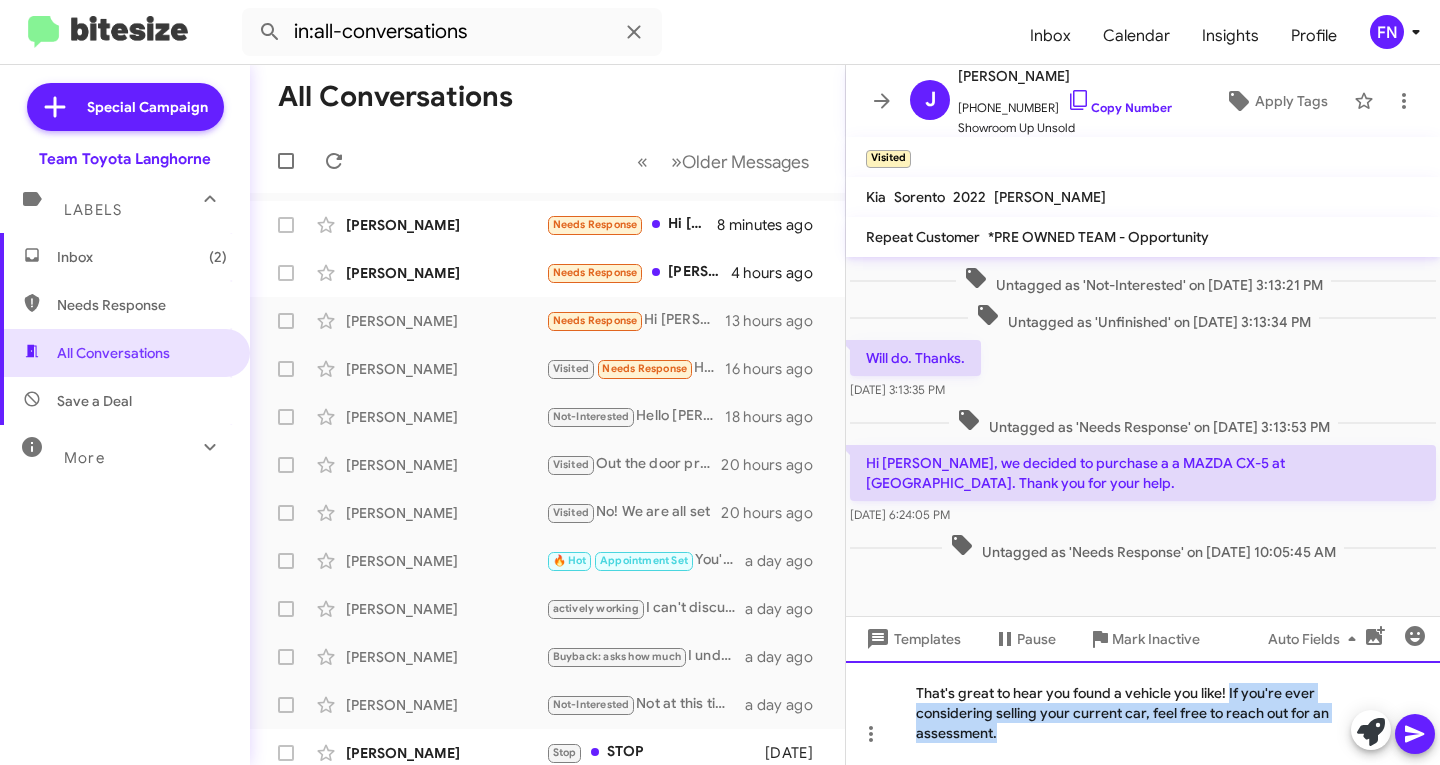 type 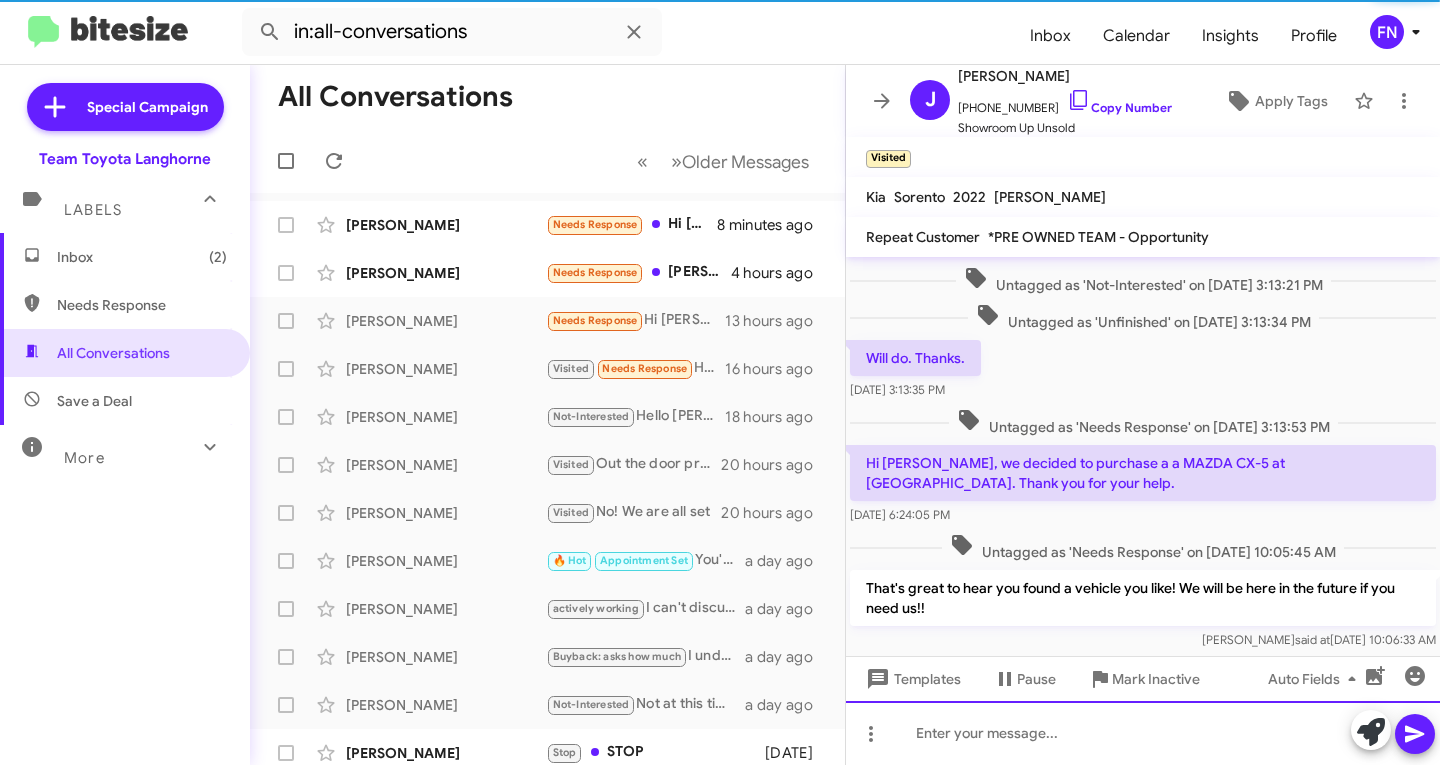 scroll, scrollTop: 0, scrollLeft: 0, axis: both 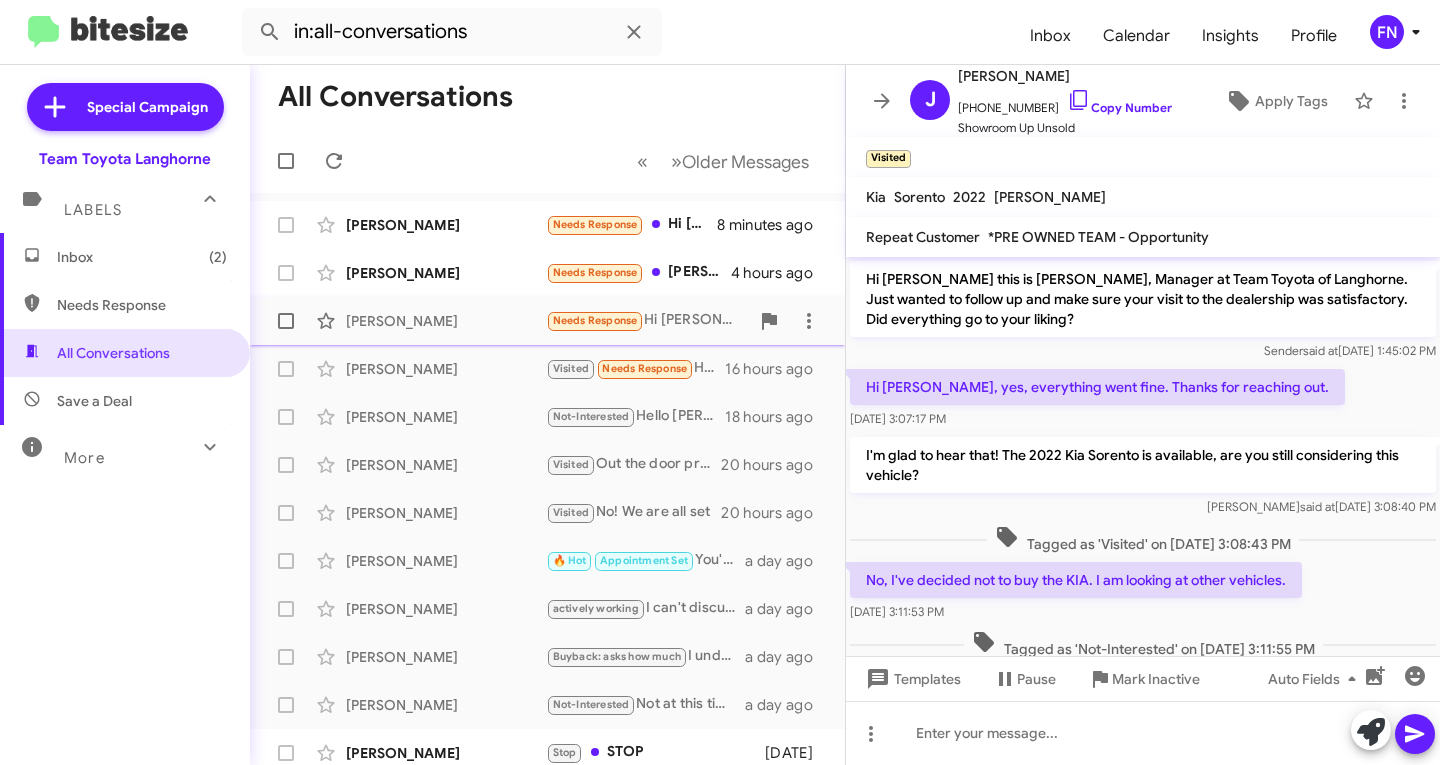 click on "[PERSON_NAME]  Needs Response   Hi [PERSON_NAME],
[PERSON_NAME] u r good.
Still I am searching for a good deal.
Are you able to tell an average monthly payment for the following requirements
Car: [PERSON_NAME]
My wife's credit score:720
300$ down
10000 mile per year   13 hours ago" 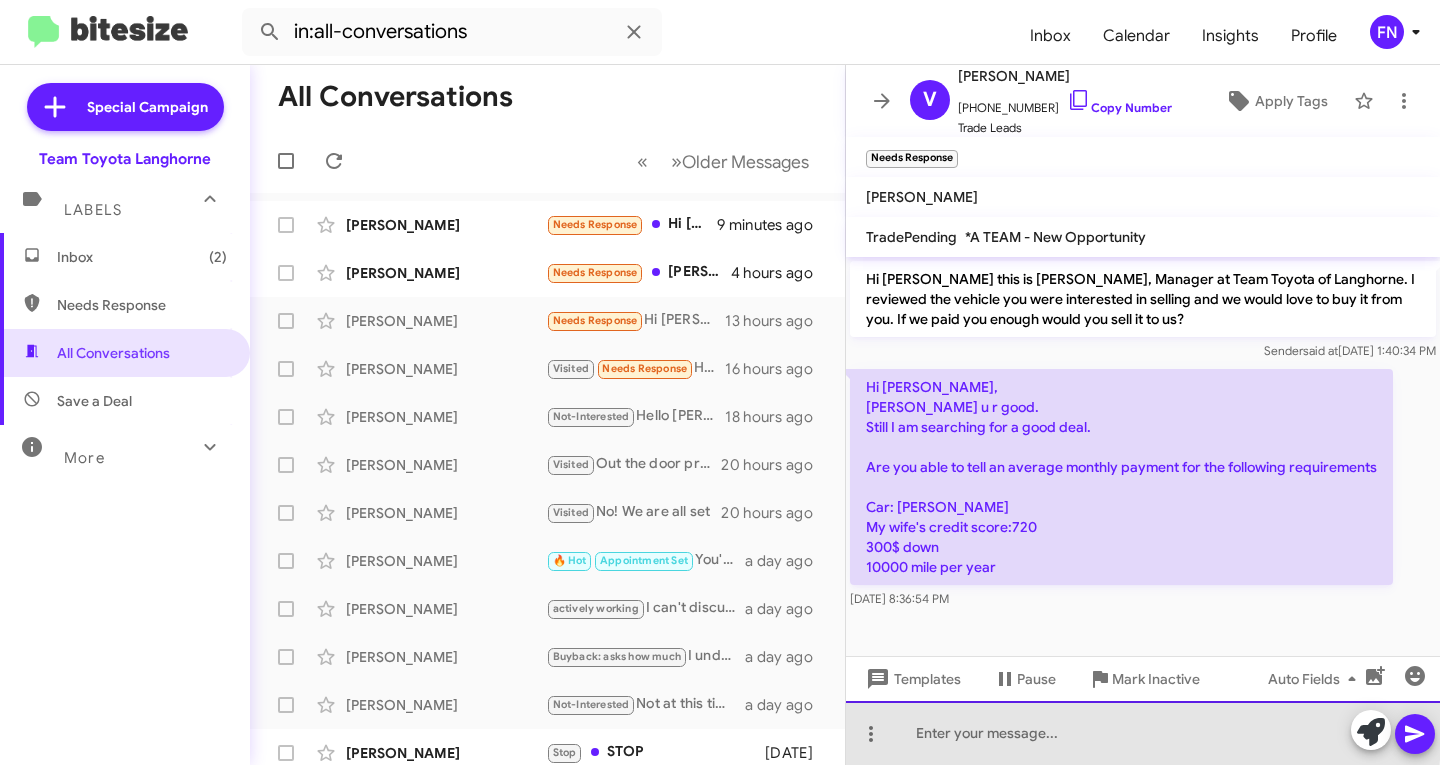 click 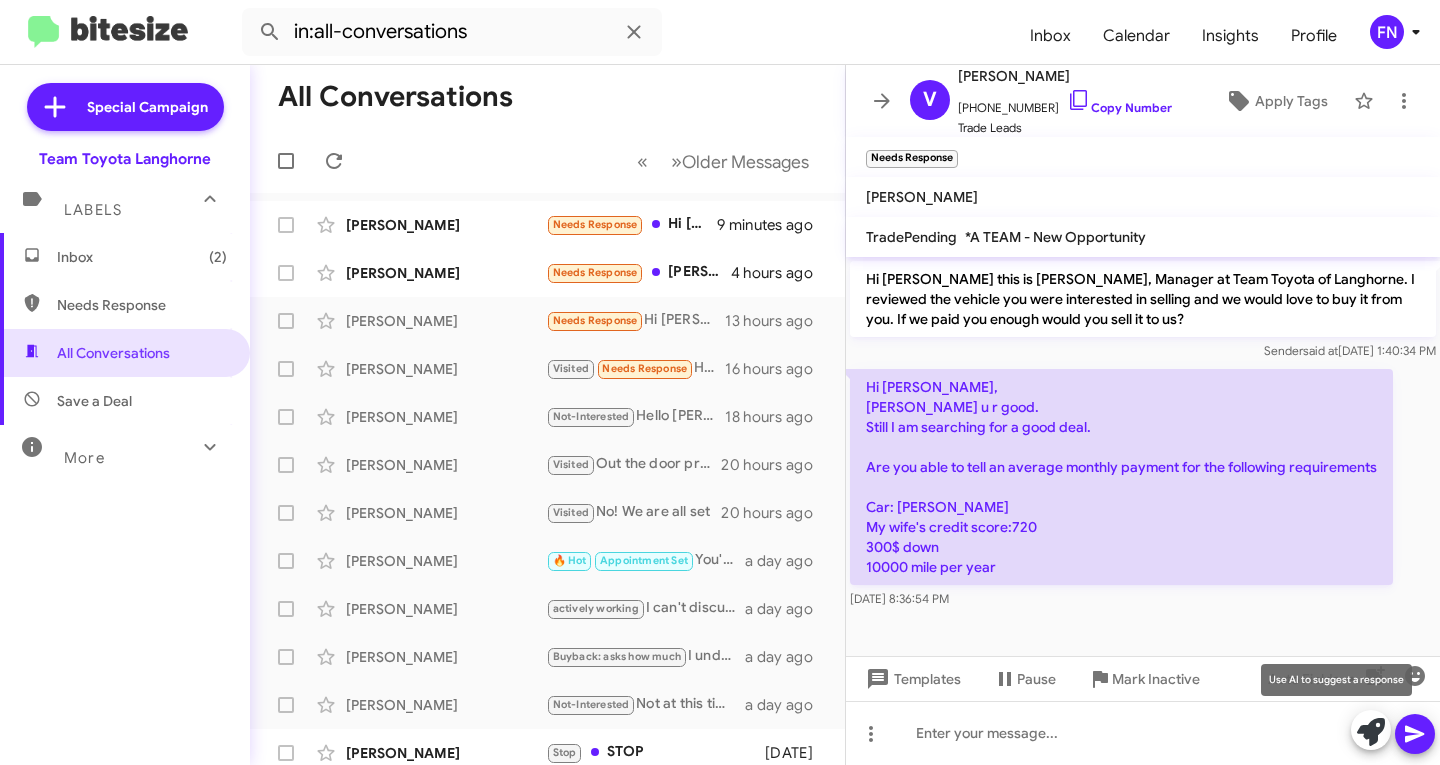 click 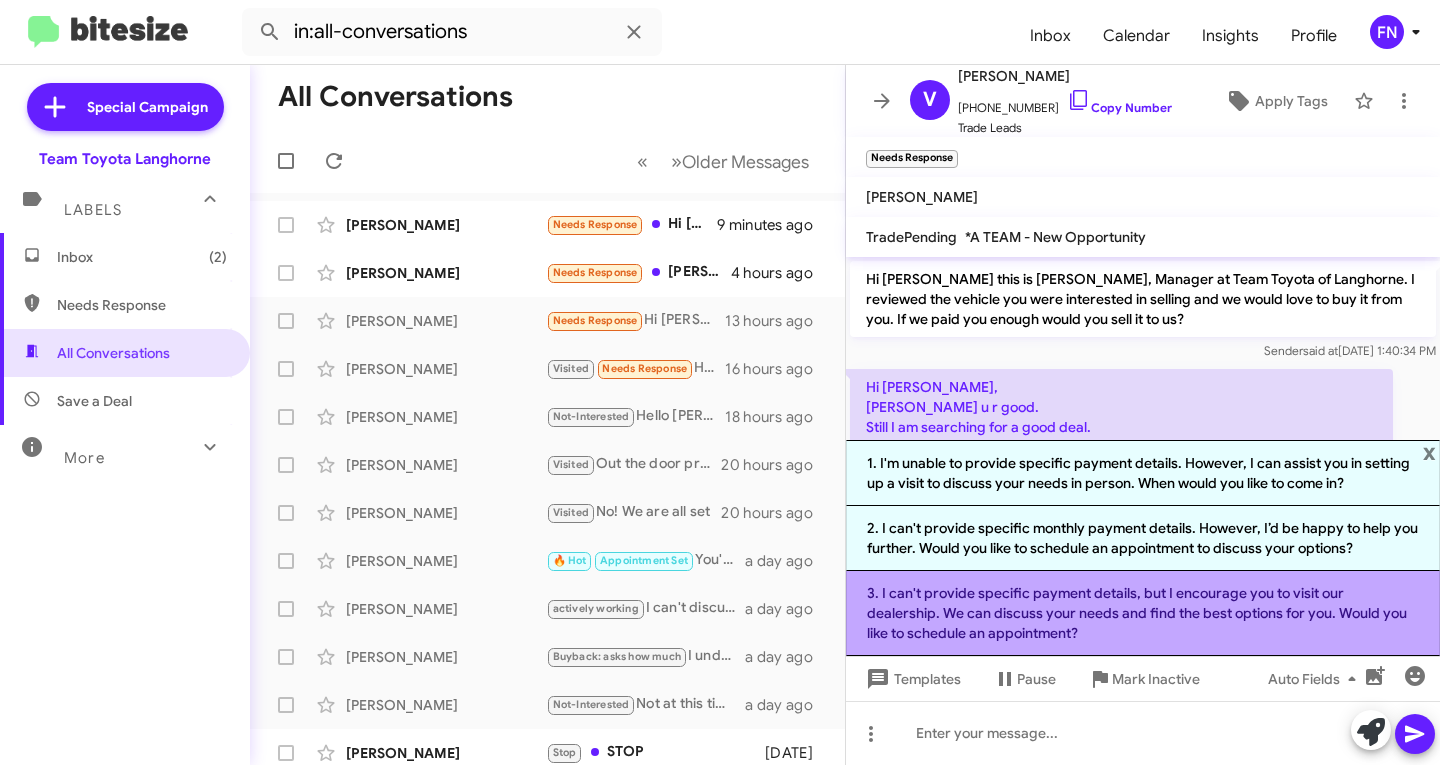 click on "3. I can't provide specific payment details, but I encourage you to visit our dealership. We can discuss your needs and find the best options for you. Would you like to schedule an appointment?" 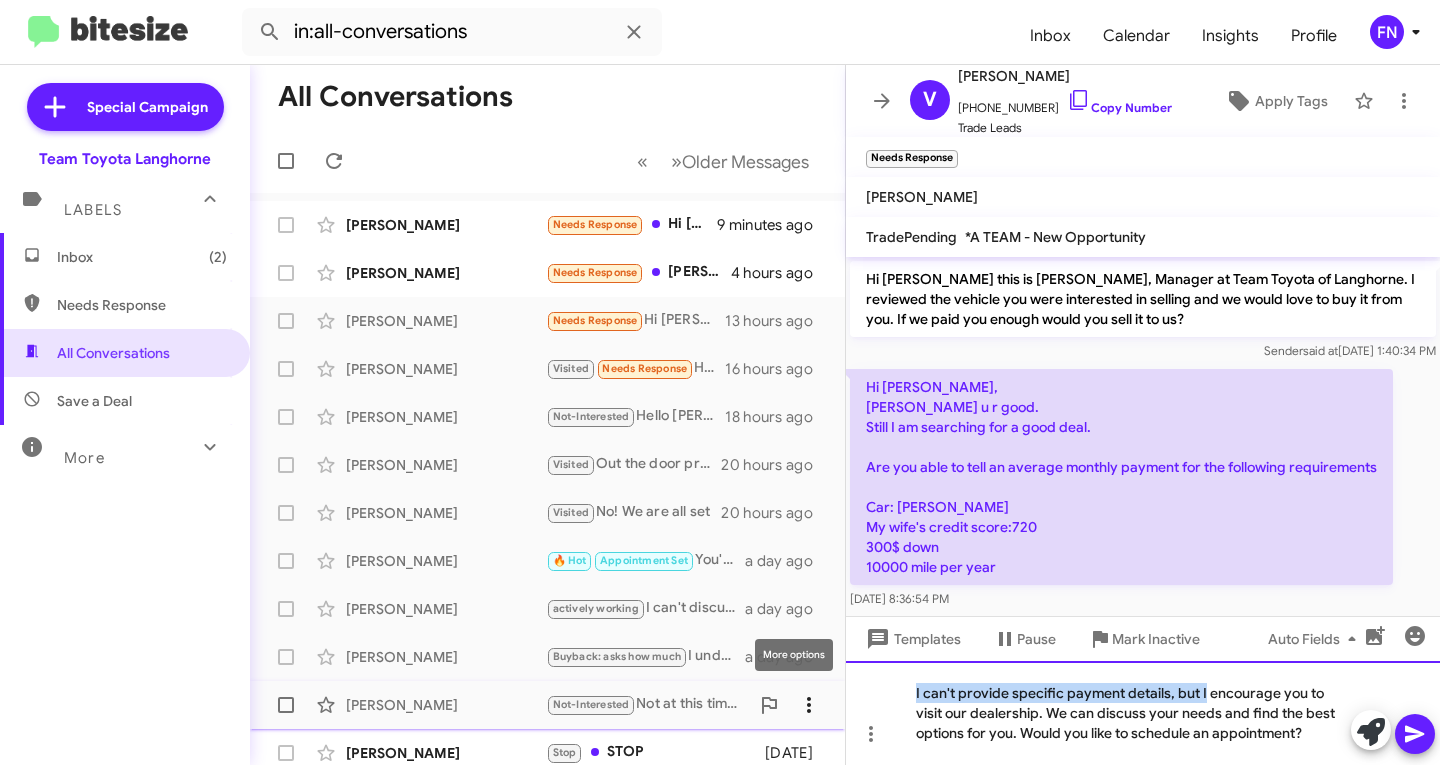 drag, startPoint x: 1203, startPoint y: 691, endPoint x: 782, endPoint y: 700, distance: 421.0962 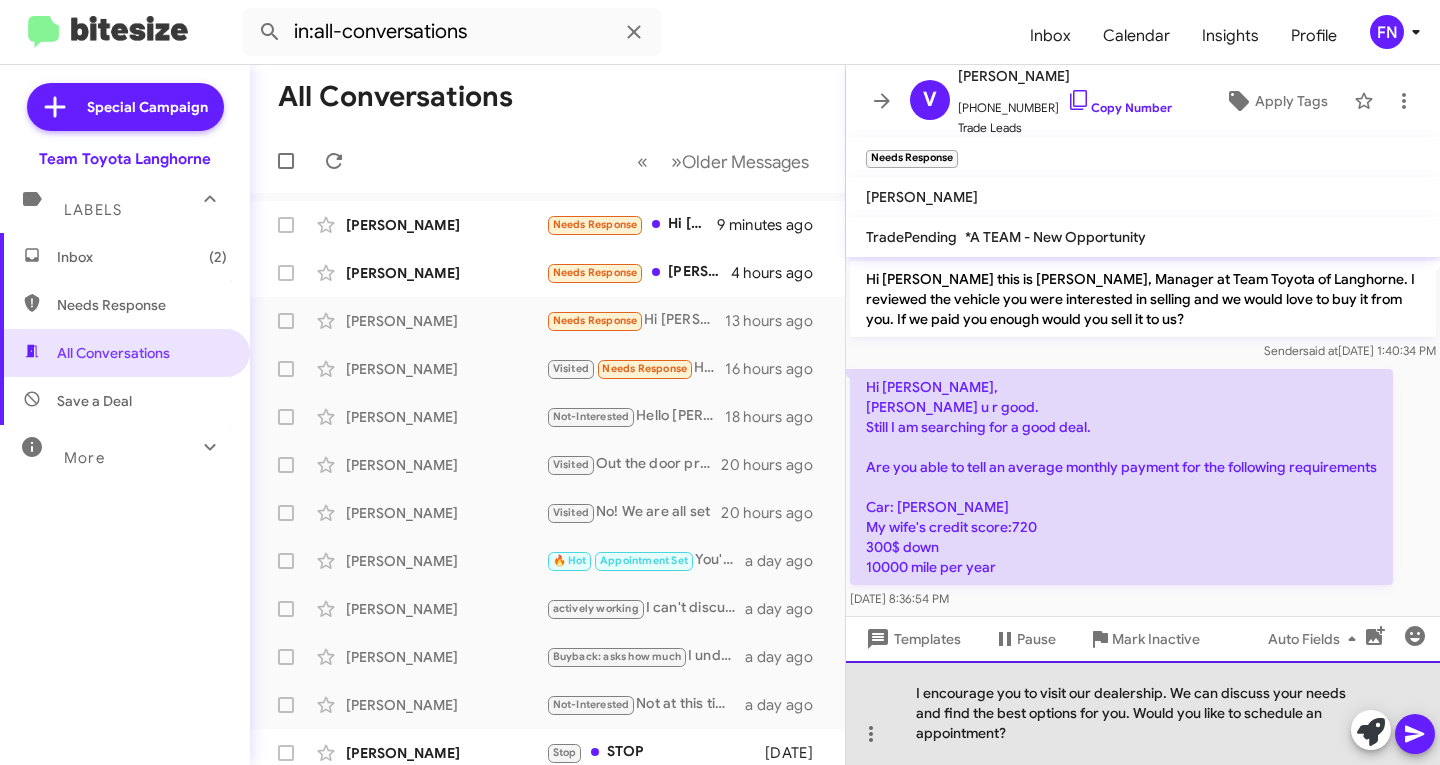 click on "I encourage you to visit our dealership. We can discuss your needs and find the best options for you. Would you like to schedule an appointment?" 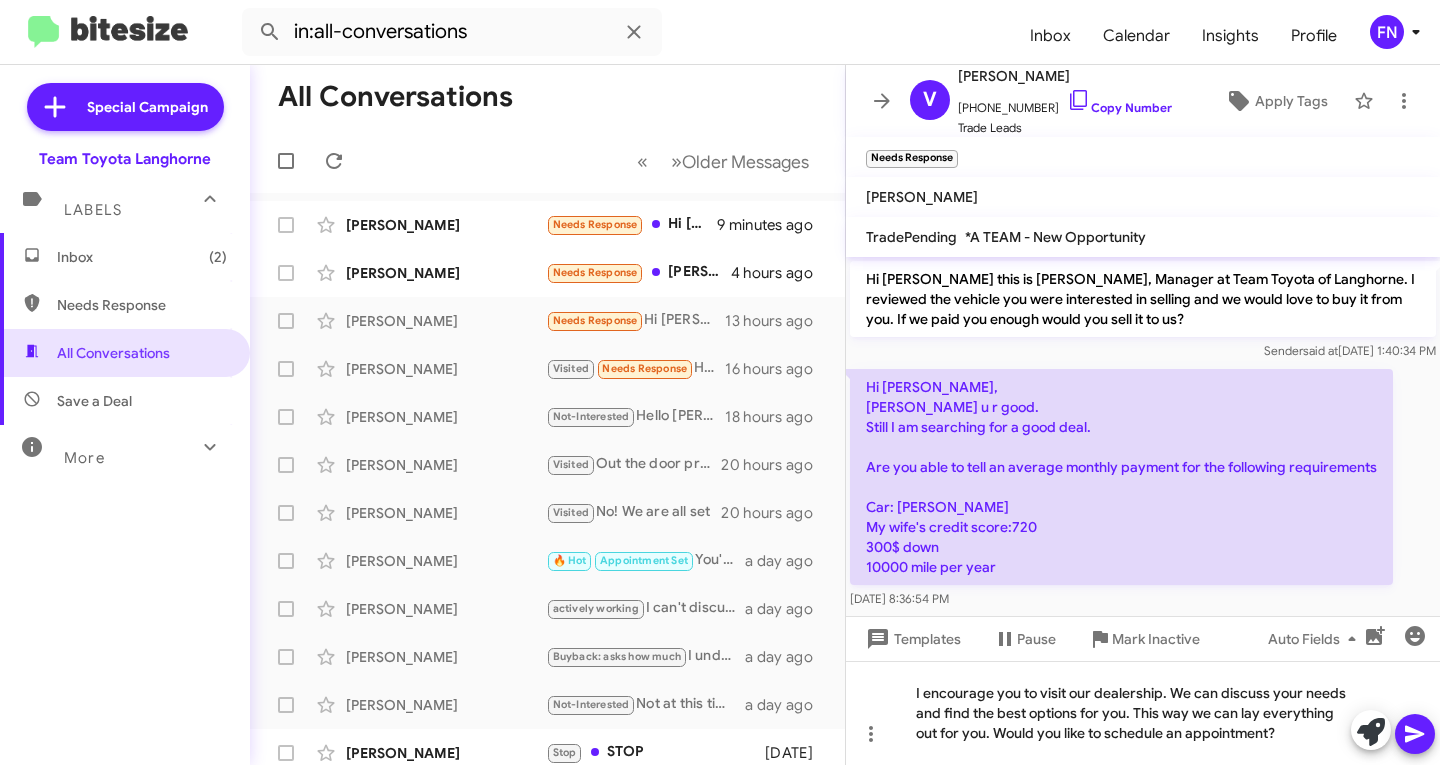 click 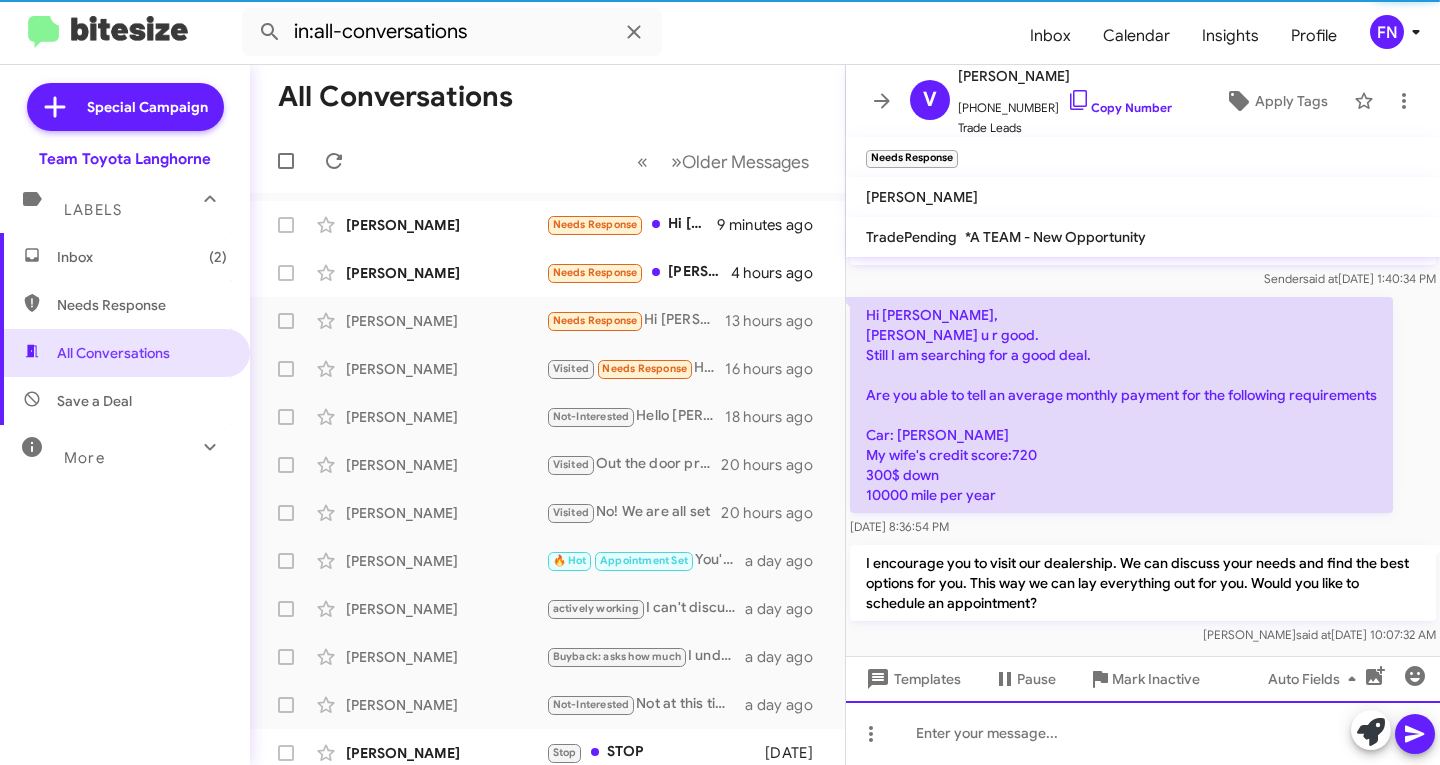 scroll, scrollTop: 80, scrollLeft: 0, axis: vertical 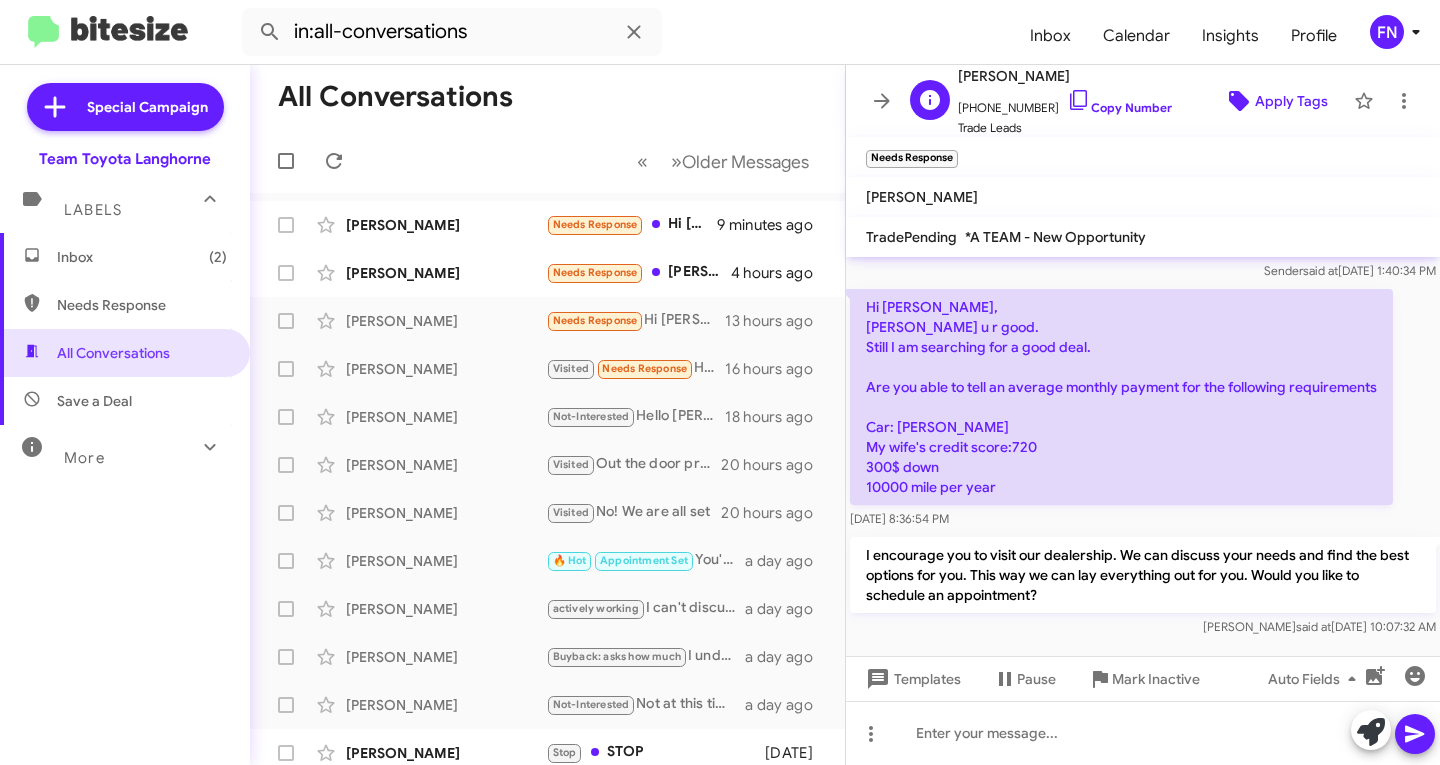 click 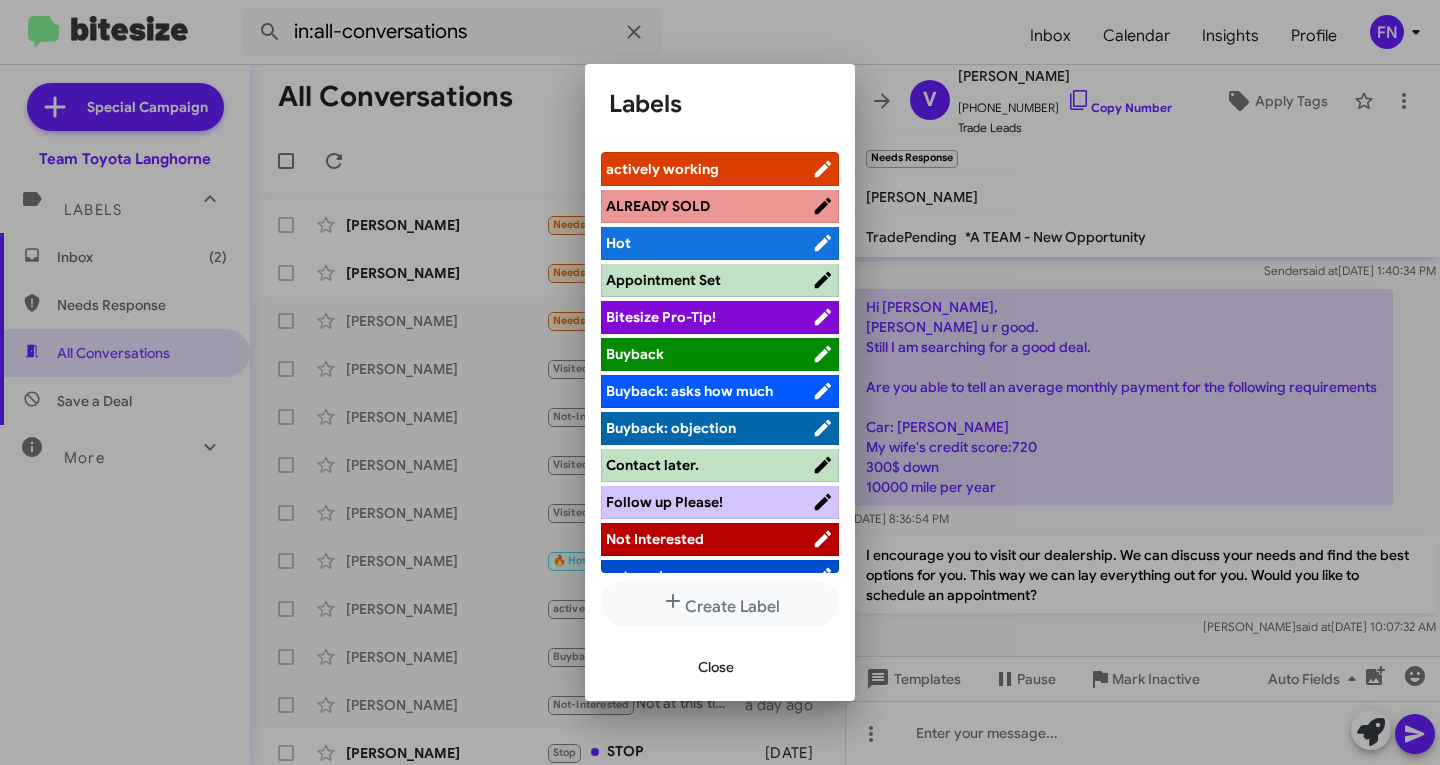 scroll, scrollTop: 9, scrollLeft: 0, axis: vertical 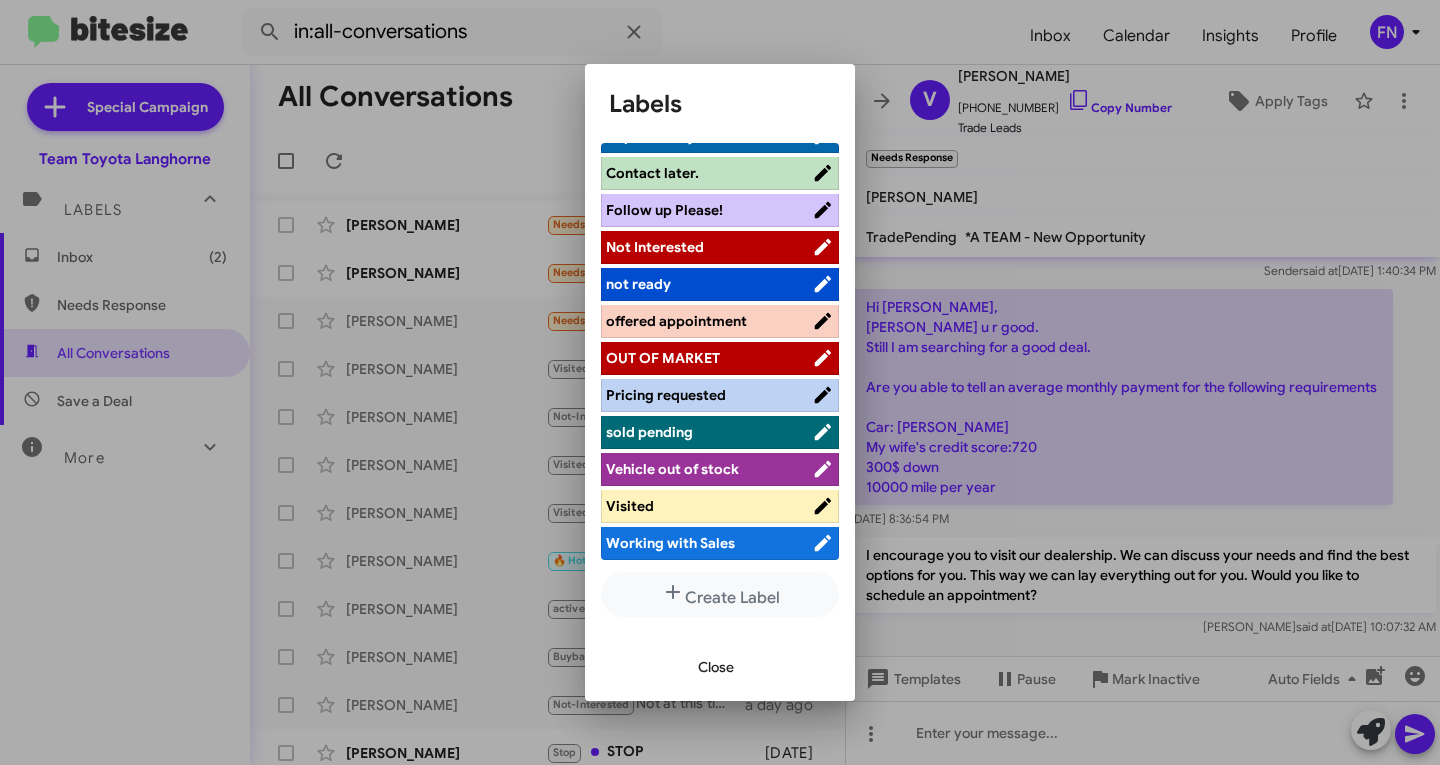 click on "offered appointment" at bounding box center (676, 321) 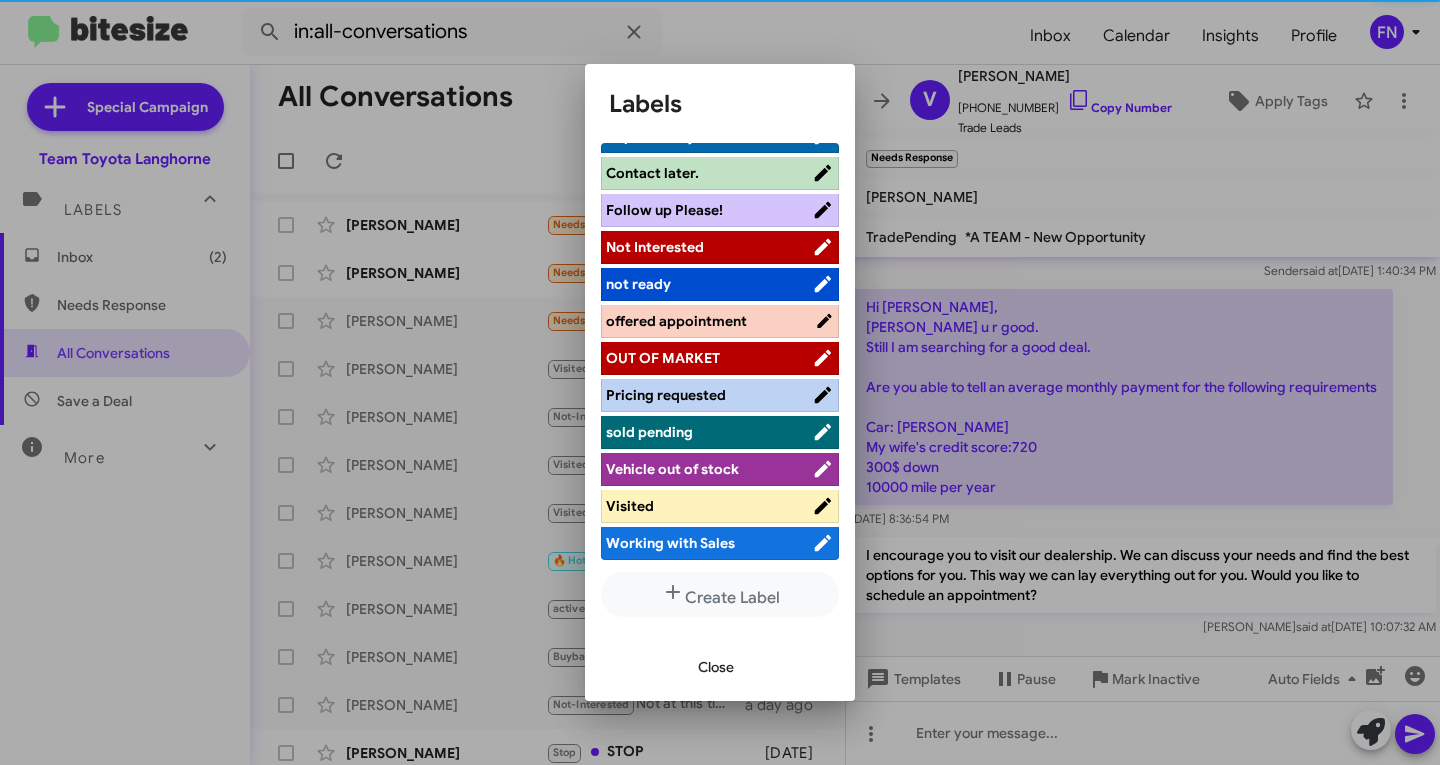 scroll, scrollTop: 283, scrollLeft: 0, axis: vertical 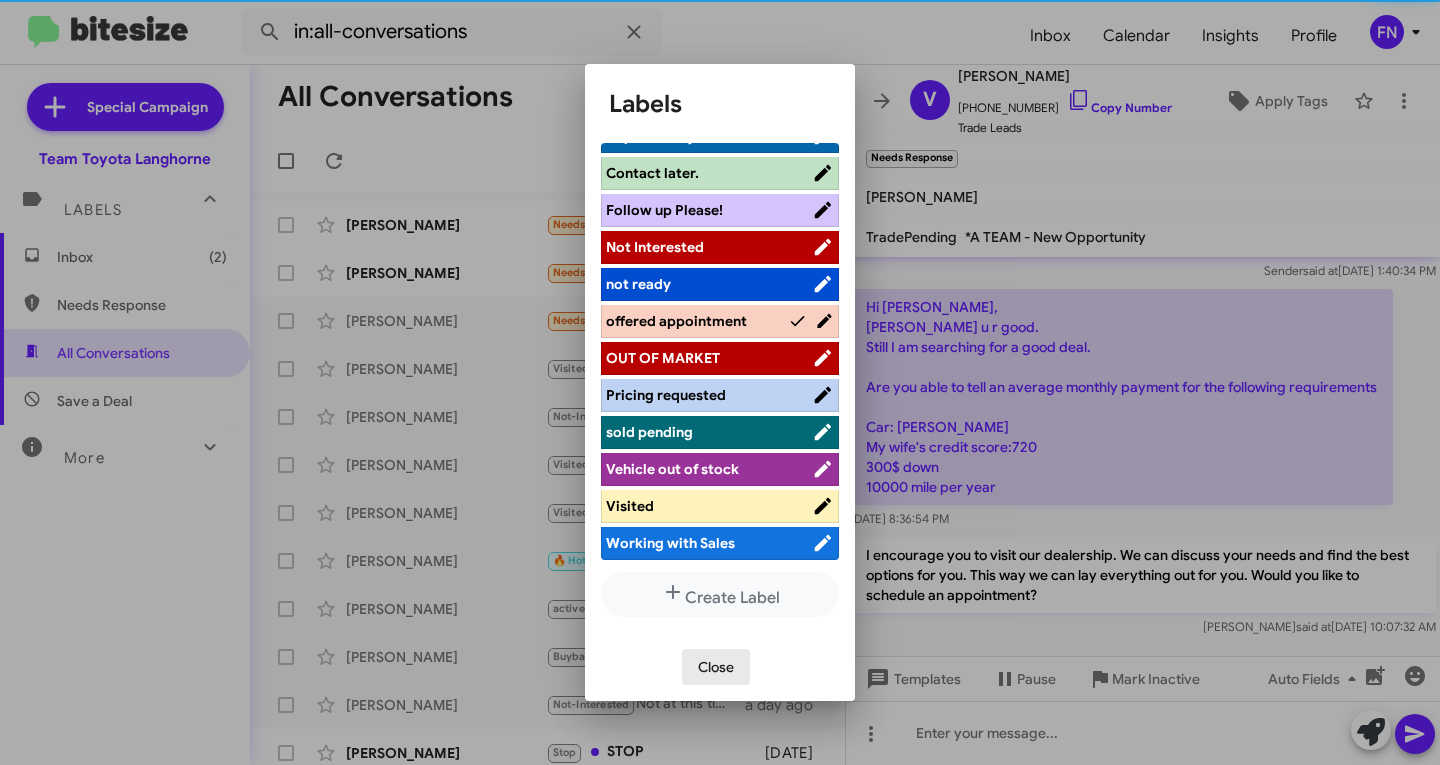 click on "Close" at bounding box center (716, 667) 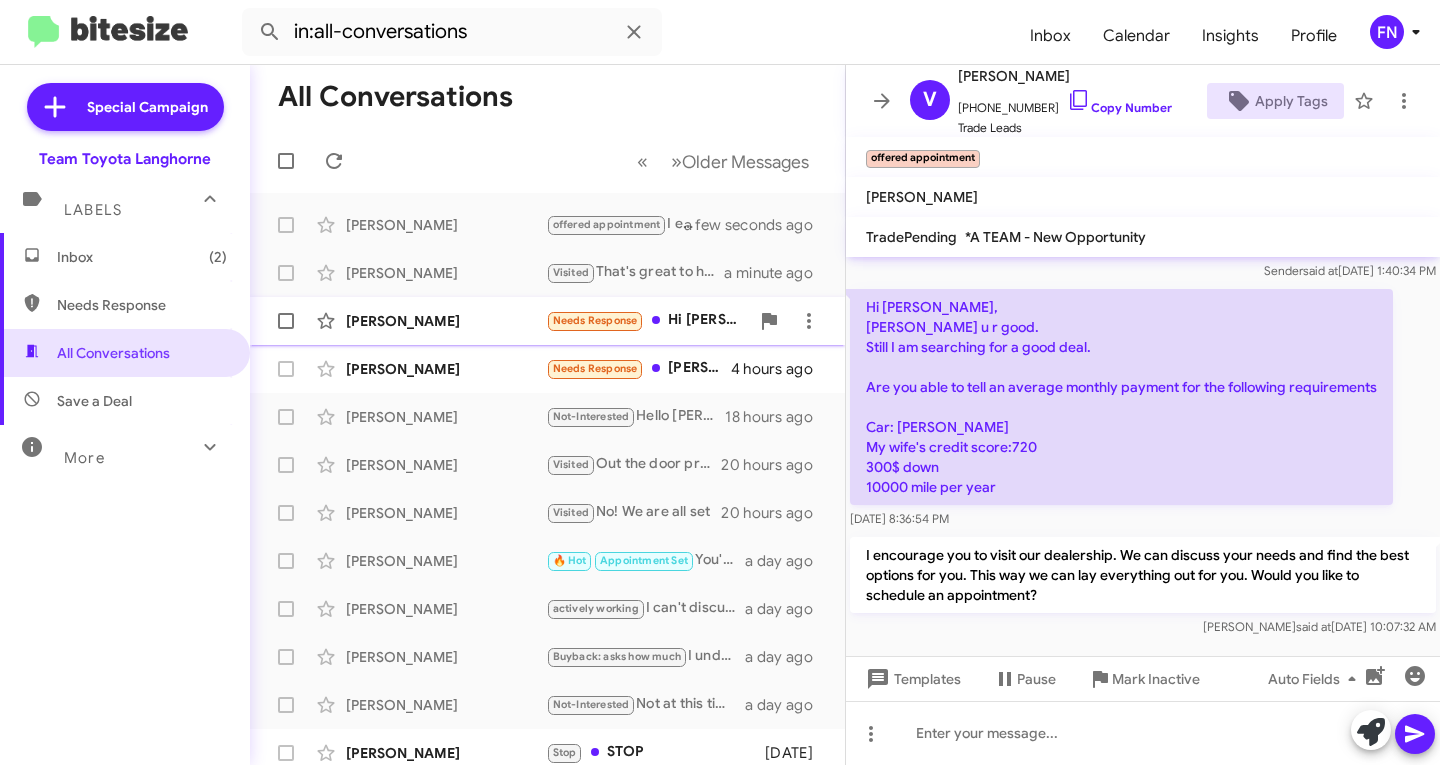 click on "[PERSON_NAME]  Needs Response   Hi [PERSON_NAME], I would be open to seeing the options   9 minutes ago" 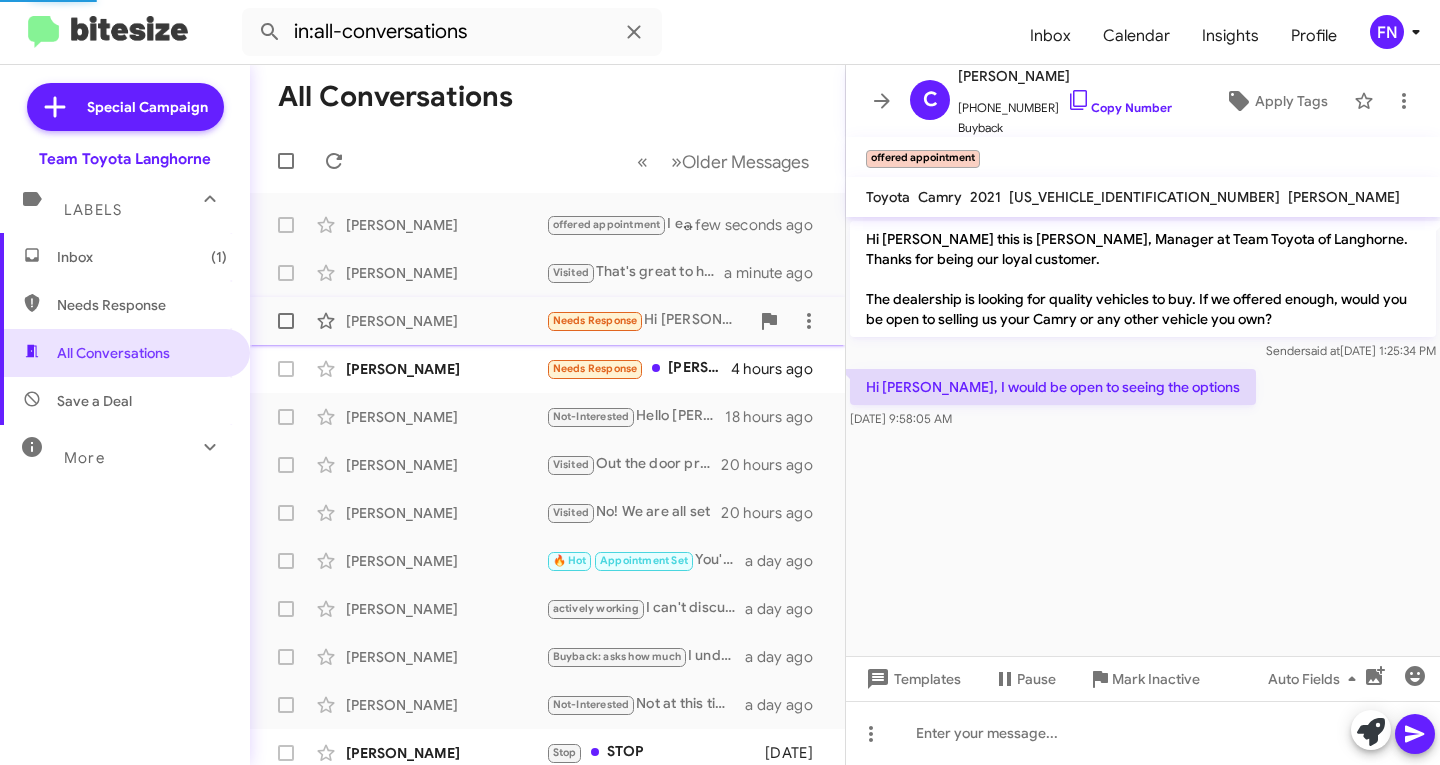 scroll, scrollTop: 0, scrollLeft: 0, axis: both 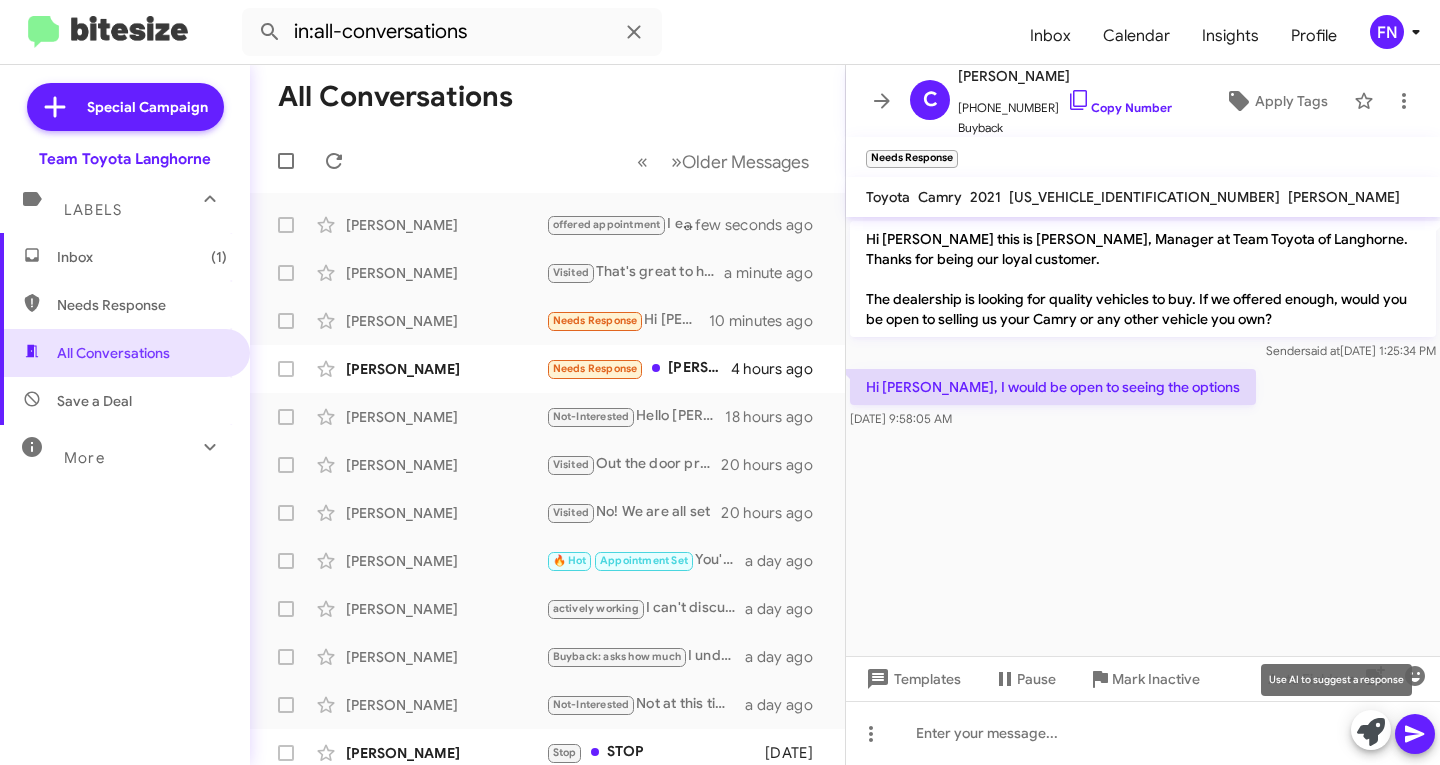 click 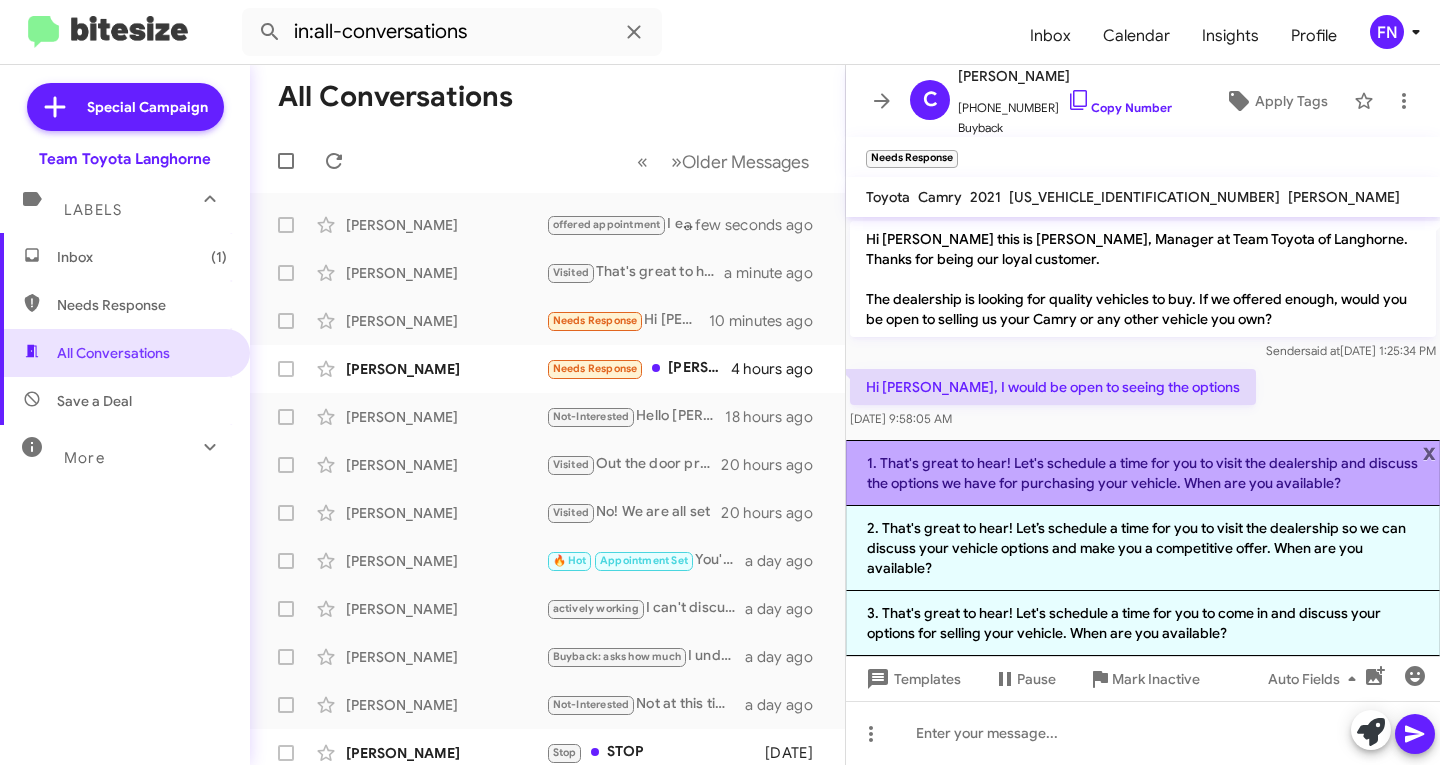 click on "1. That's great to hear! Let's schedule a time for you to visit the dealership and discuss the options we have for purchasing your vehicle. When are you available?" 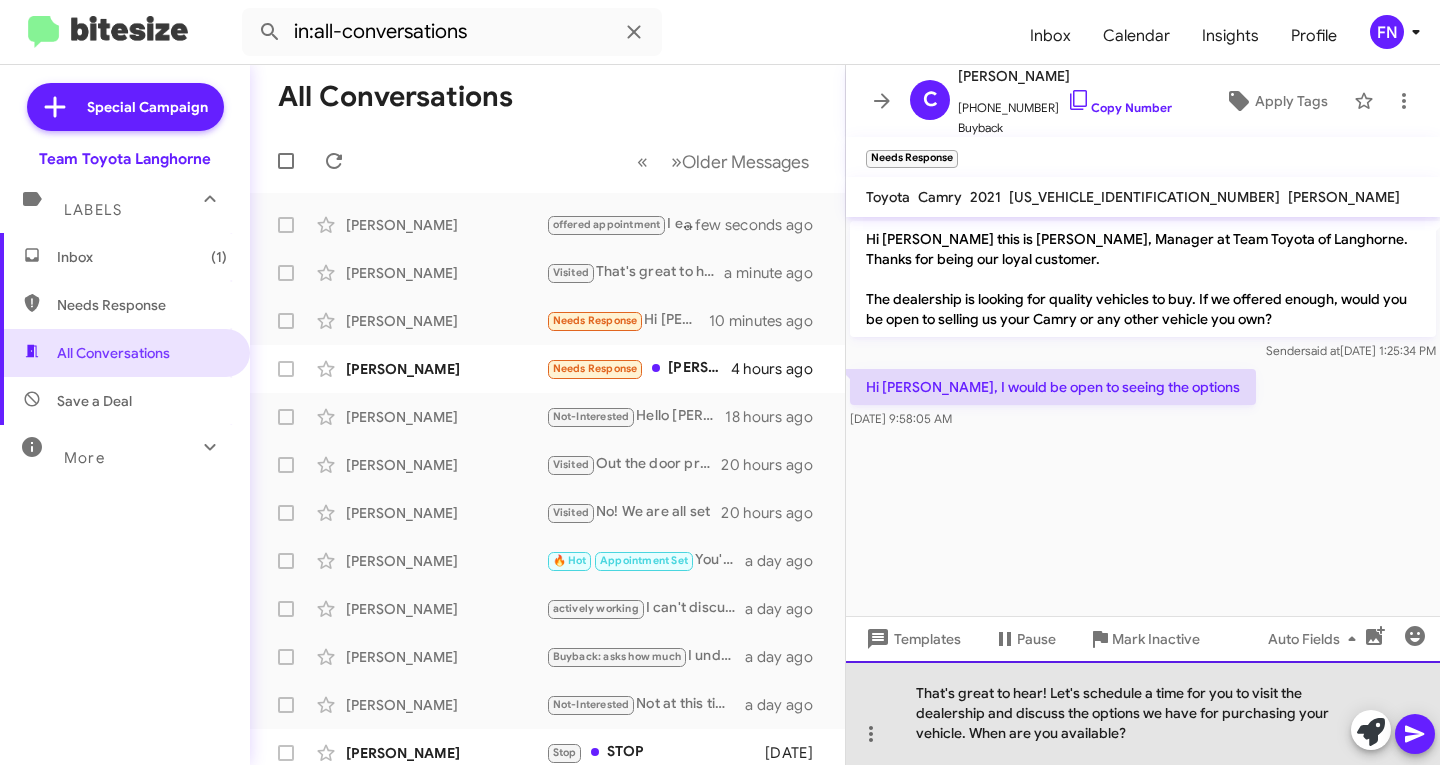 drag, startPoint x: 1155, startPoint y: 746, endPoint x: 1050, endPoint y: 690, distance: 119 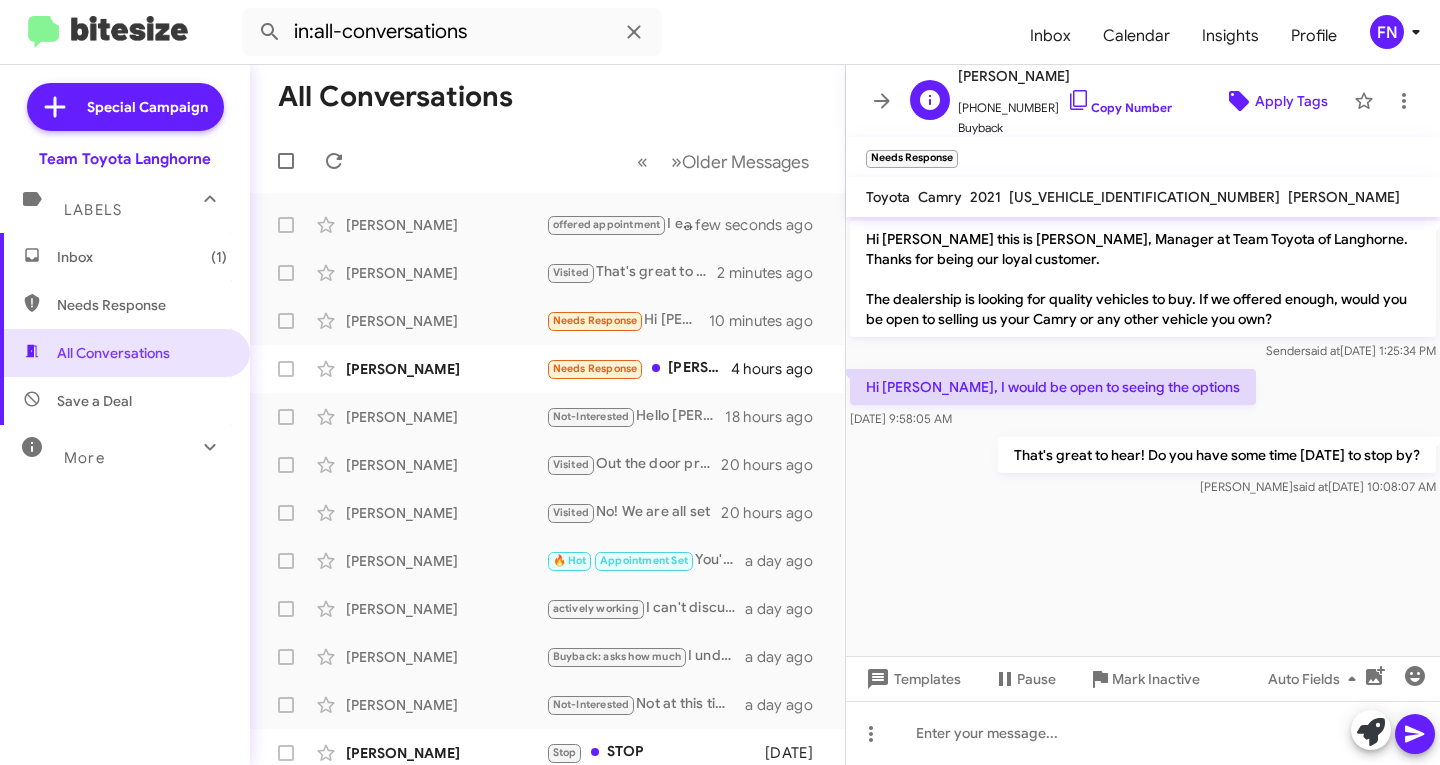 click on "Apply Tags" 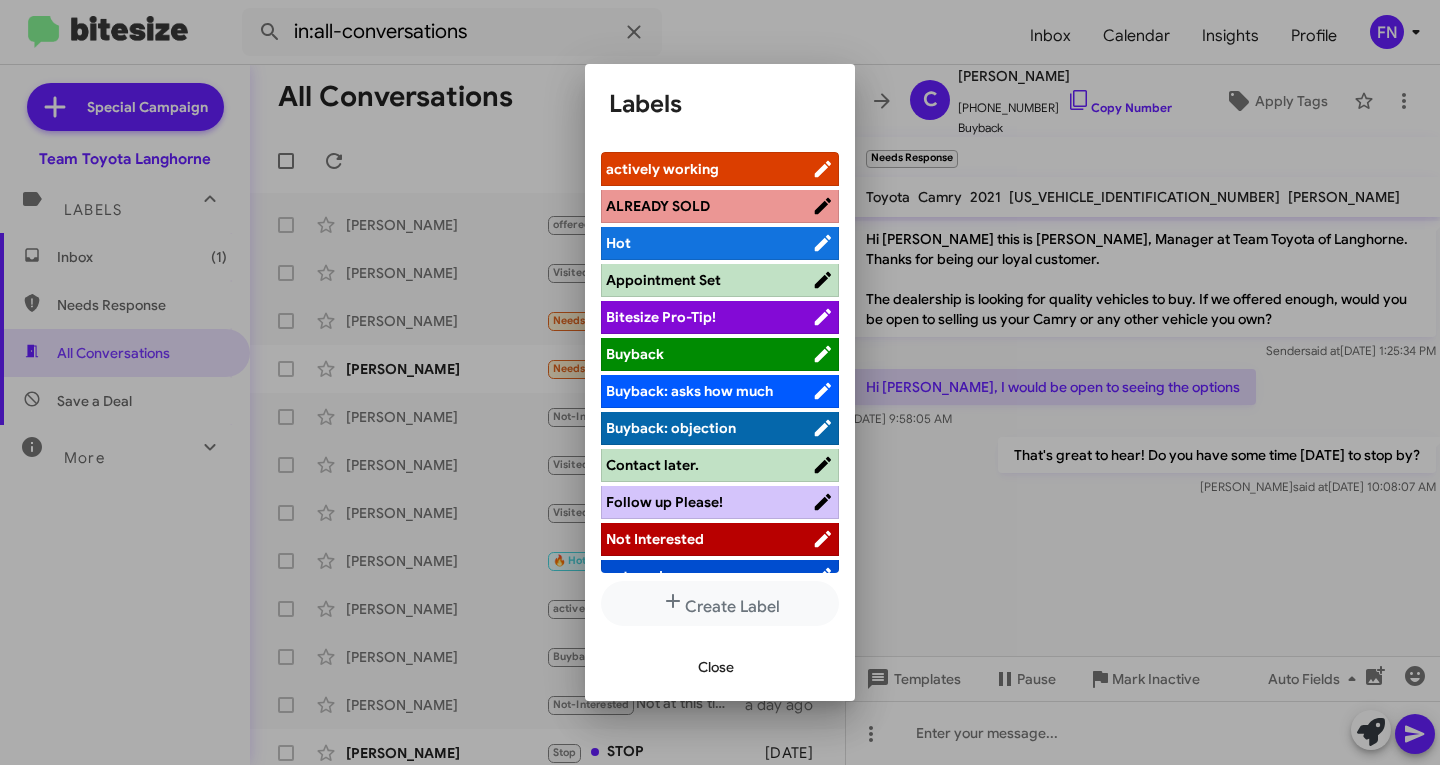 scroll, scrollTop: 200, scrollLeft: 0, axis: vertical 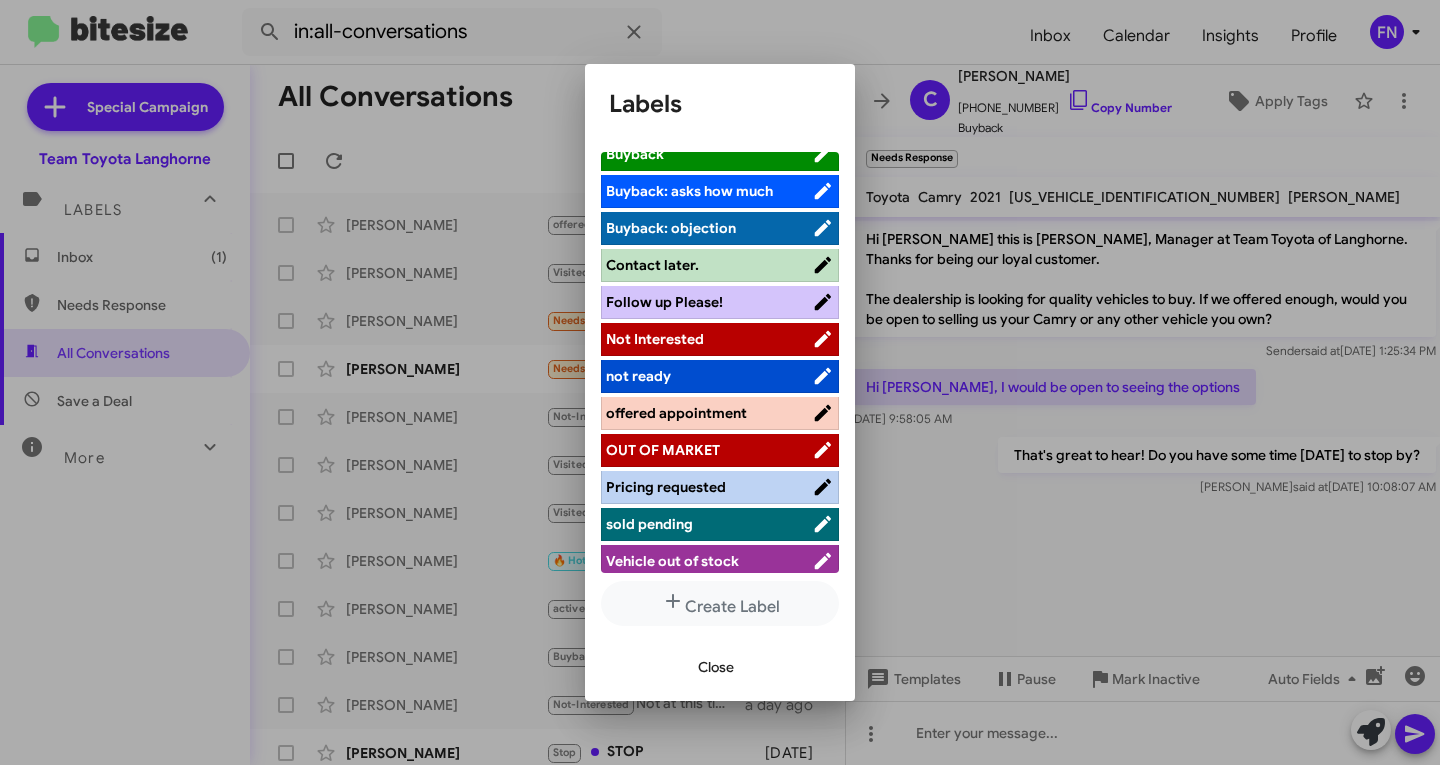 click on "offered appointment" at bounding box center [676, 413] 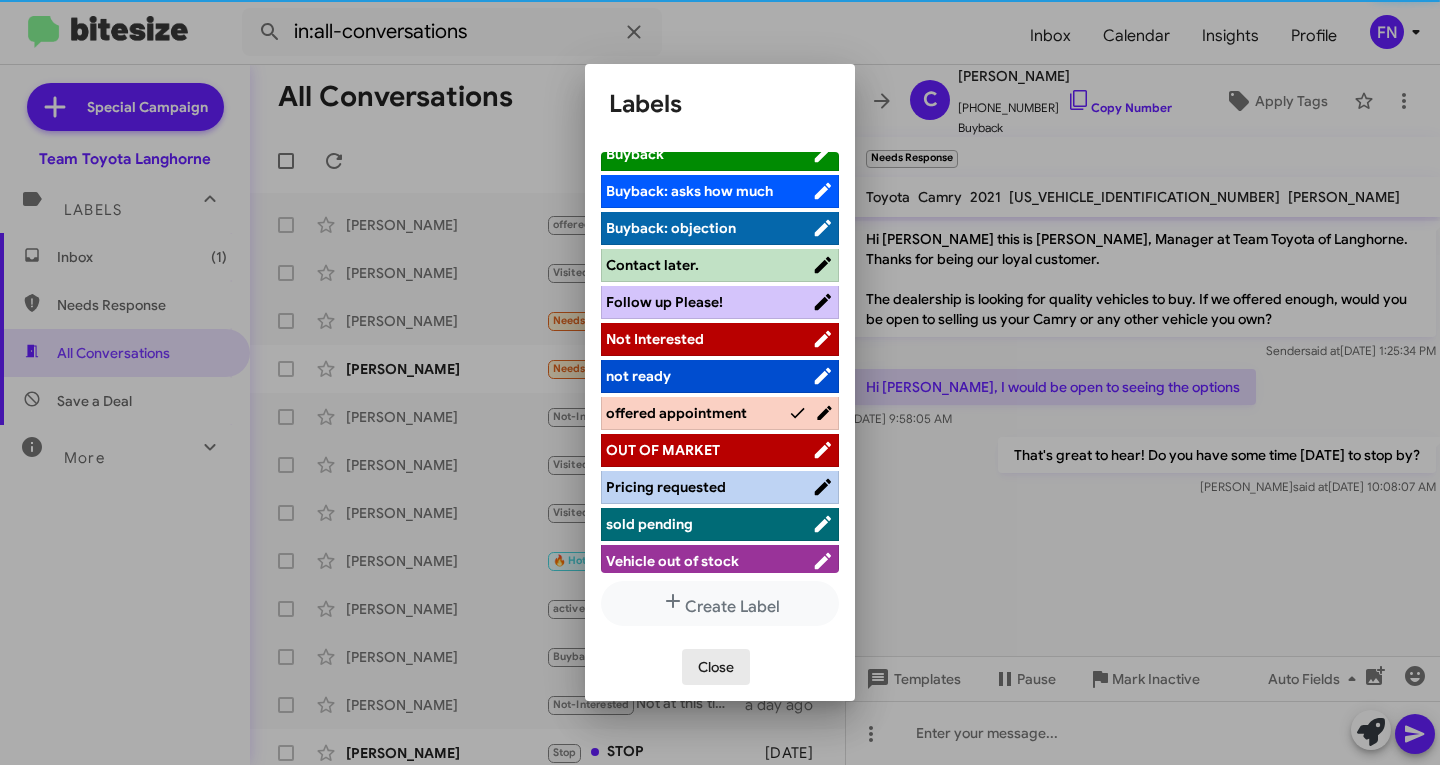 click on "Close" at bounding box center [716, 667] 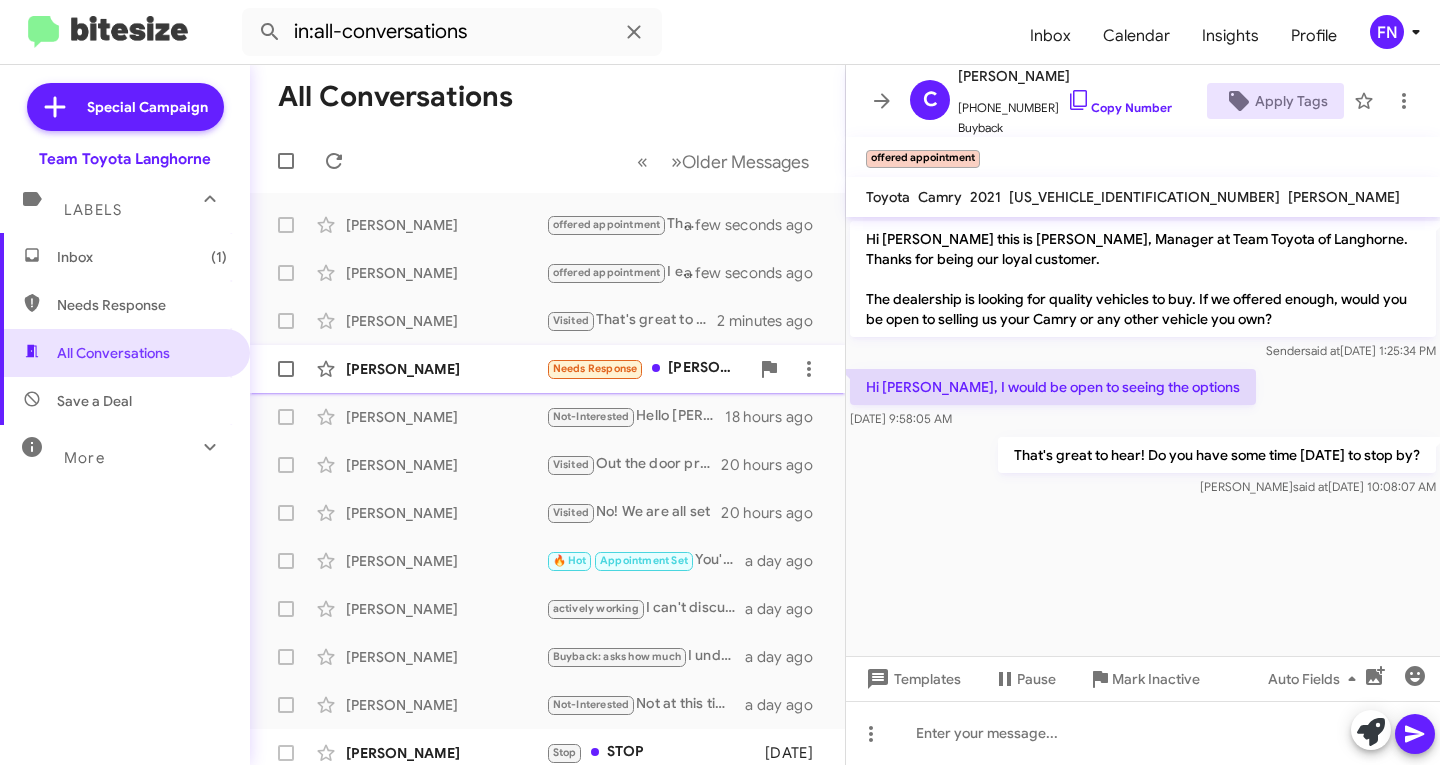 click on "[PERSON_NAME]" 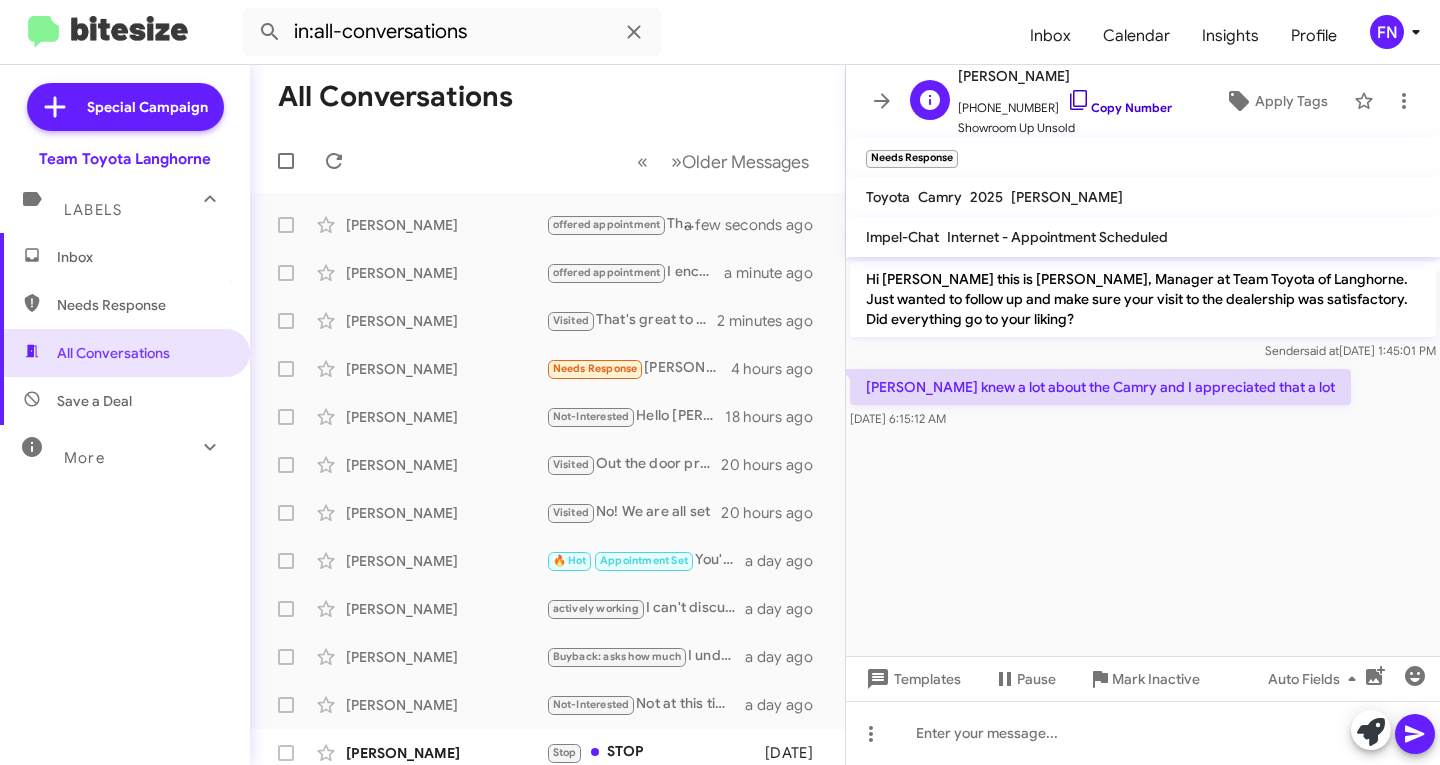 click on "Copy Number" 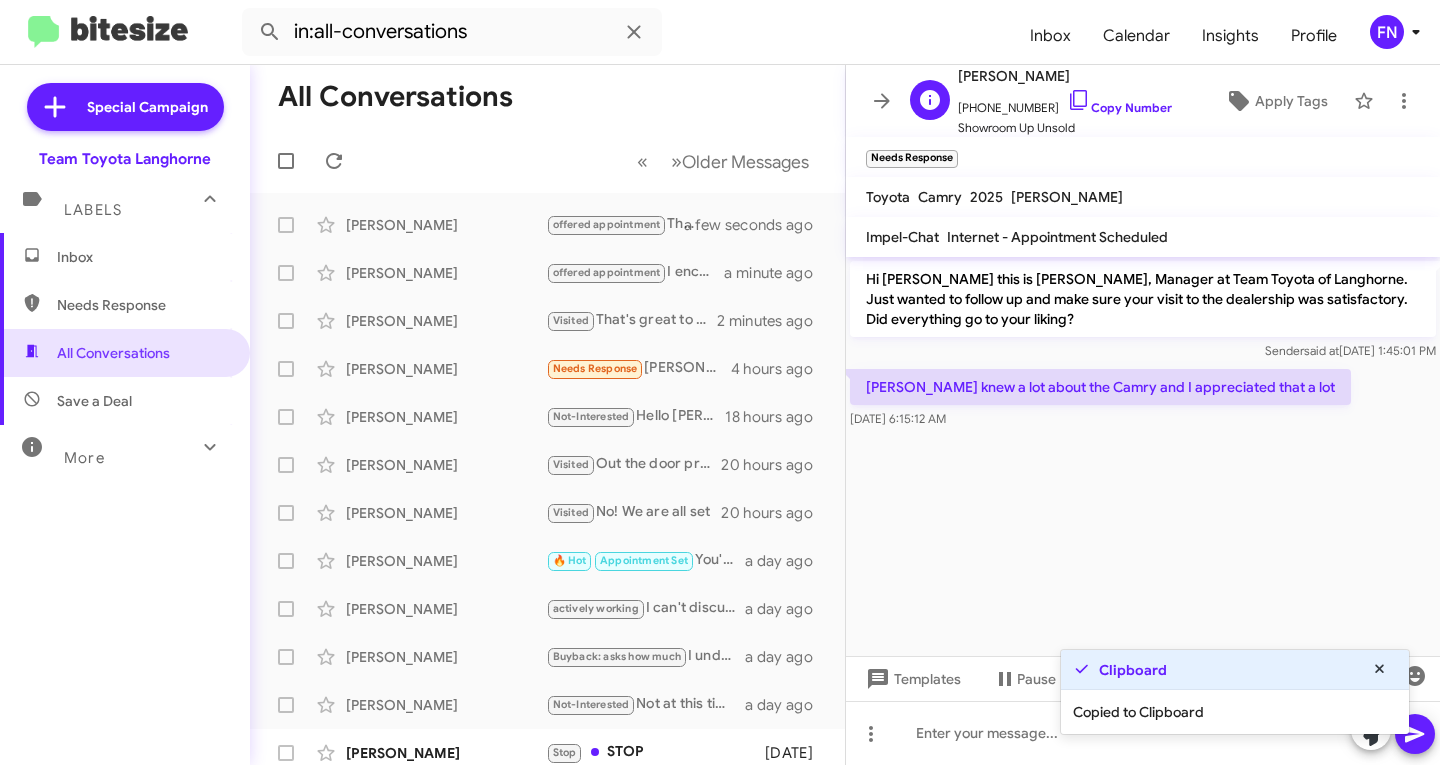 click on "[PHONE_NUMBER]   Copy Number" 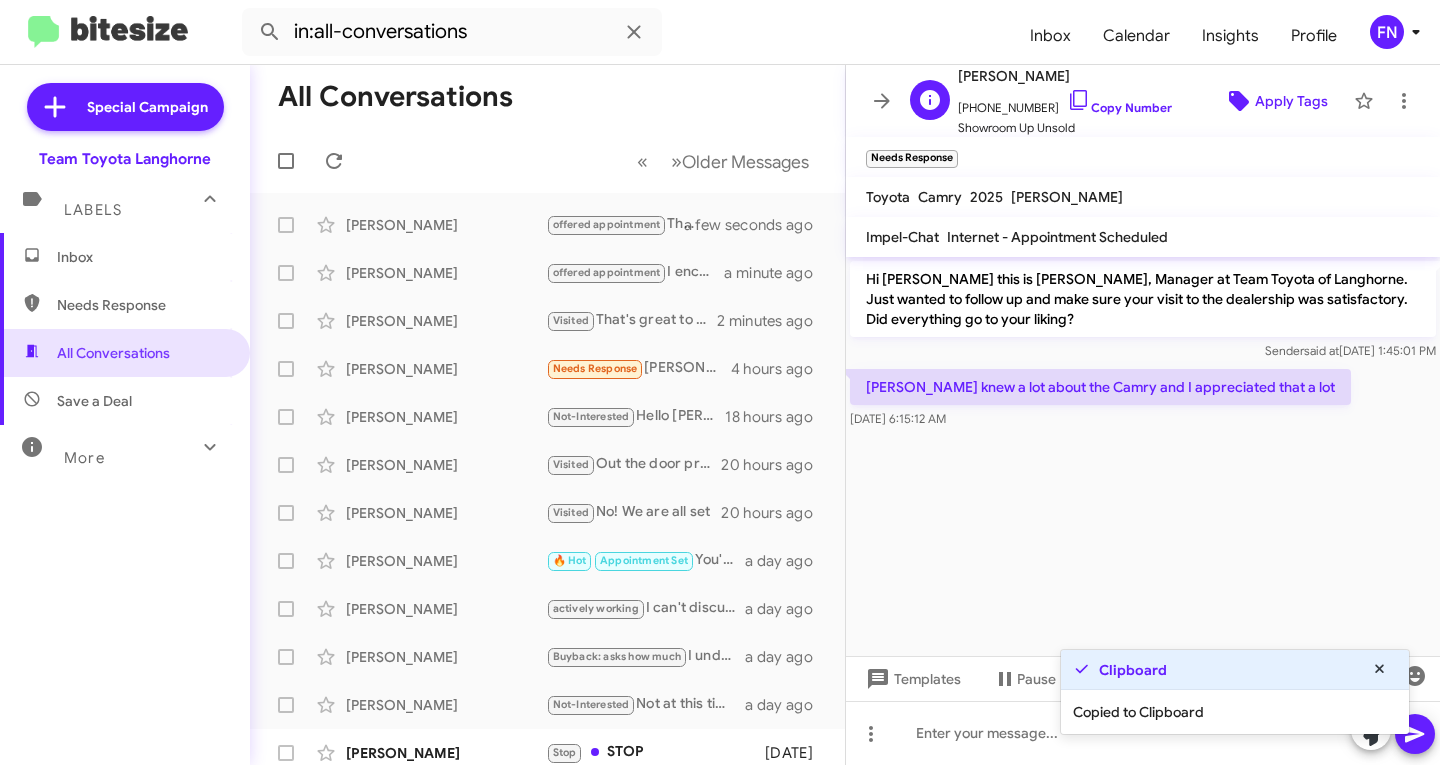 click 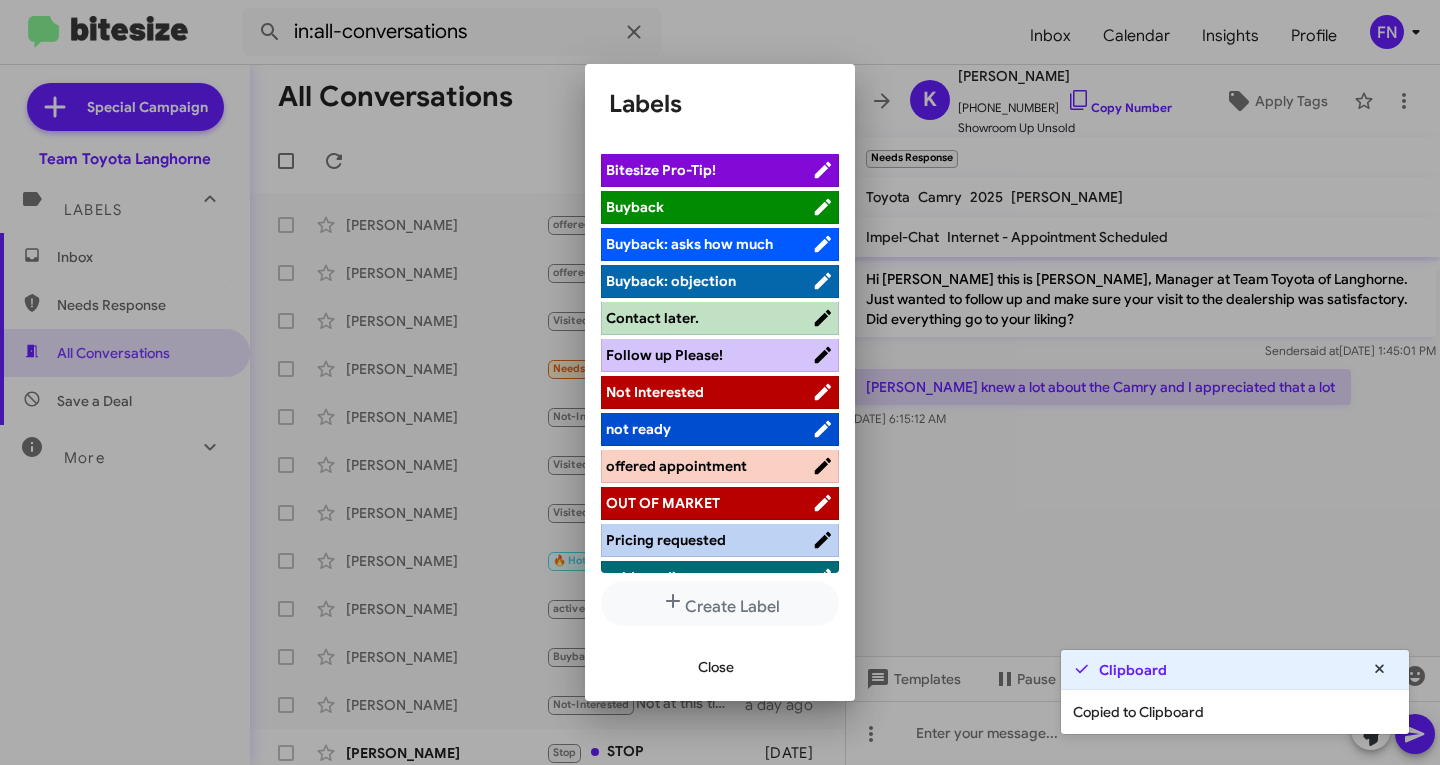 scroll, scrollTop: 283, scrollLeft: 0, axis: vertical 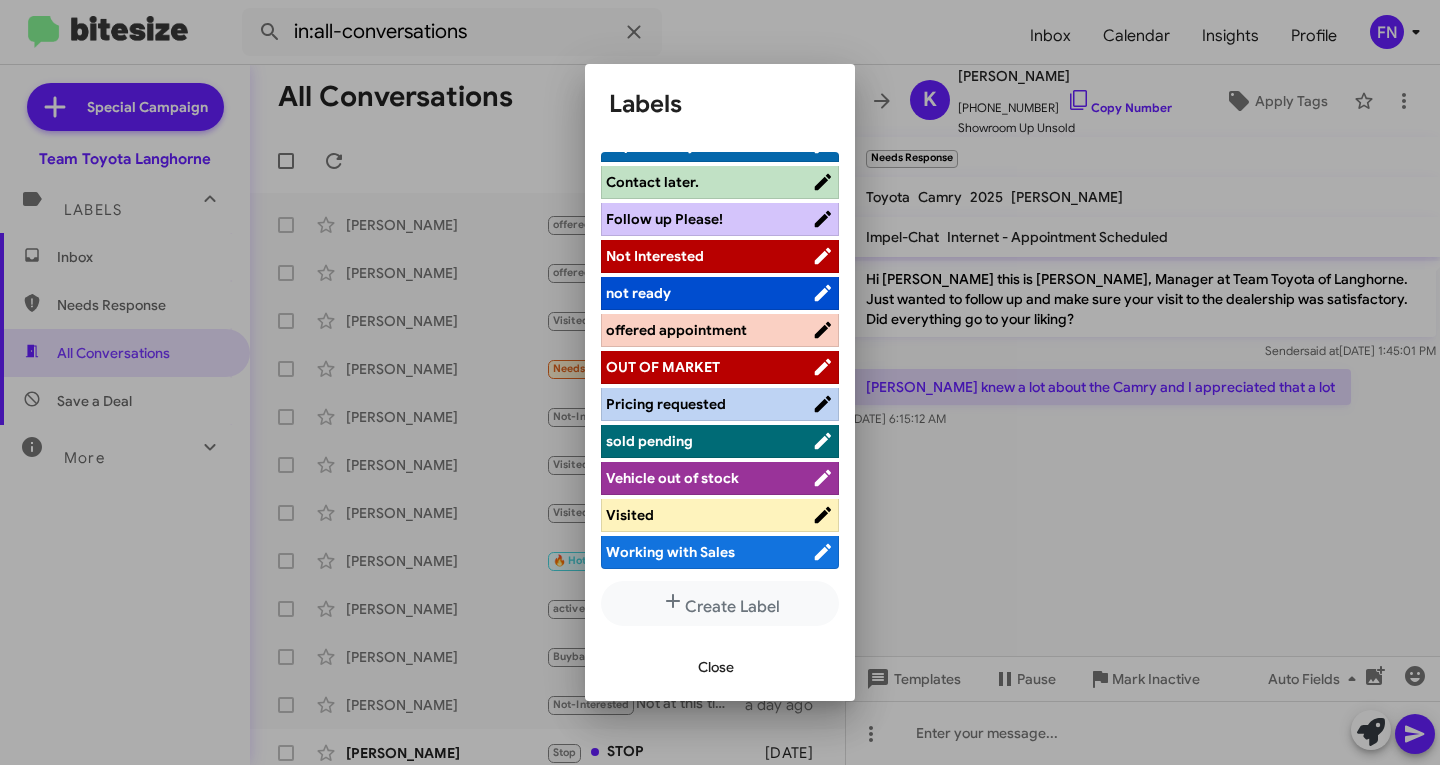 click on "Visited" at bounding box center (709, 515) 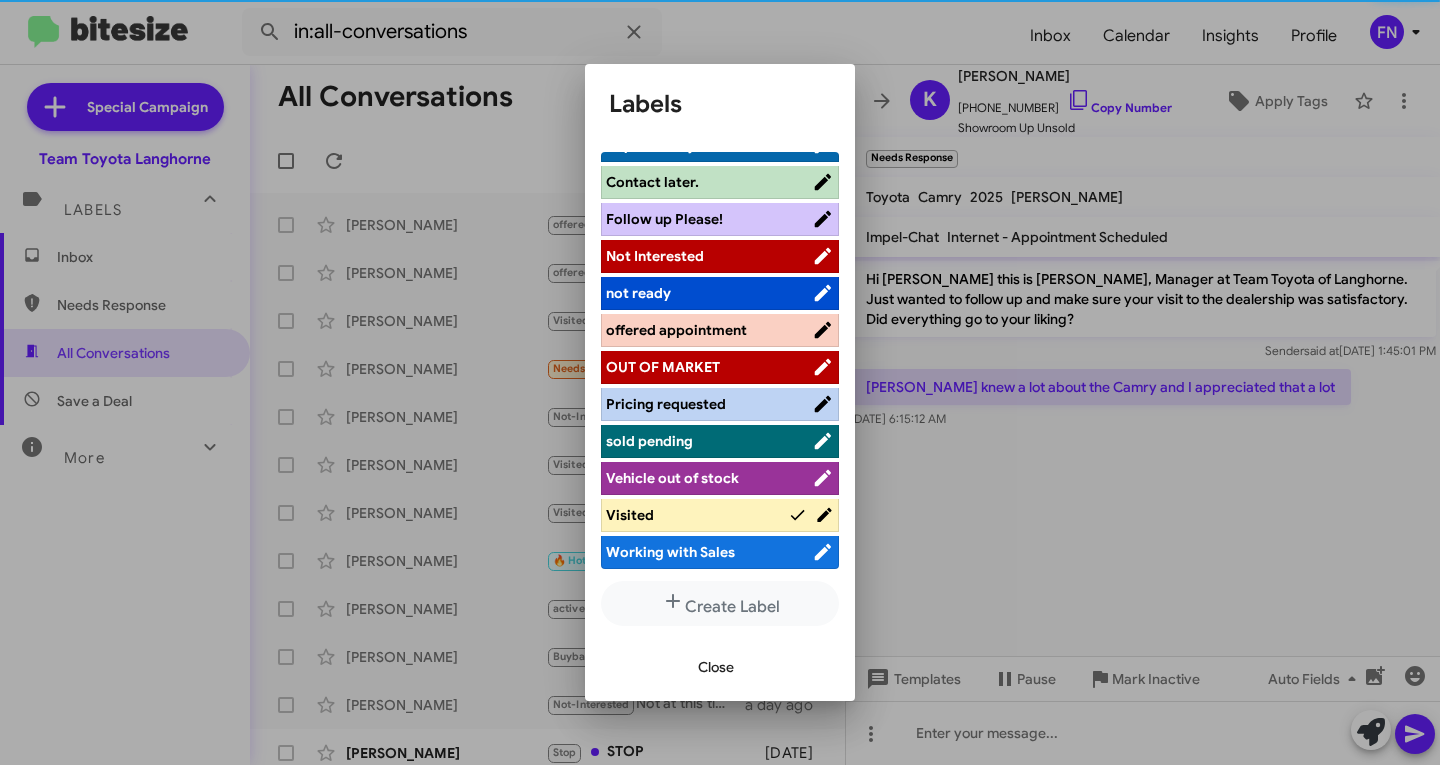 scroll, scrollTop: 283, scrollLeft: 0, axis: vertical 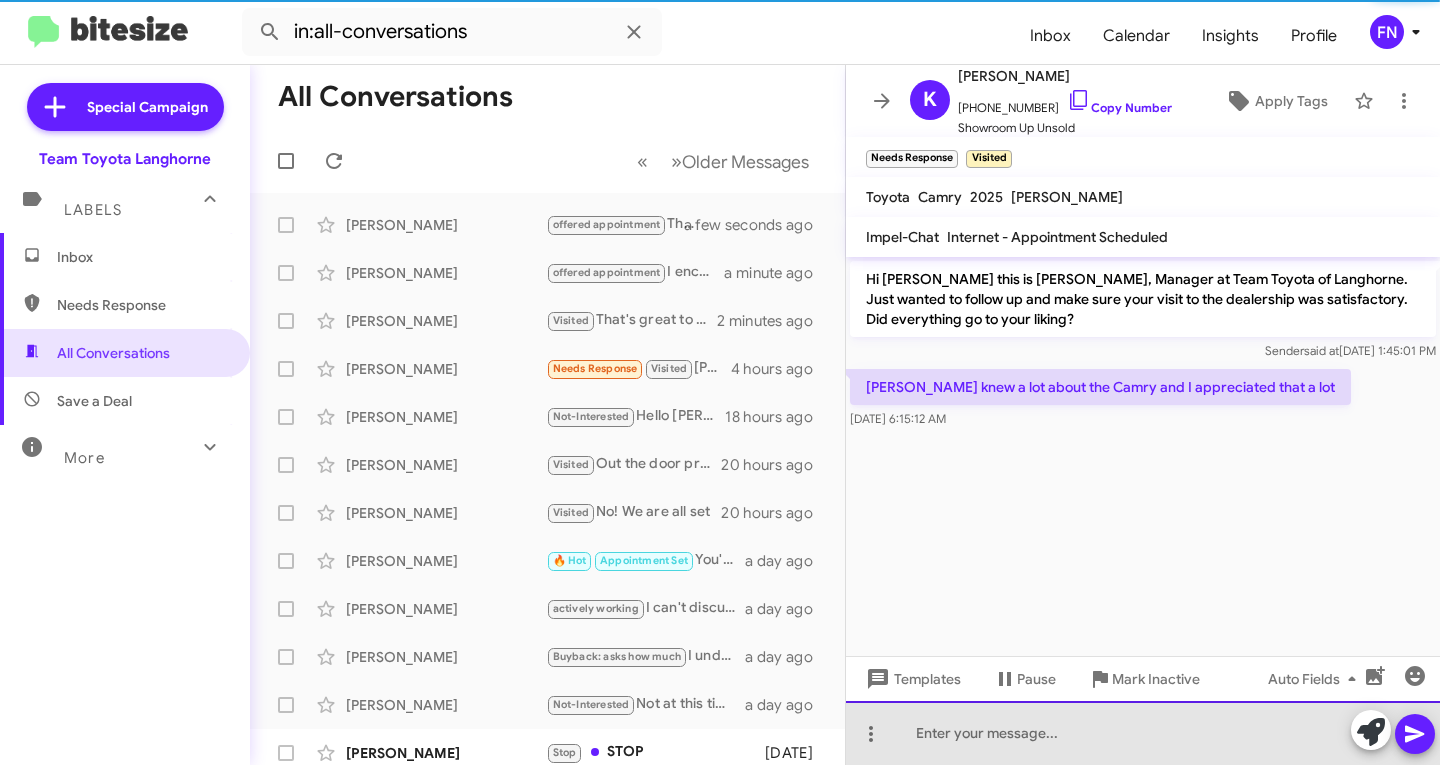 click 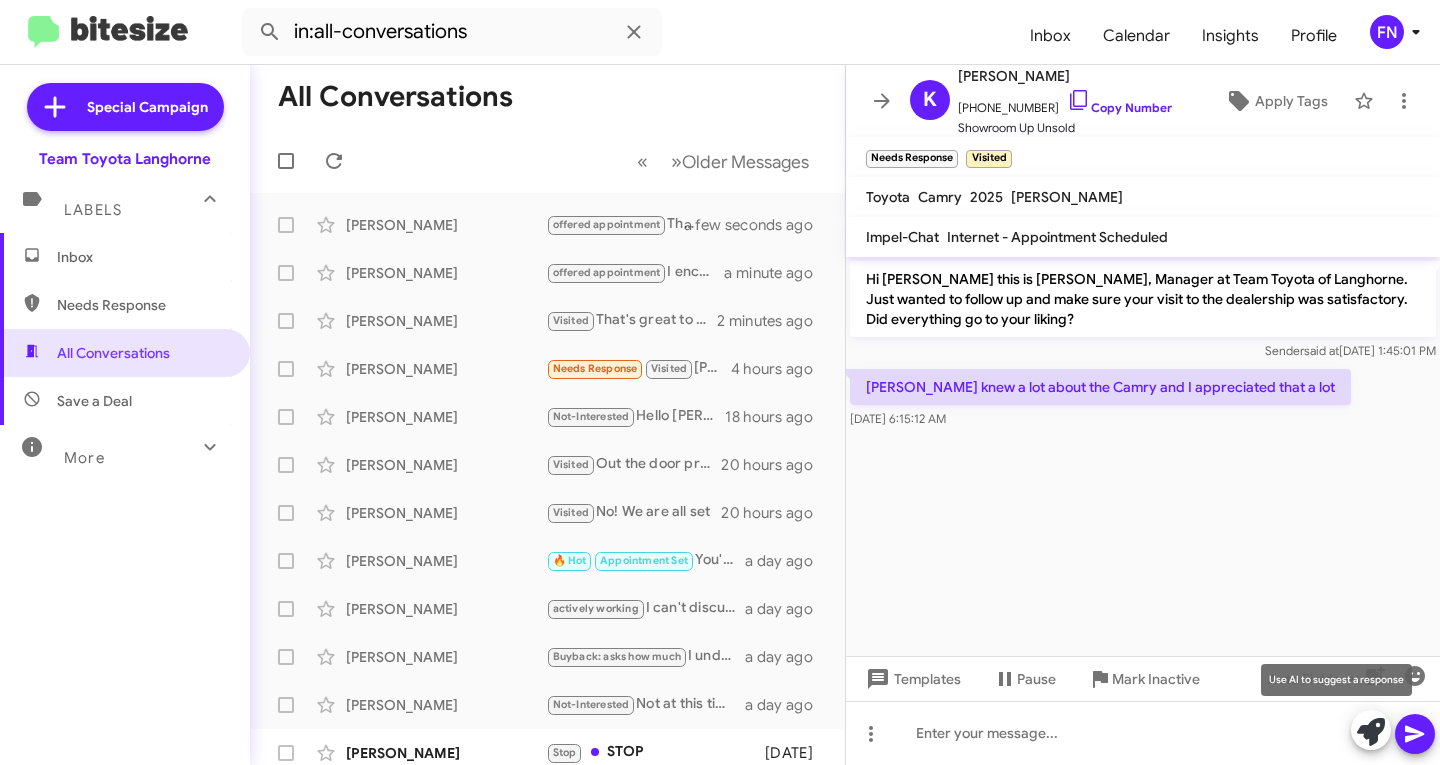 click 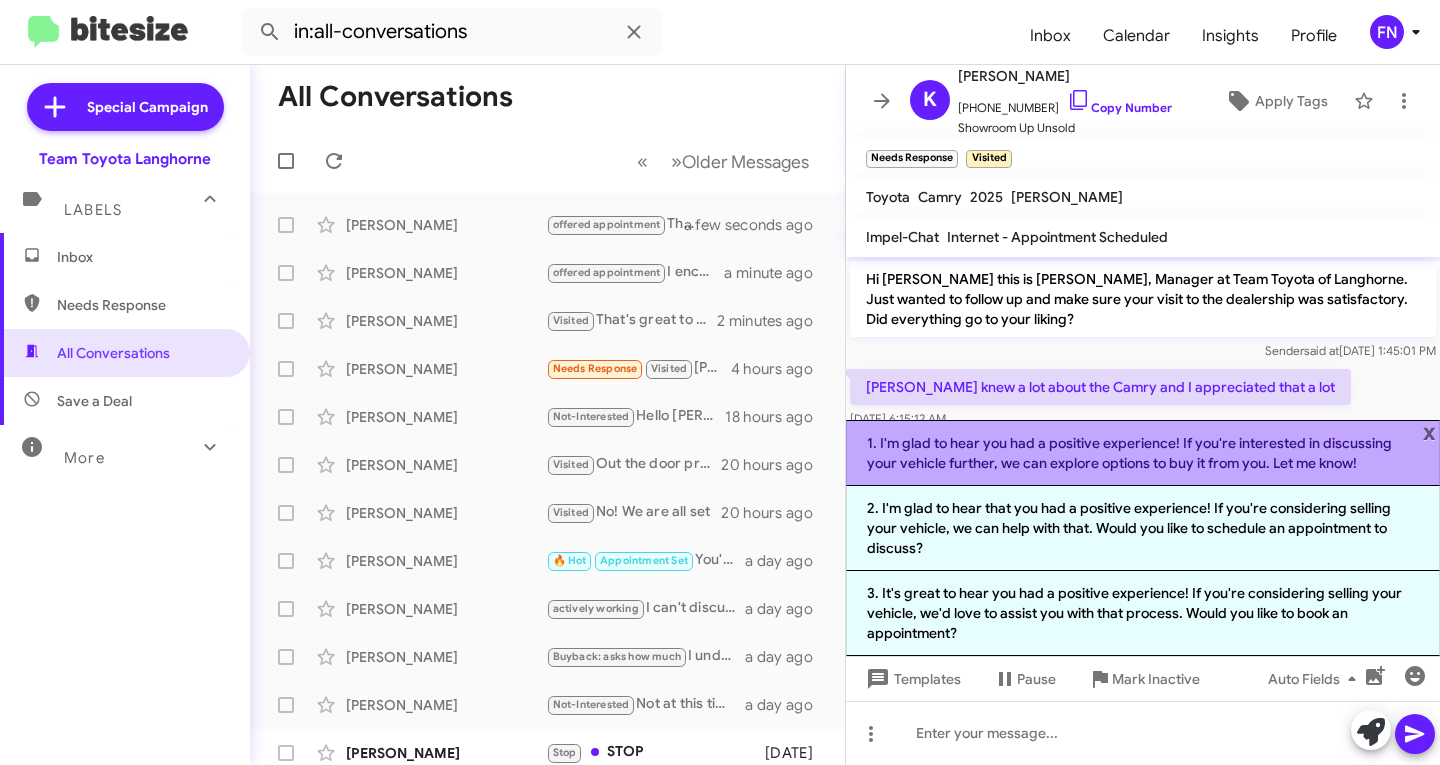 click on "1. I'm glad to hear you had a positive experience! If you're interested in discussing your vehicle further, we can explore options to buy it from you. Let me know!" 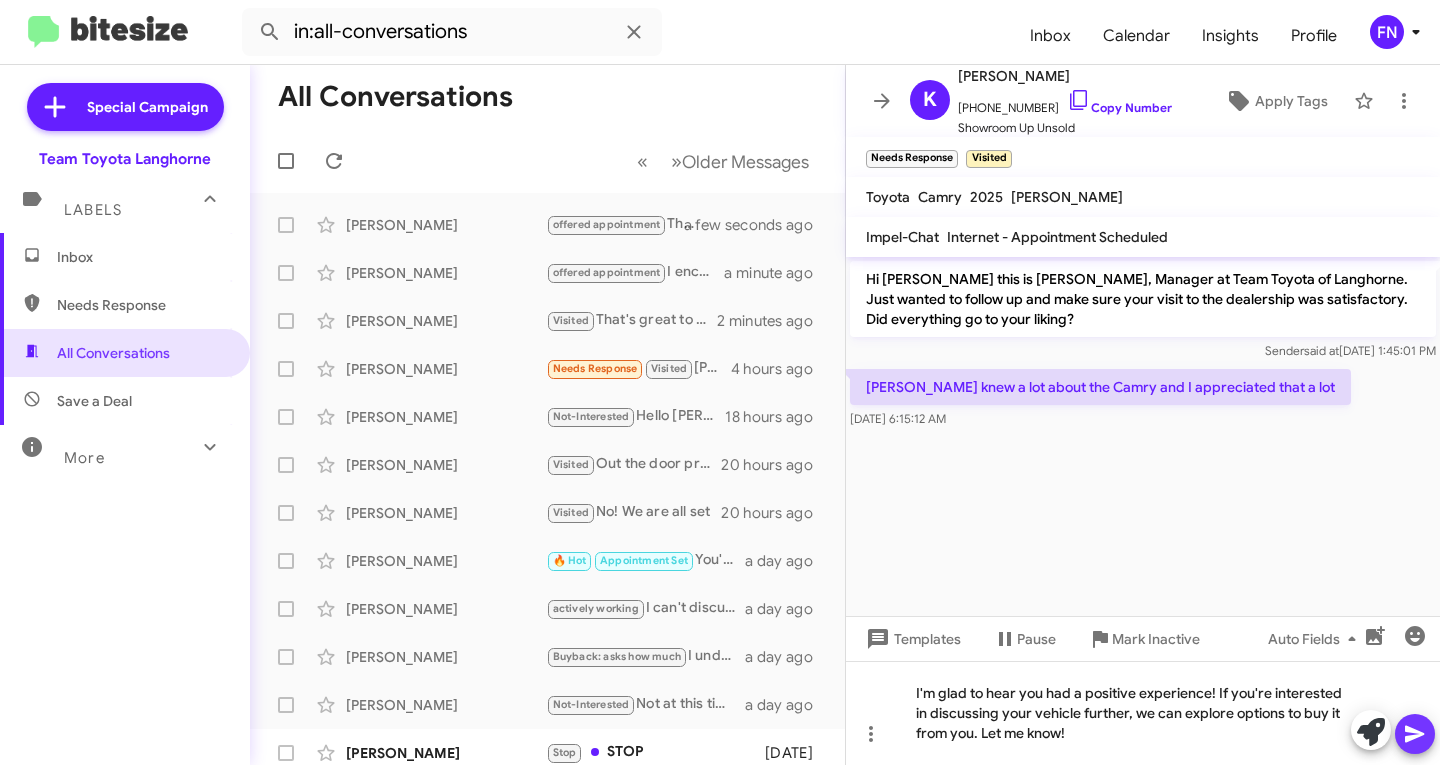 click 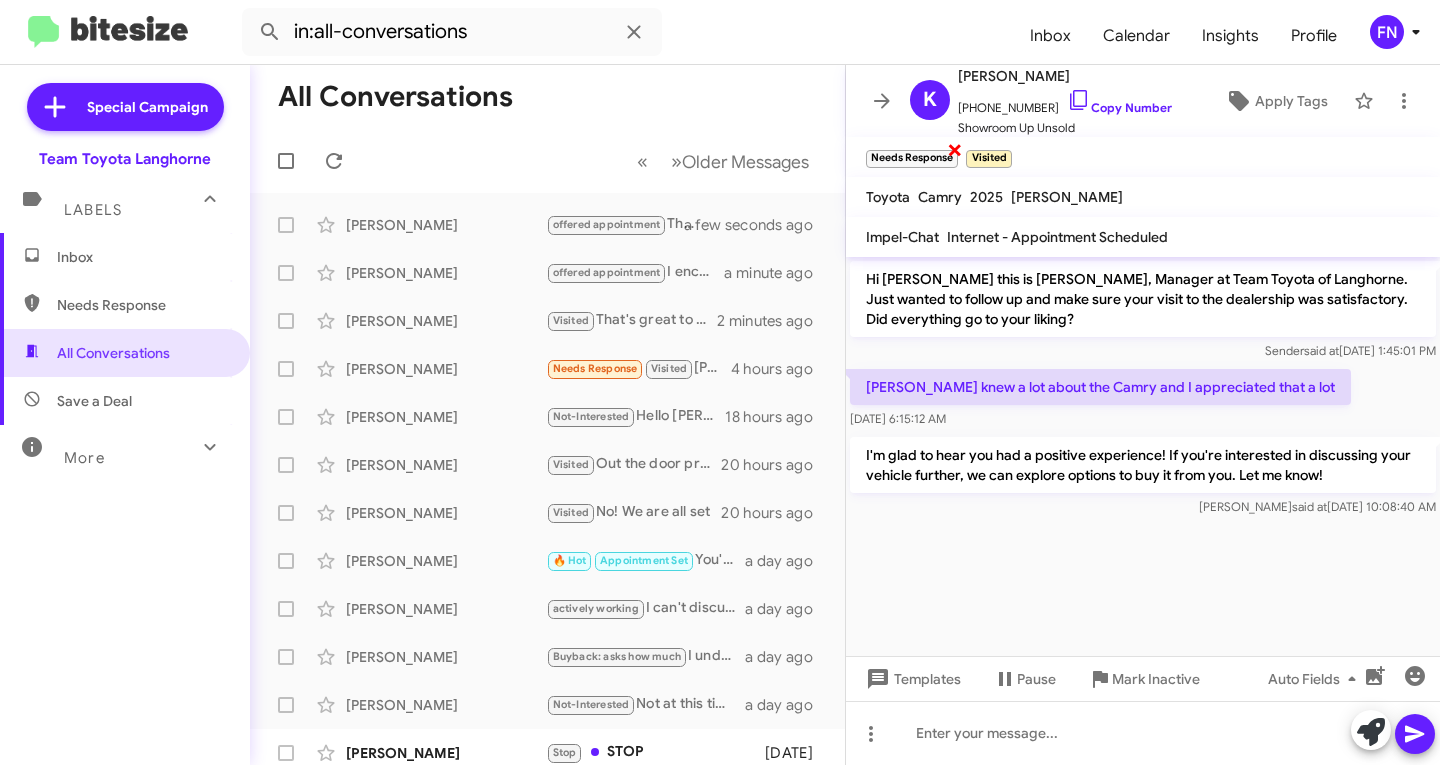 click on "×" 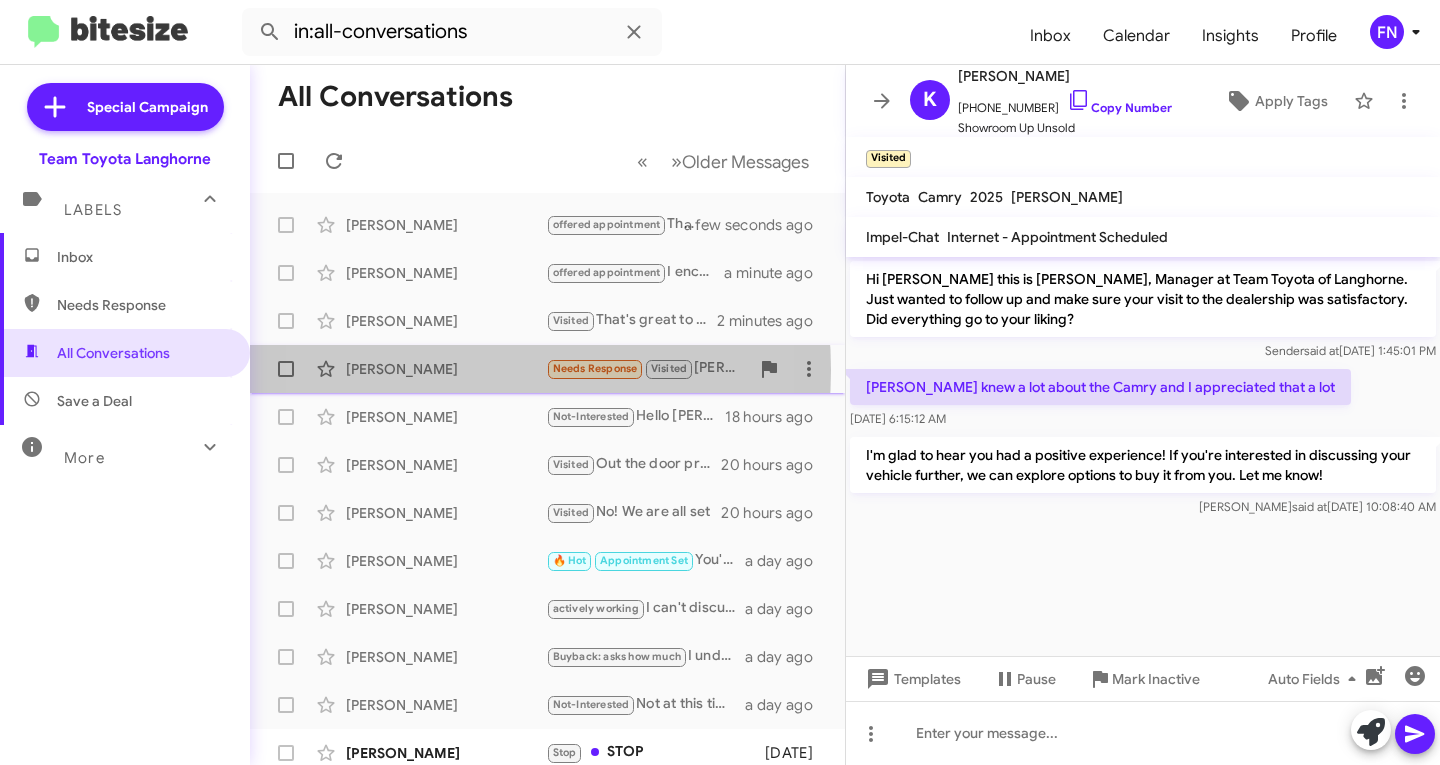click on "[PERSON_NAME]" 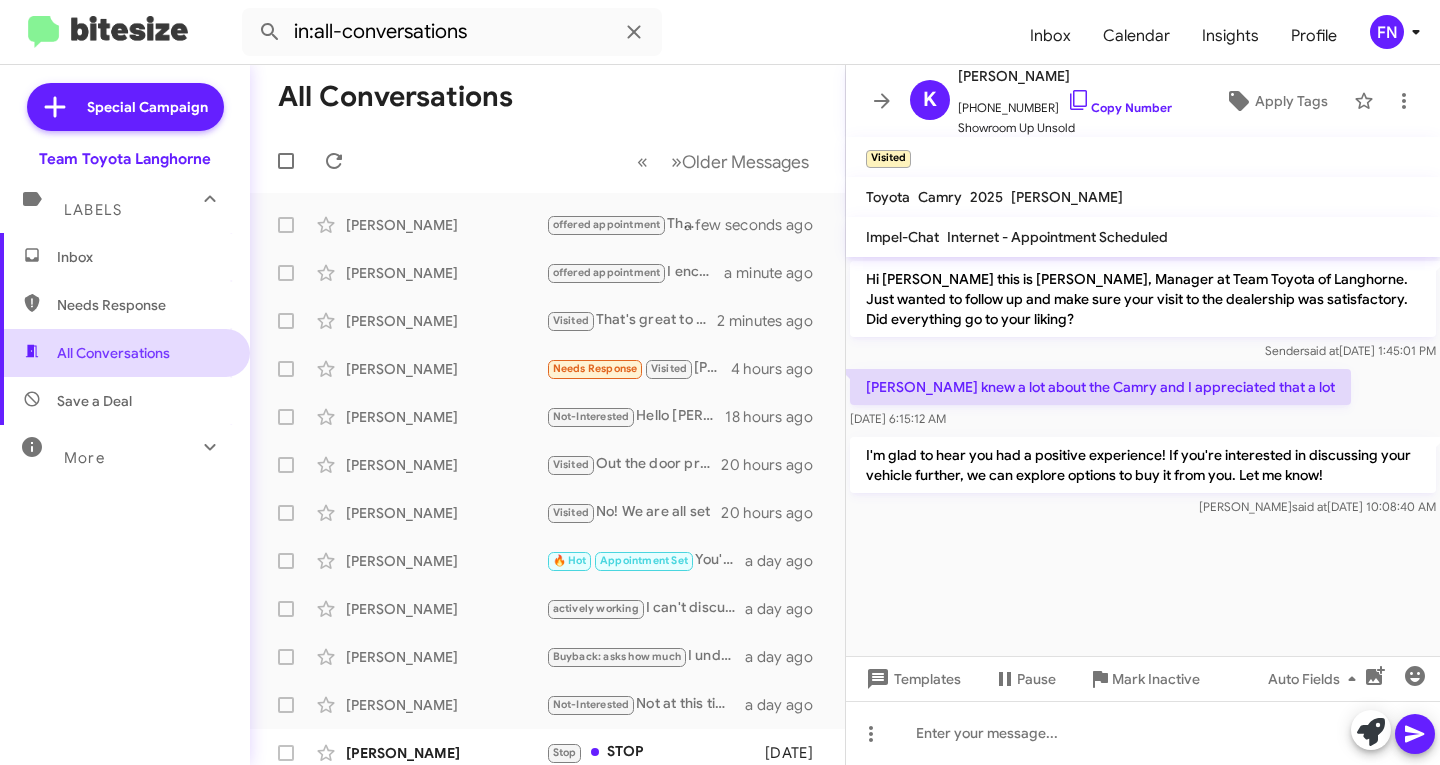 click on "All Conversations" at bounding box center (113, 353) 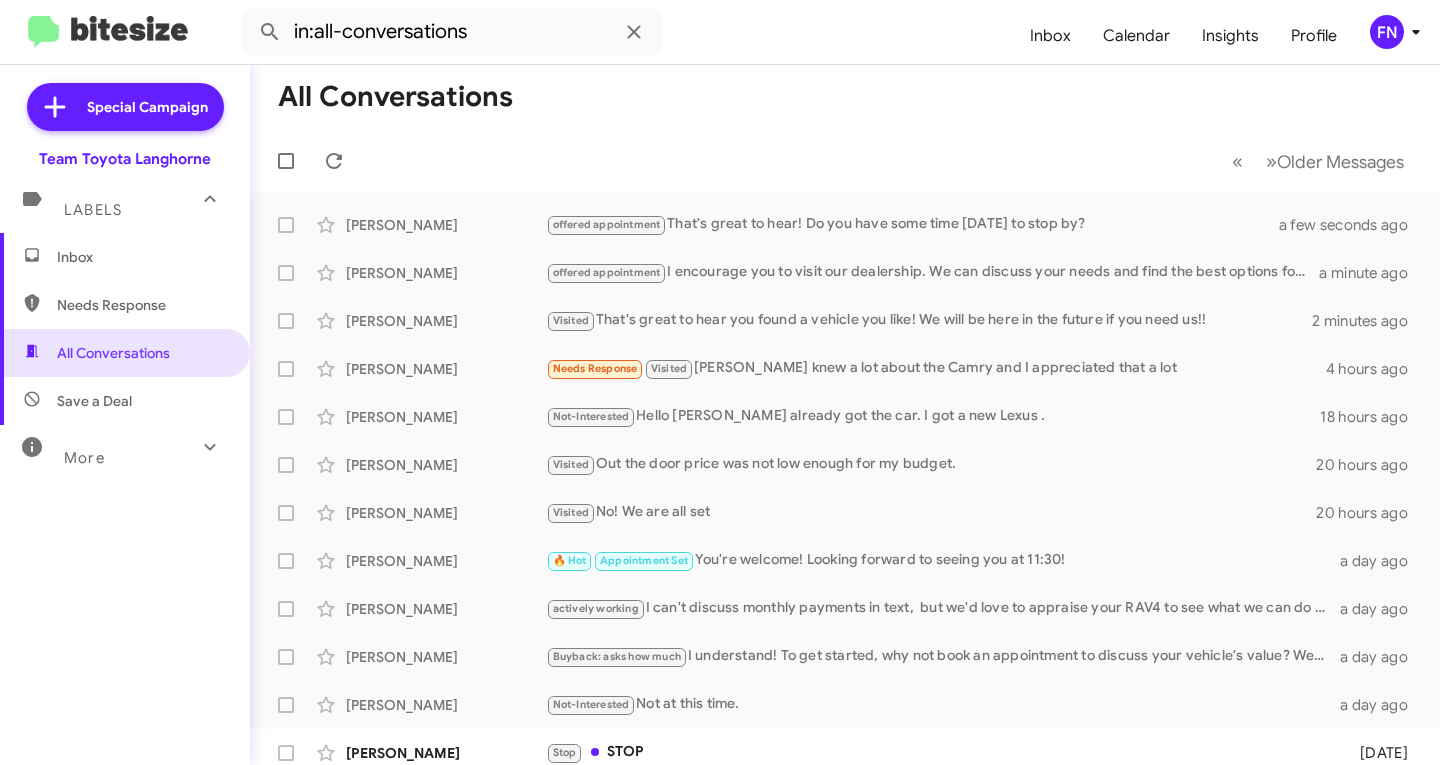 click on "Inbox" at bounding box center (125, 257) 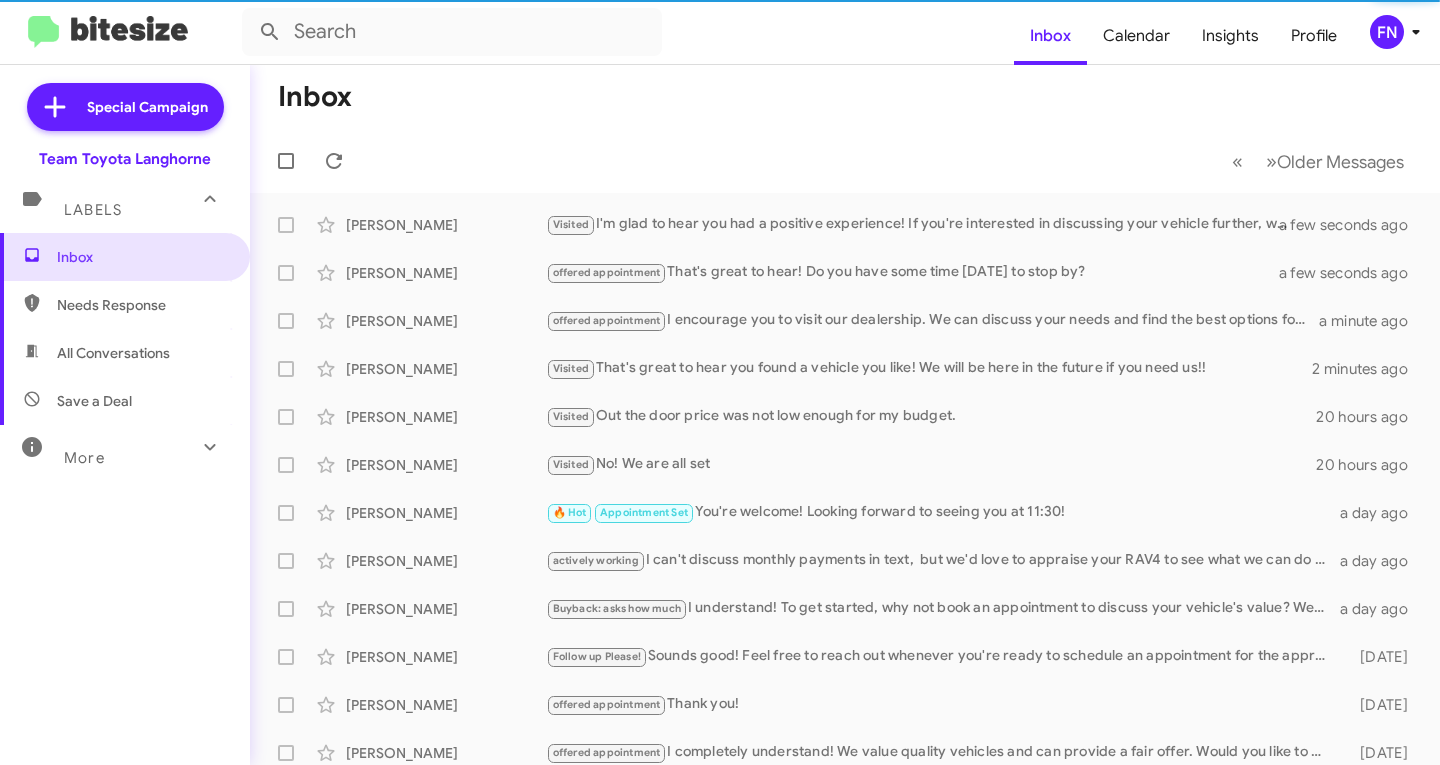 click on "All Conversations" at bounding box center (125, 353) 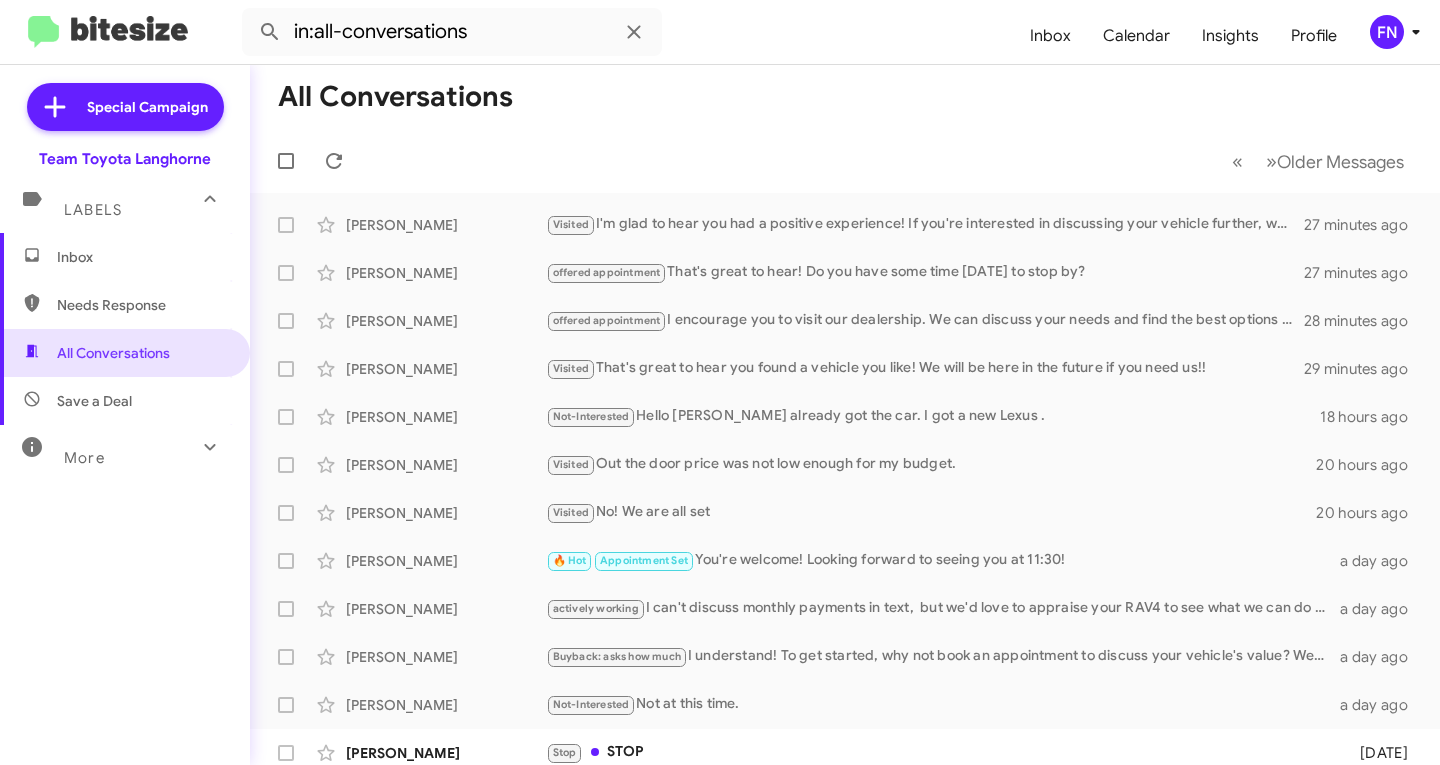 click on "Inbox" at bounding box center [125, 257] 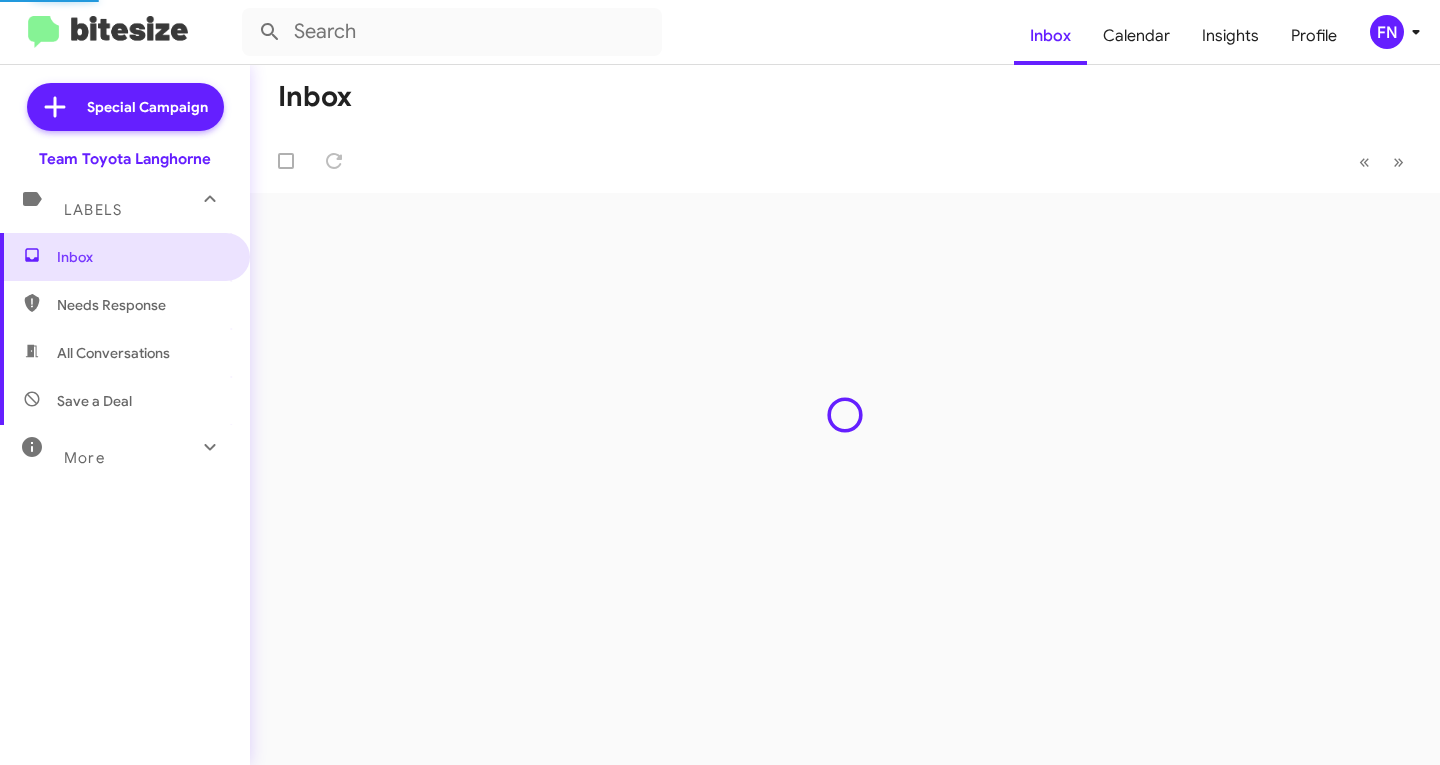click on "All Conversations" at bounding box center (125, 353) 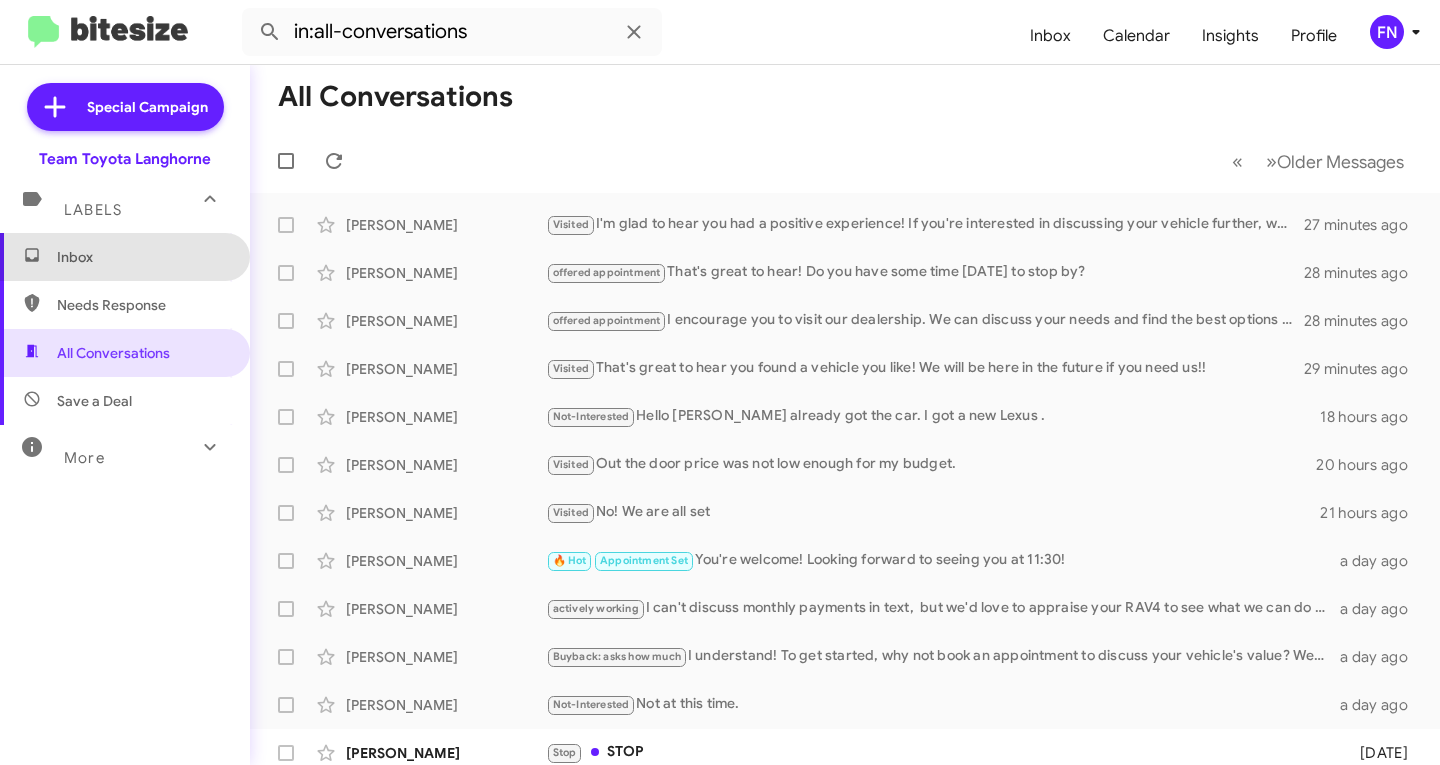 click on "Inbox" at bounding box center (142, 257) 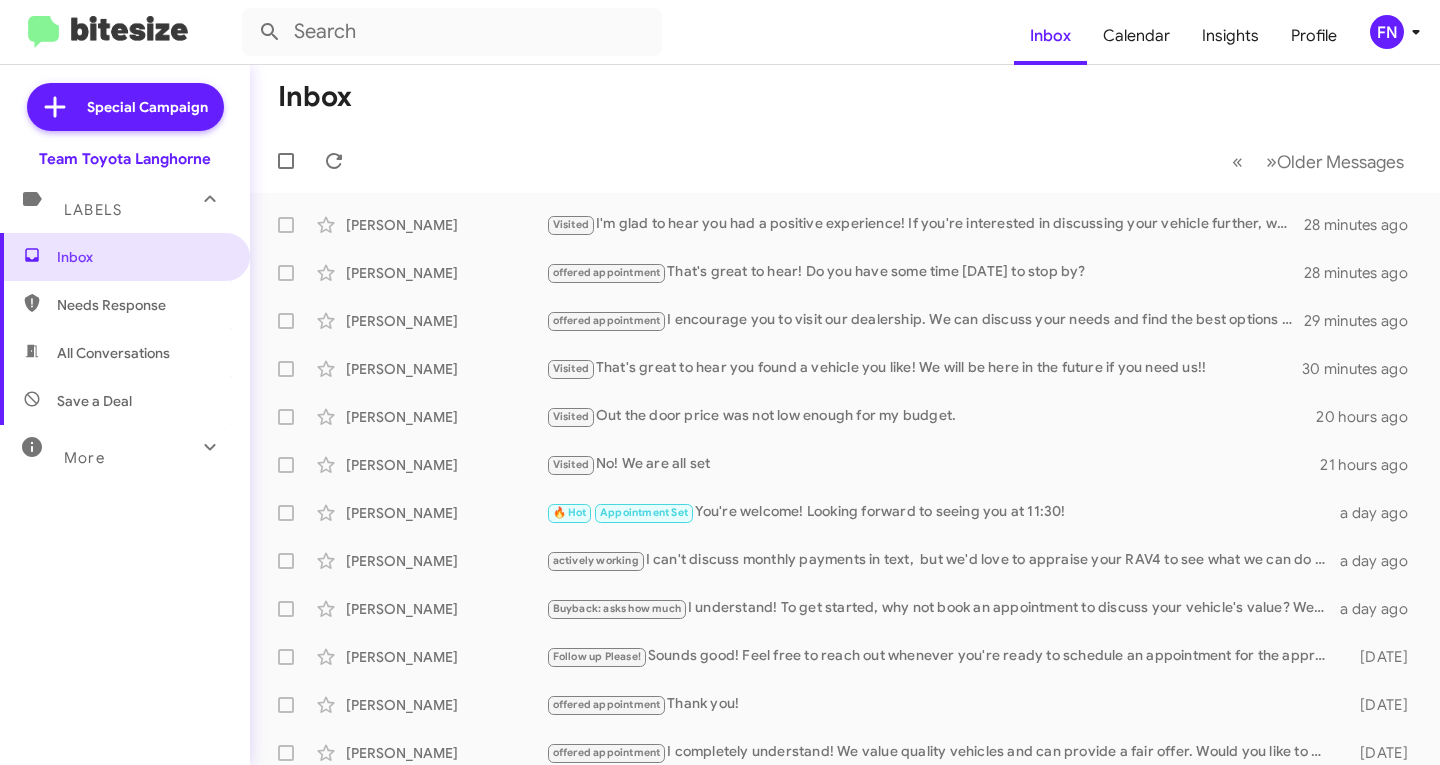 click on "All Conversations" at bounding box center [113, 353] 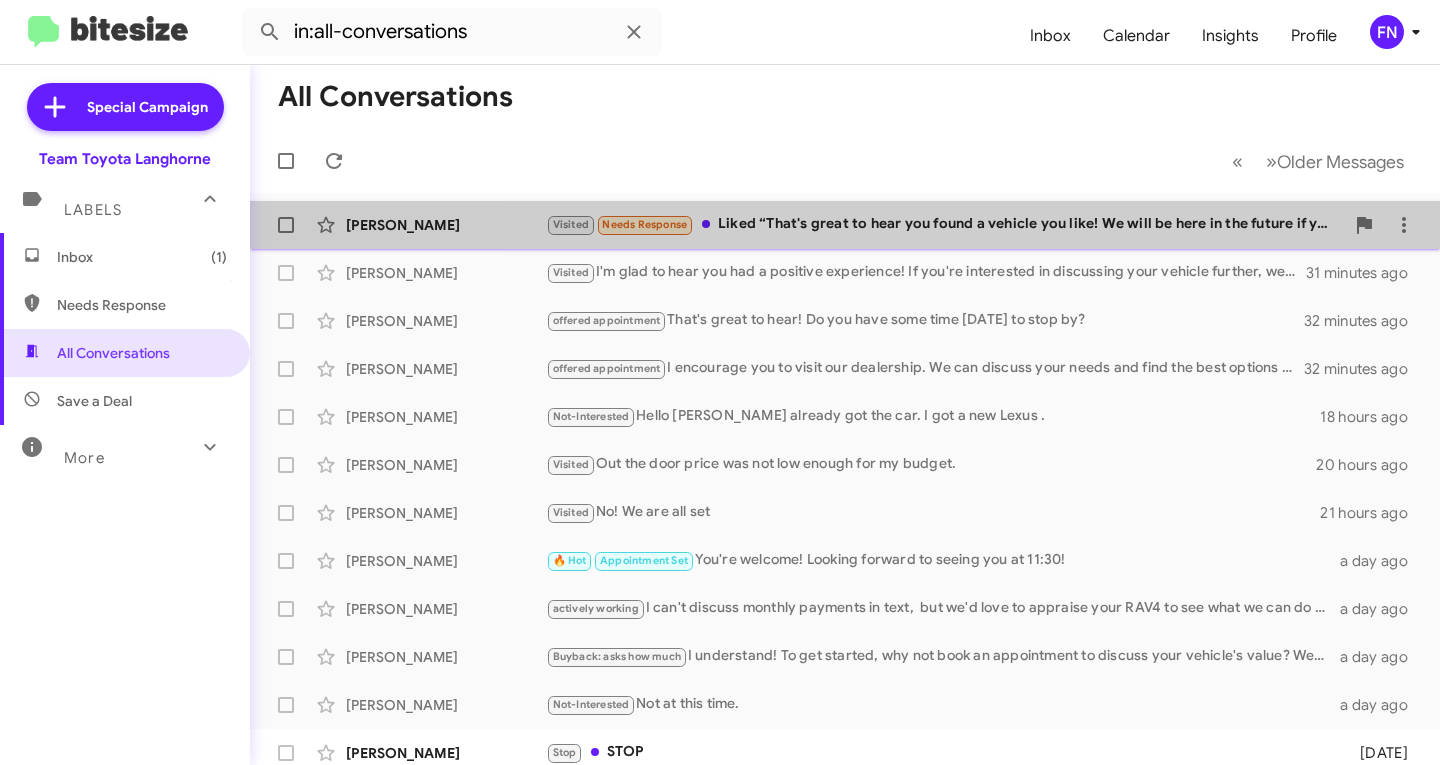 click on "Visited   Needs Response   Liked “That's great to hear you found a vehicle you like! We will be here in the future if you need us!!”" 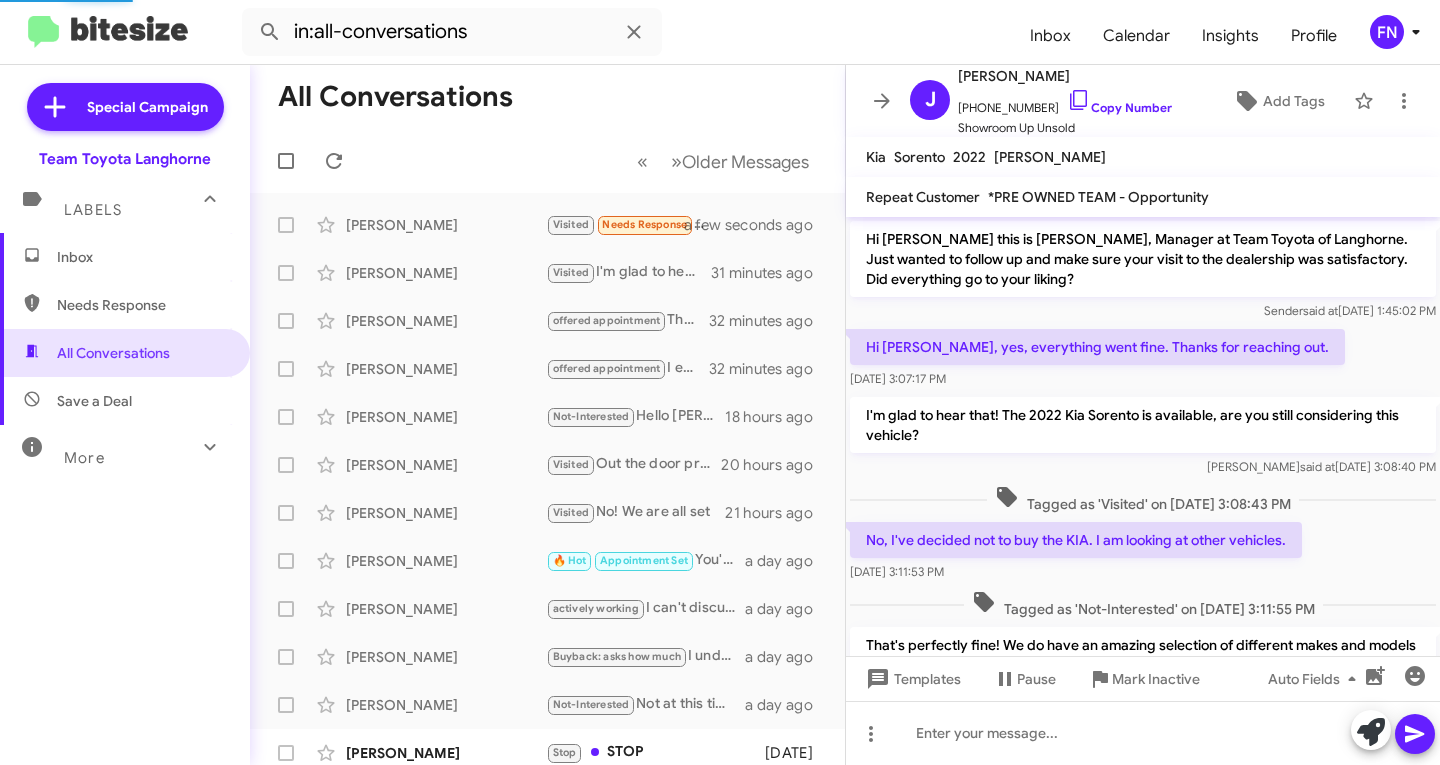 scroll, scrollTop: 703, scrollLeft: 0, axis: vertical 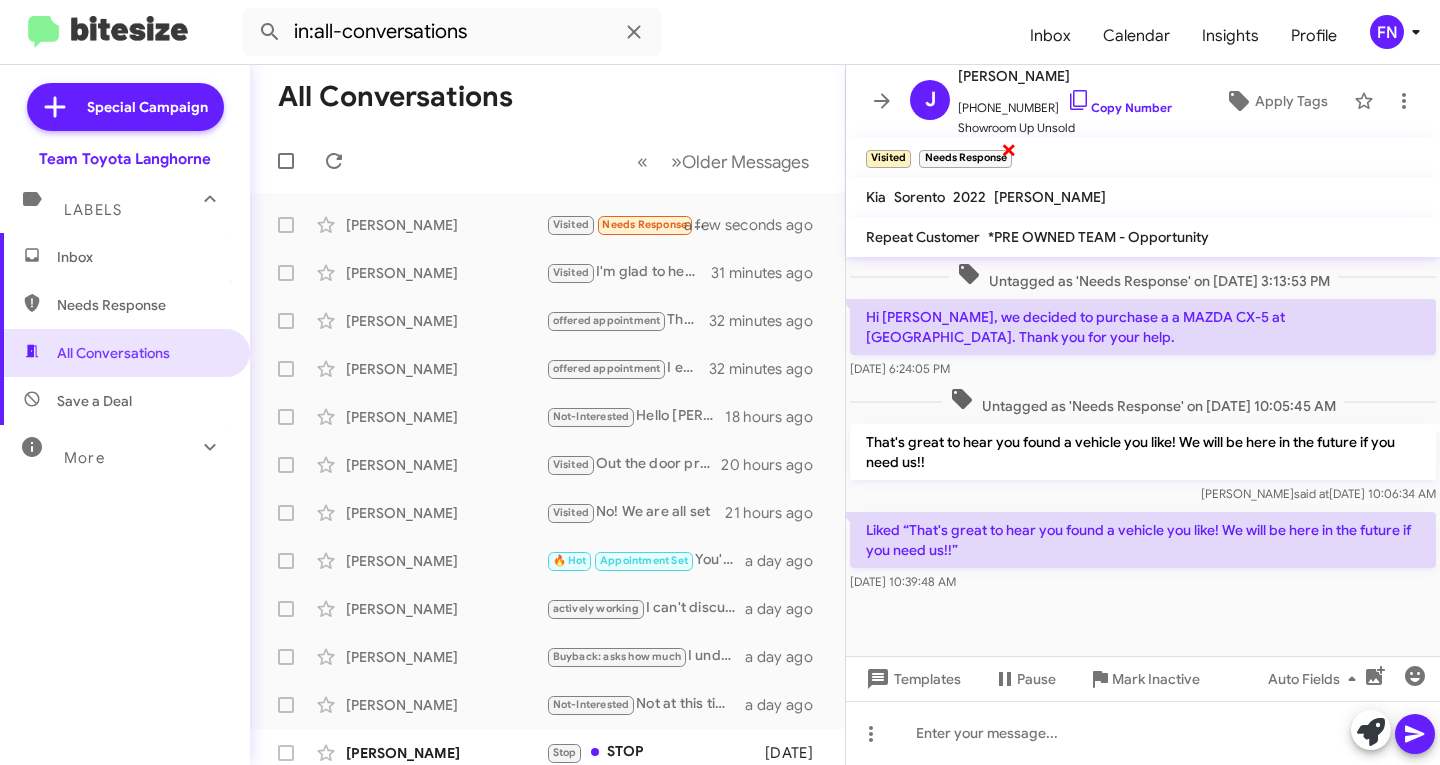 click on "×" 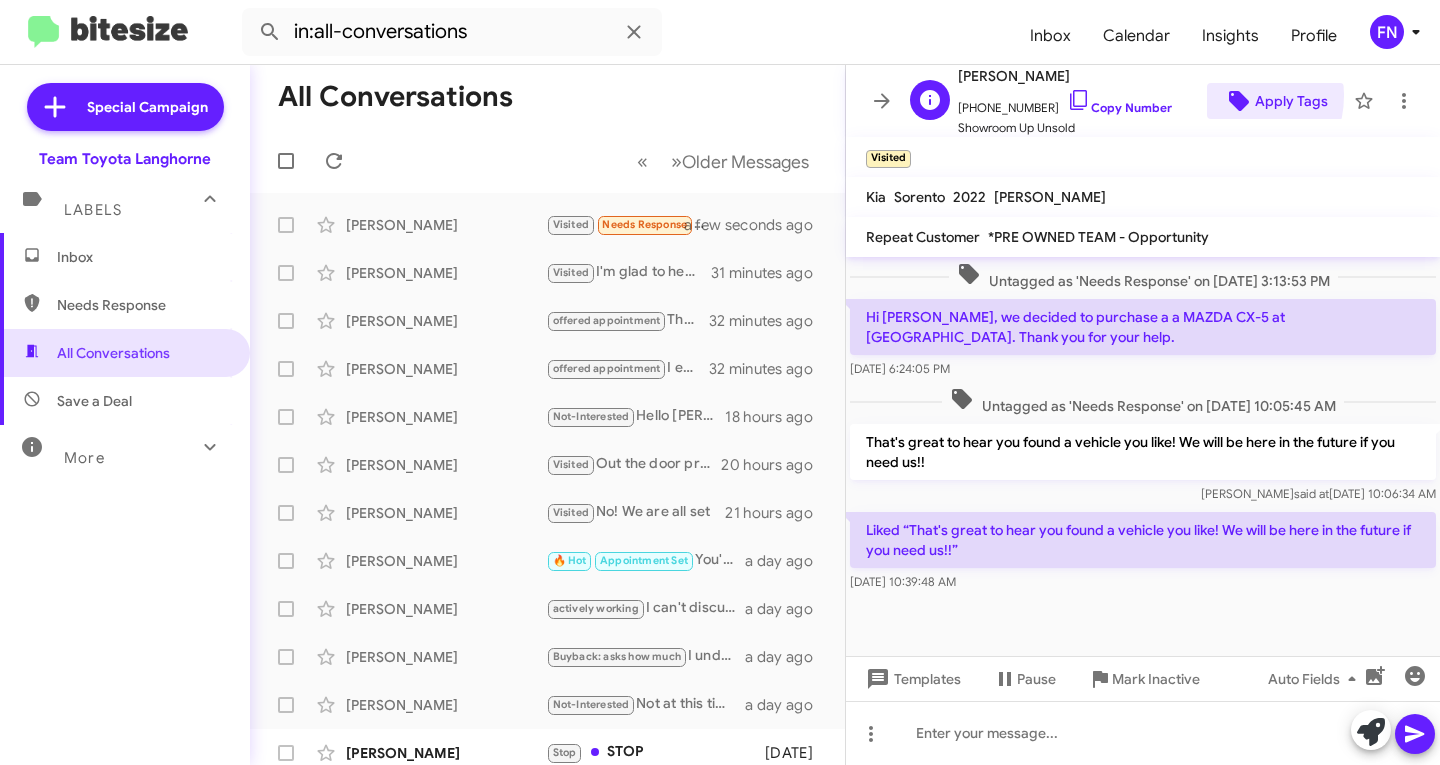click 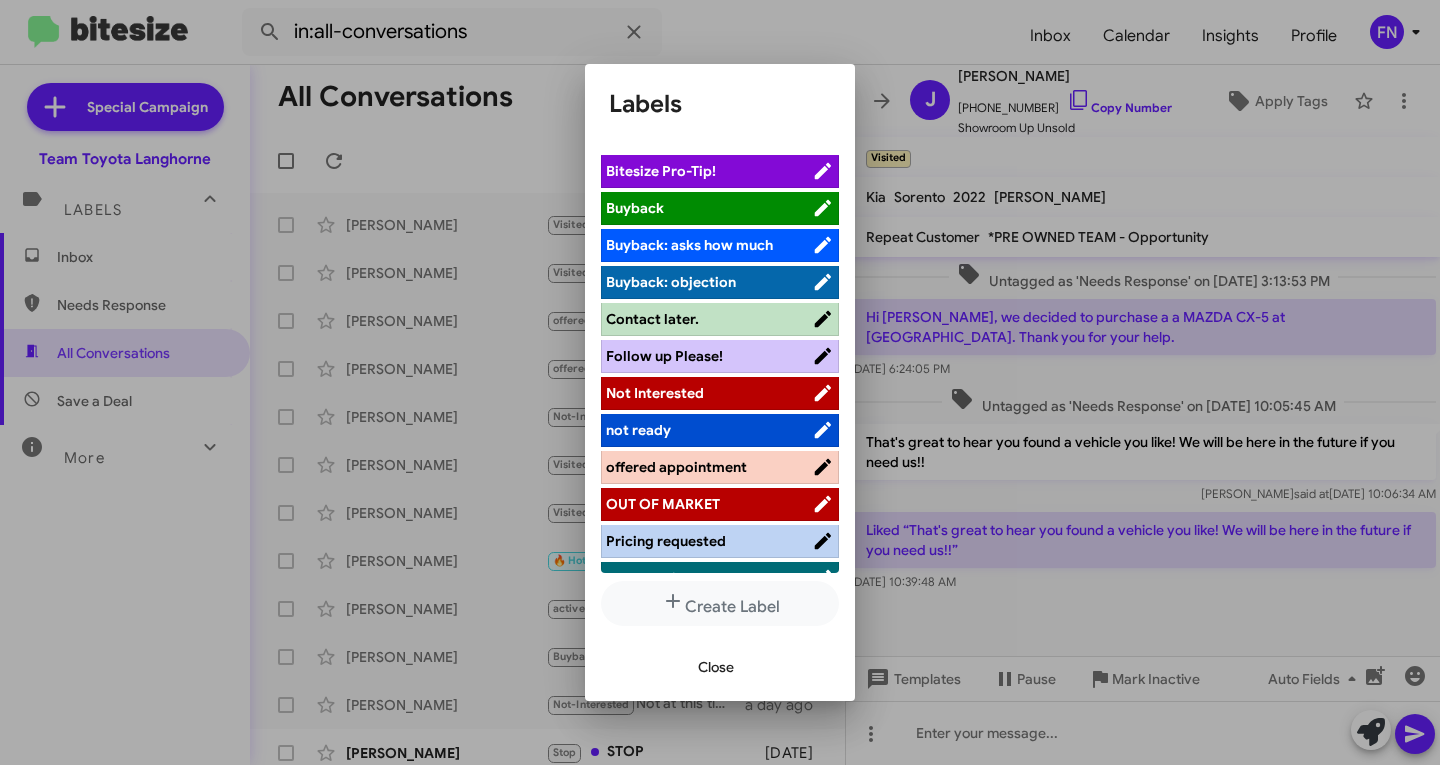 scroll, scrollTop: 283, scrollLeft: 0, axis: vertical 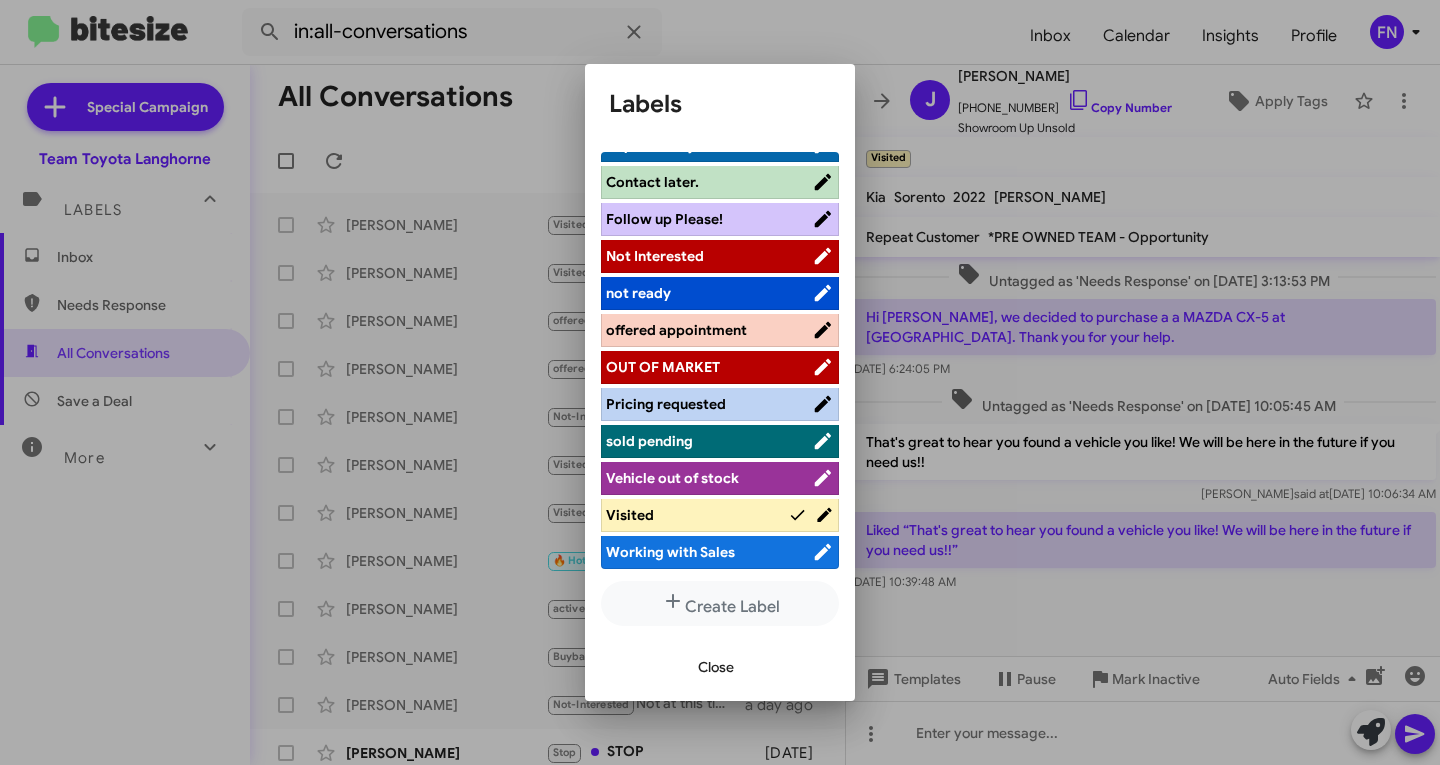click on "Not Interested" at bounding box center [709, 256] 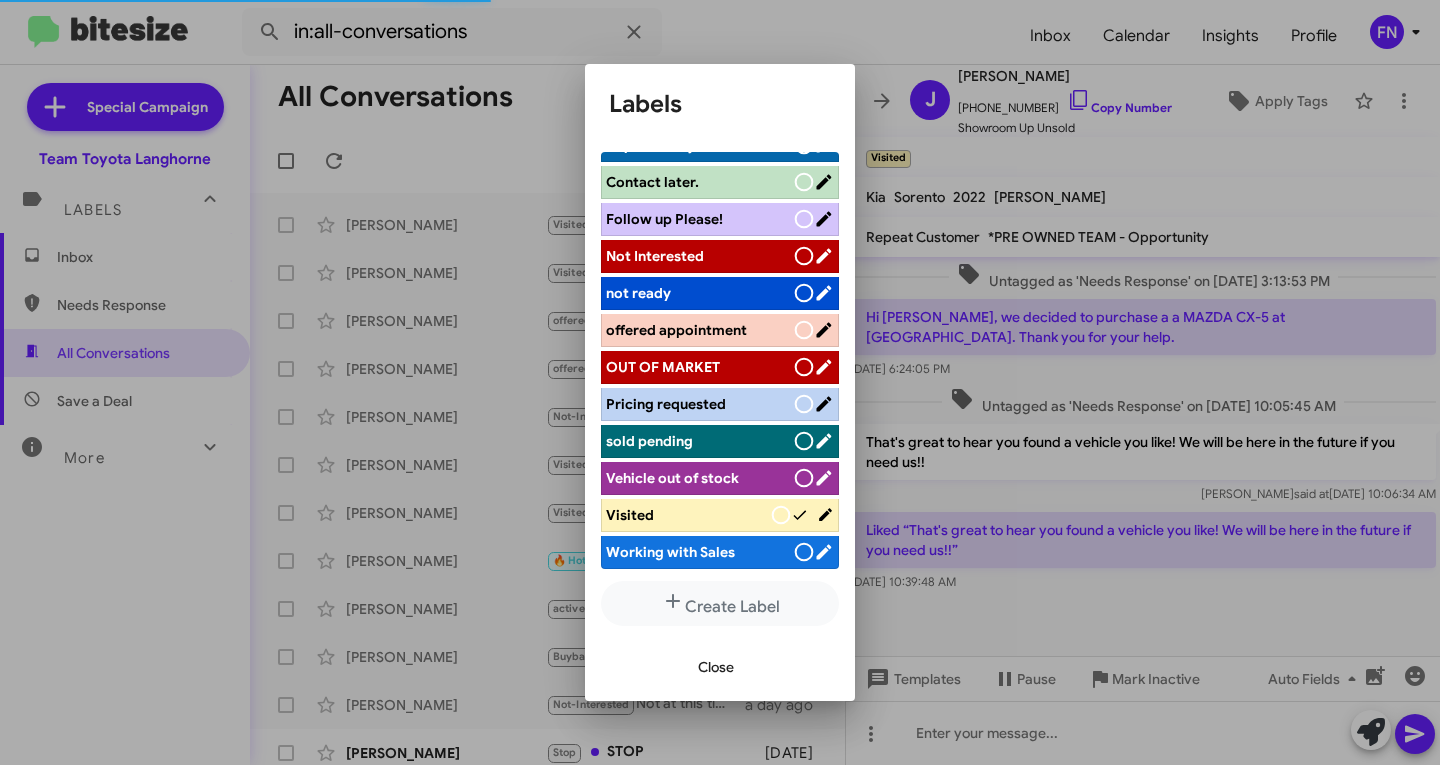 scroll, scrollTop: 283, scrollLeft: 0, axis: vertical 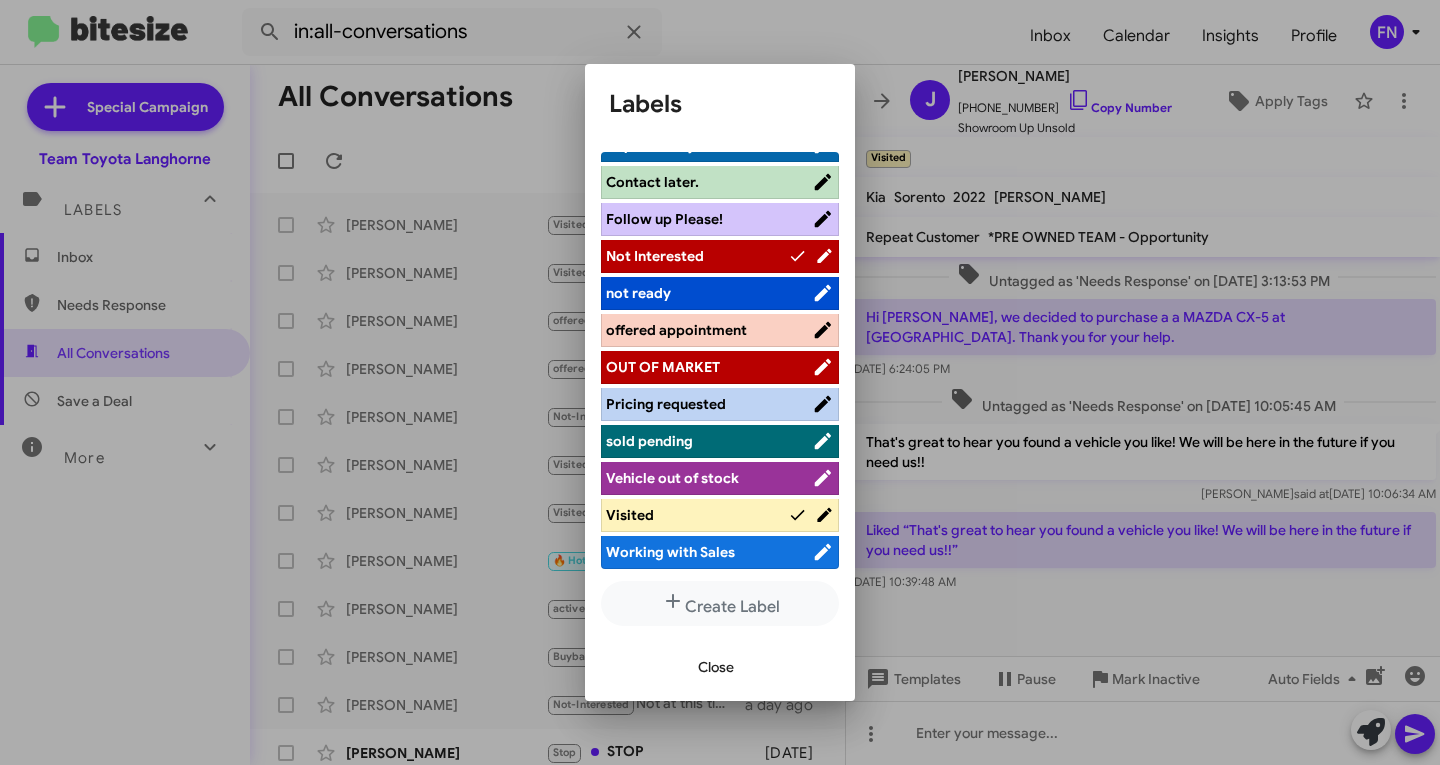 click on "Visited" at bounding box center [697, 515] 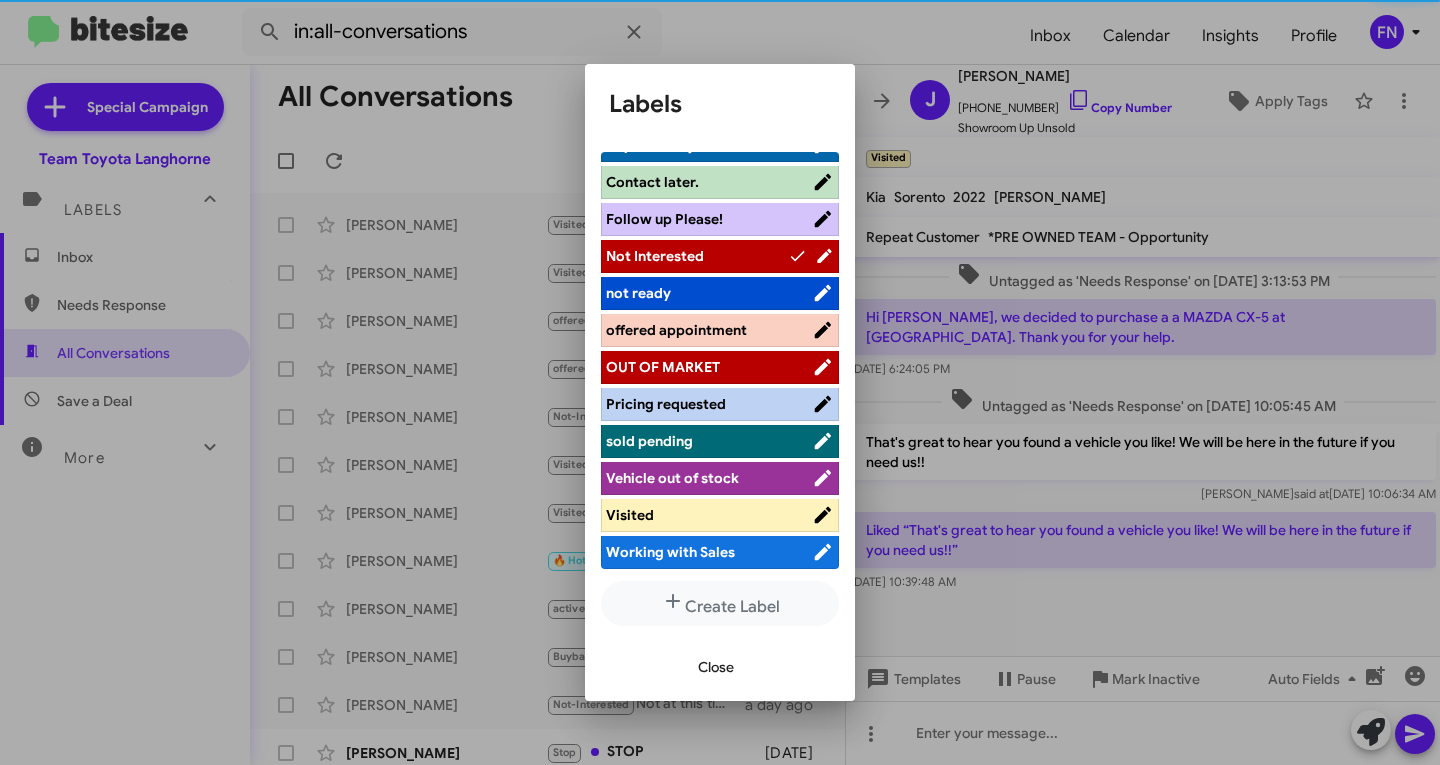 scroll, scrollTop: 283, scrollLeft: 0, axis: vertical 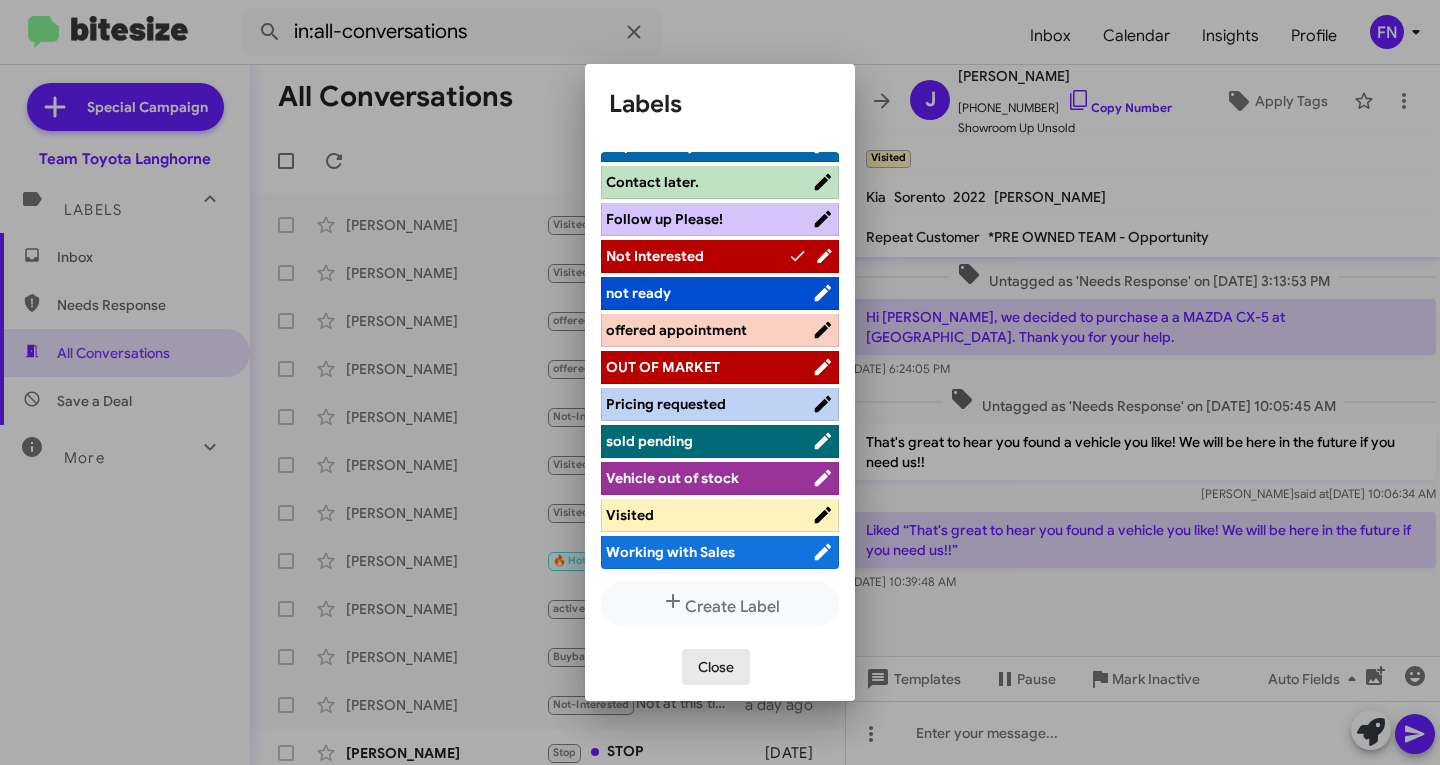 click on "Close" at bounding box center [716, 667] 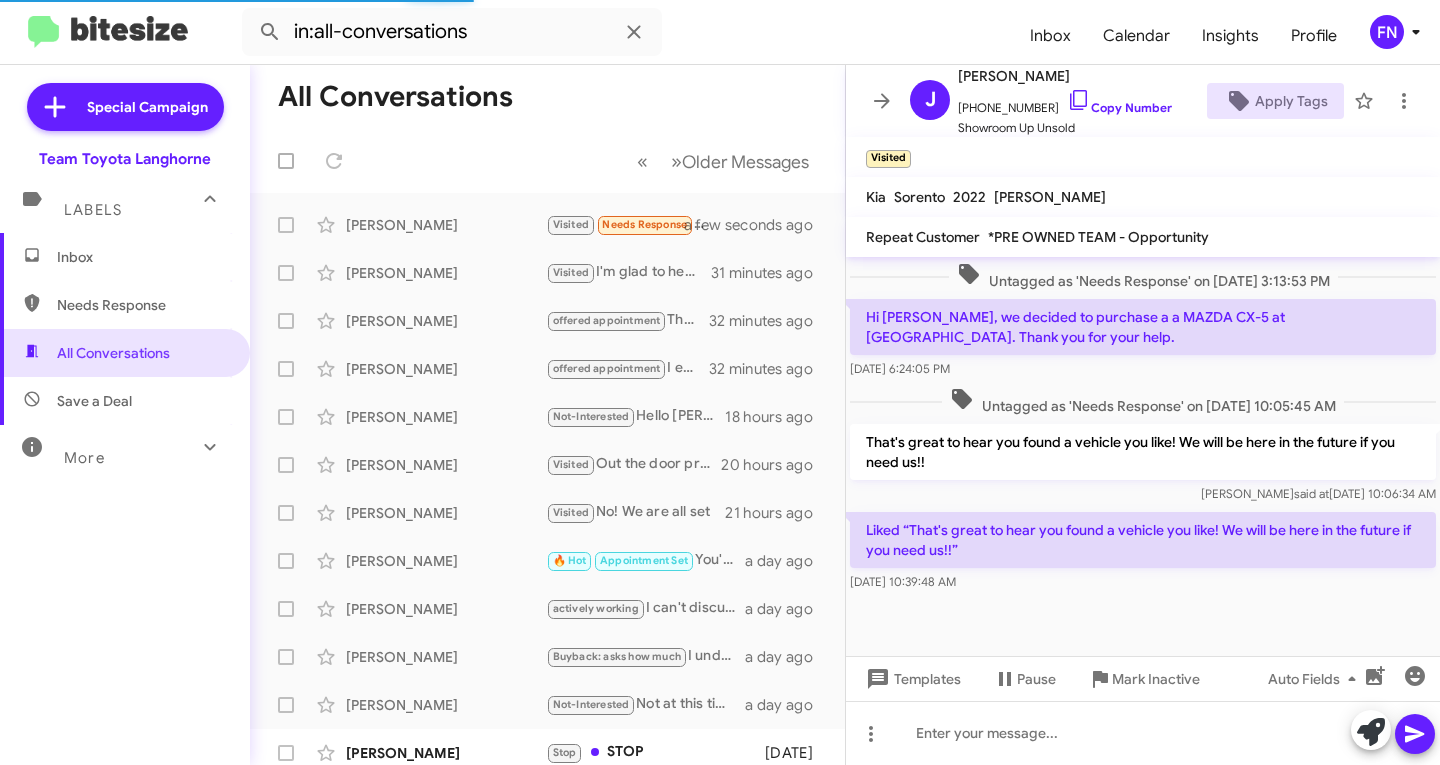 click on "Inbox" at bounding box center (125, 257) 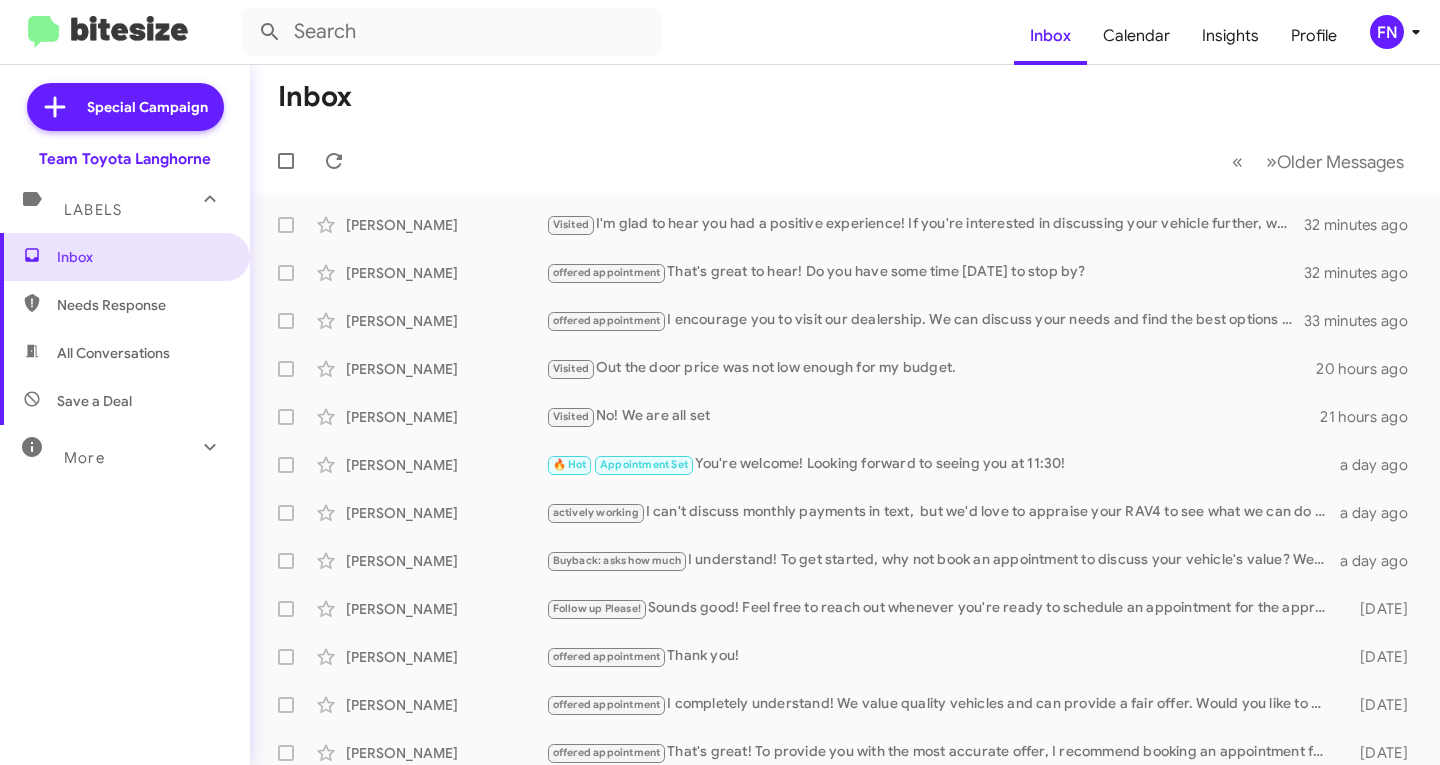 click on "All Conversations" at bounding box center (125, 353) 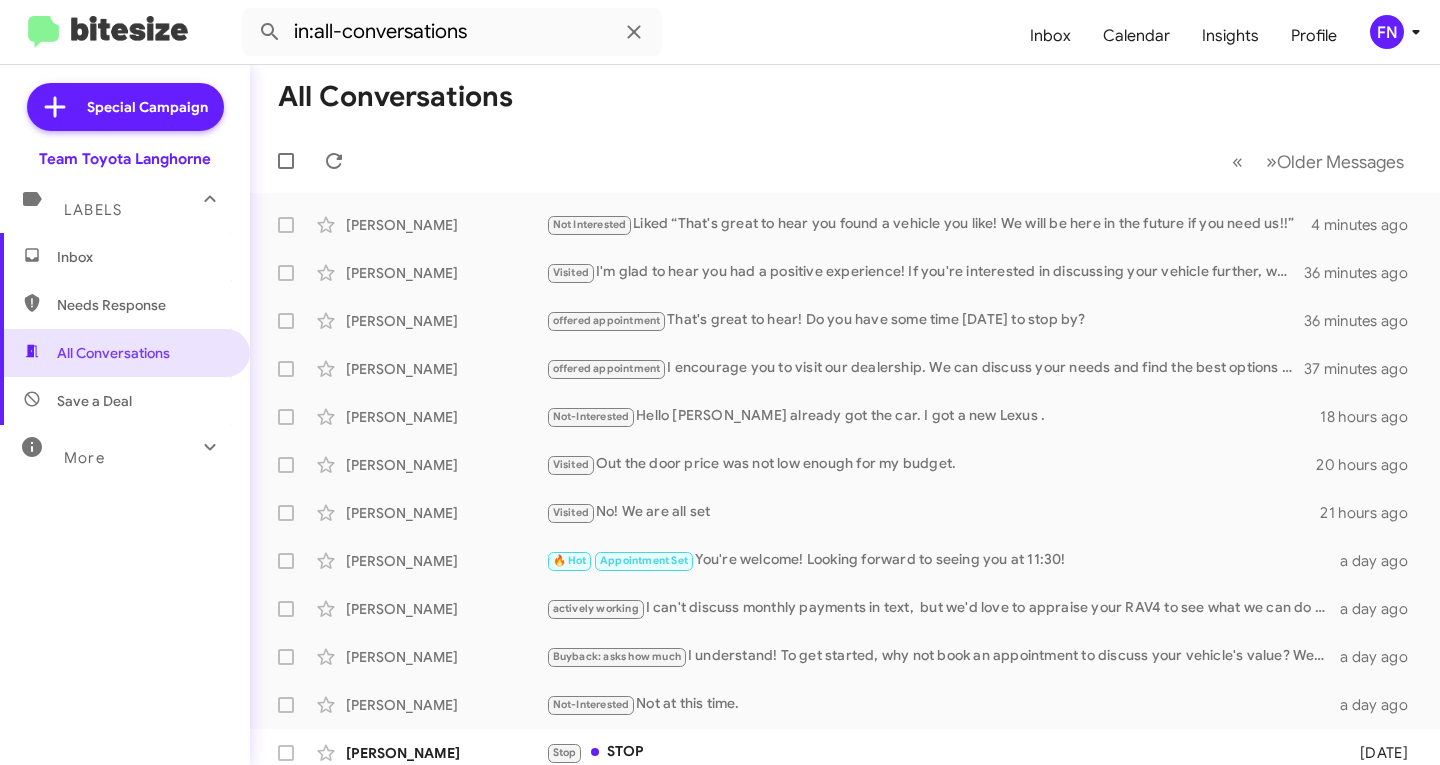 click on "Needs Response" at bounding box center (125, 305) 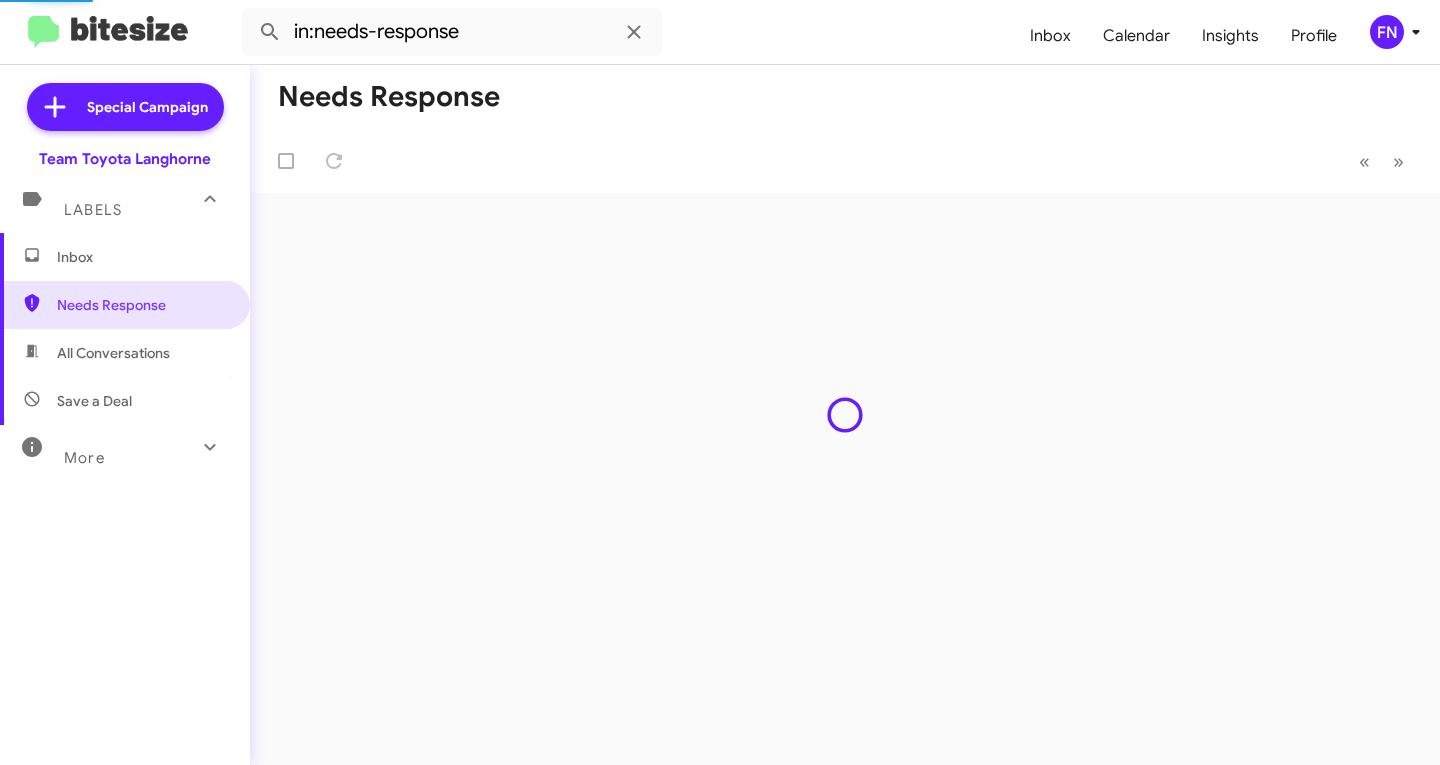 click on "Inbox" at bounding box center (142, 257) 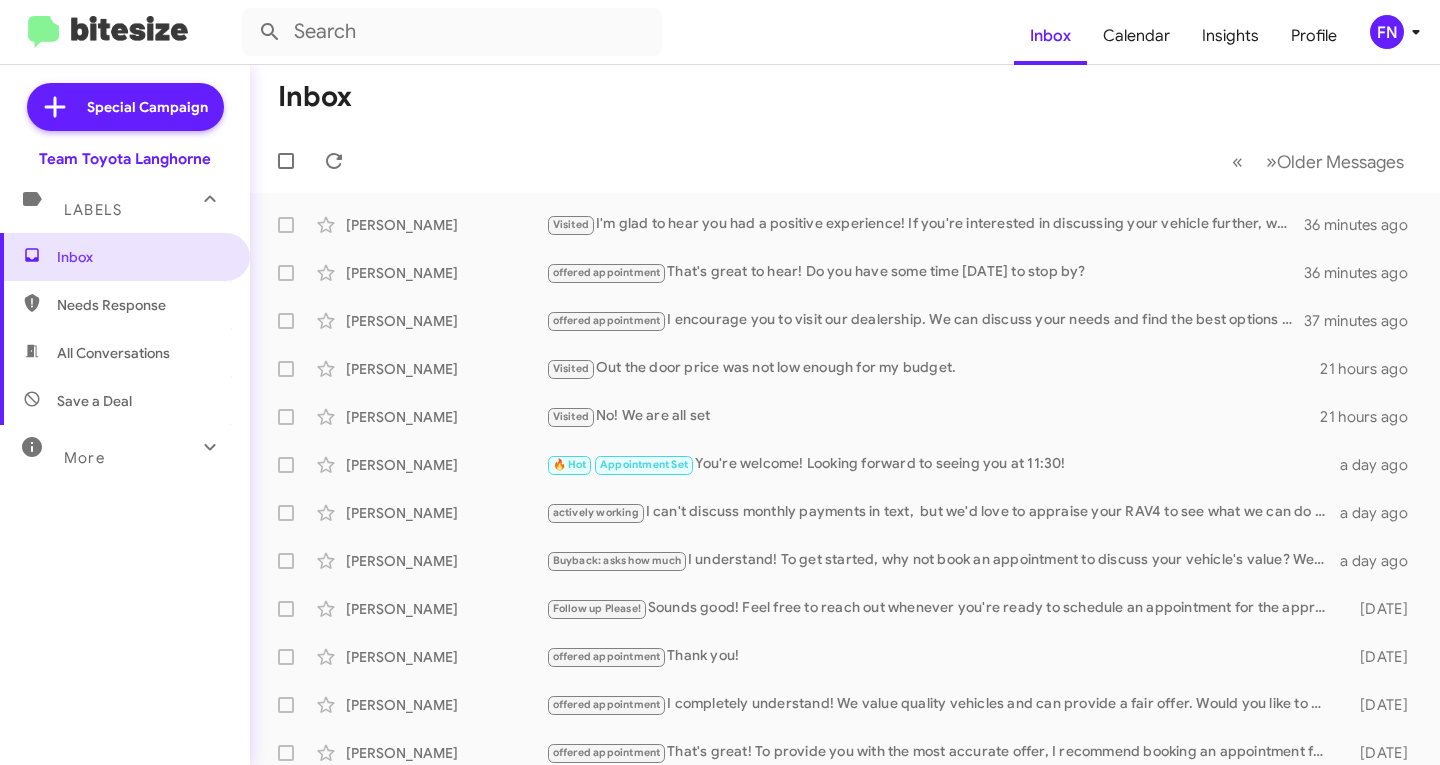 drag, startPoint x: 1366, startPoint y: 29, endPoint x: 1387, endPoint y: 29, distance: 21 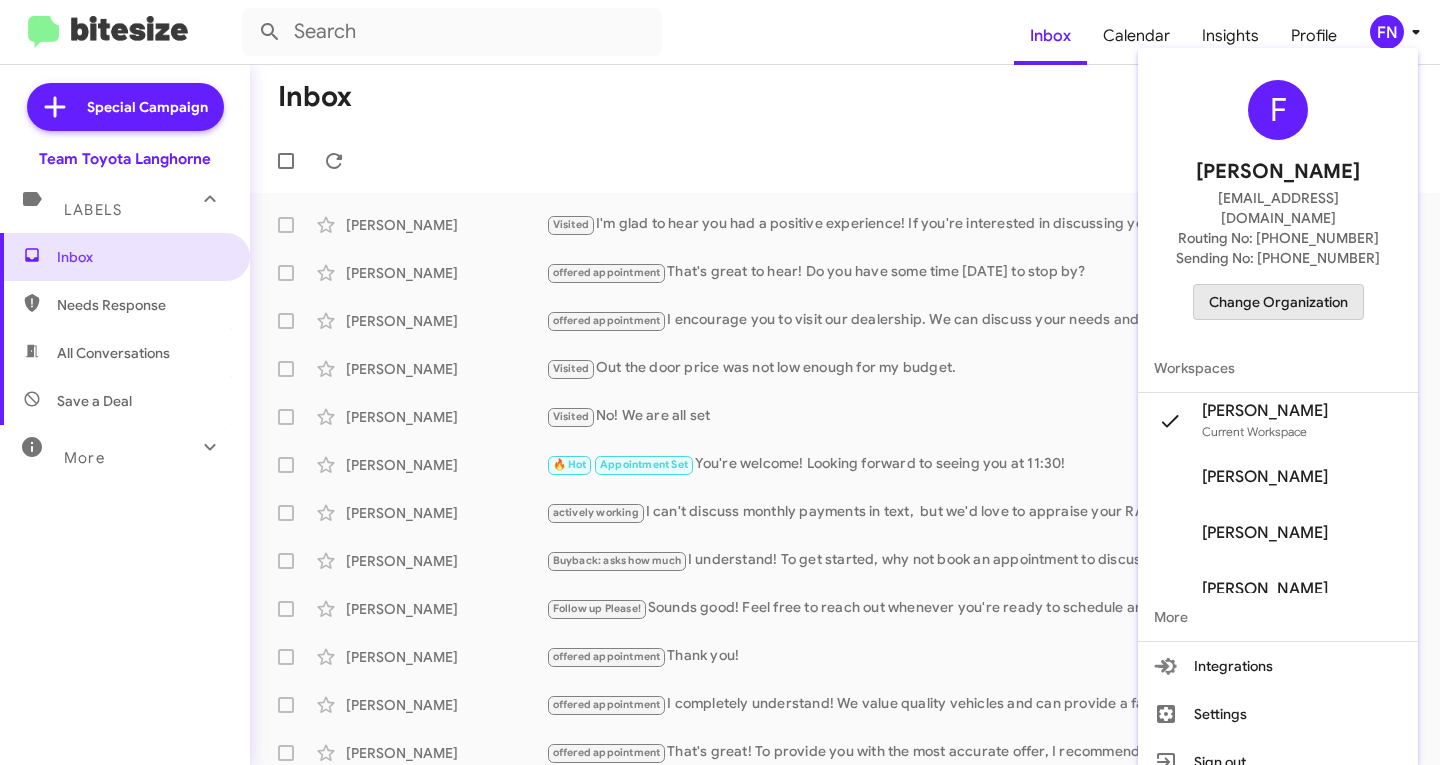 click on "Change Organization" at bounding box center [1278, 302] 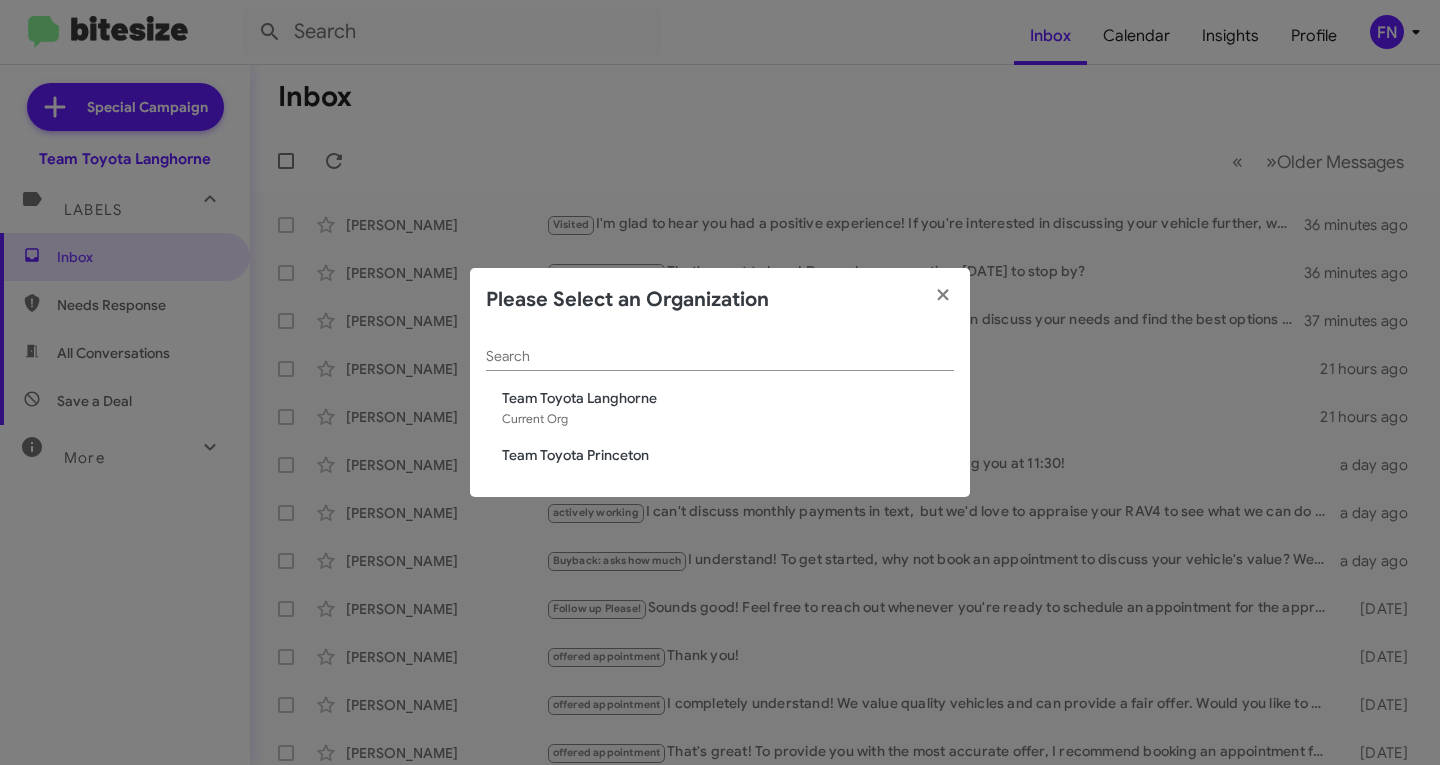 click on "Team Toyota Princeton" 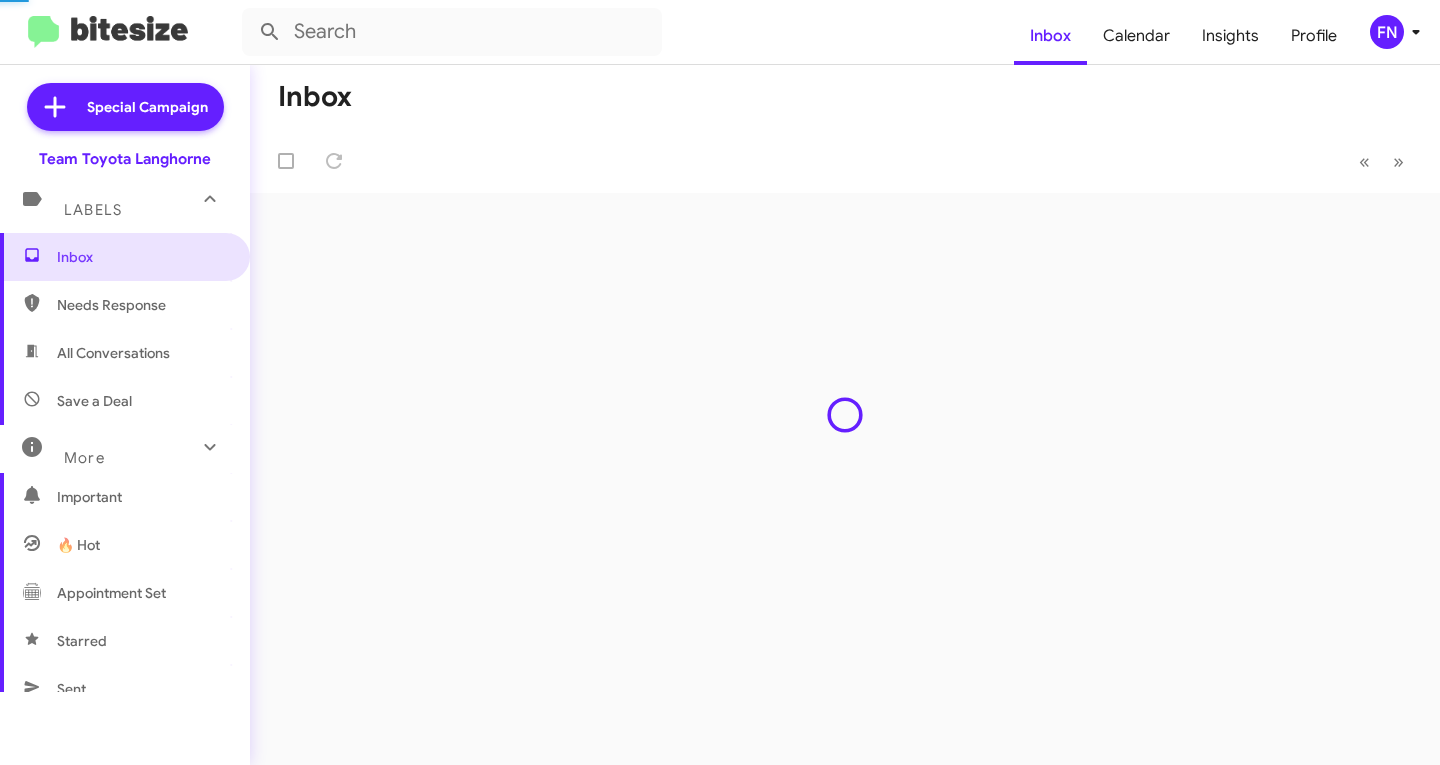 scroll, scrollTop: 0, scrollLeft: 0, axis: both 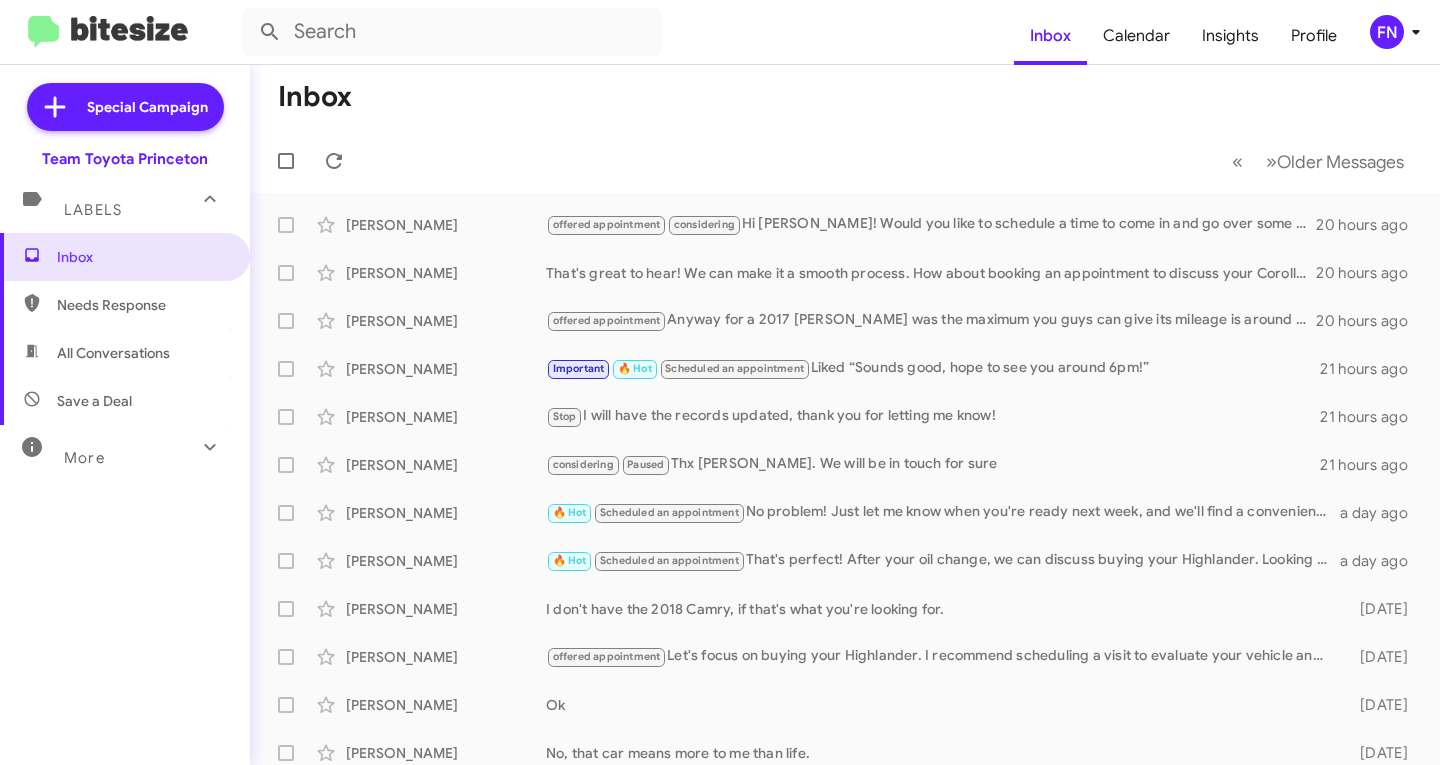click on "All Conversations" at bounding box center (113, 353) 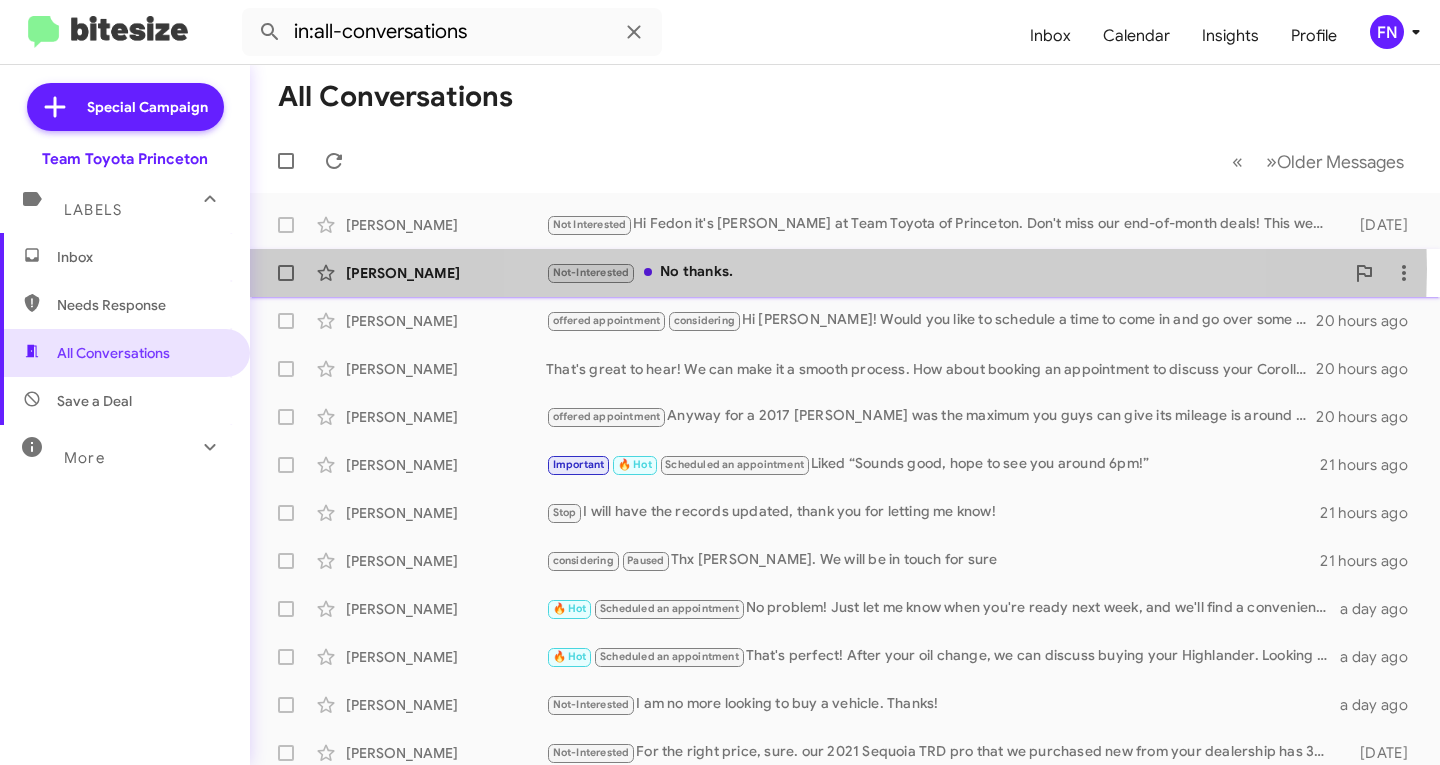 click on "Not-Interested   No thanks." 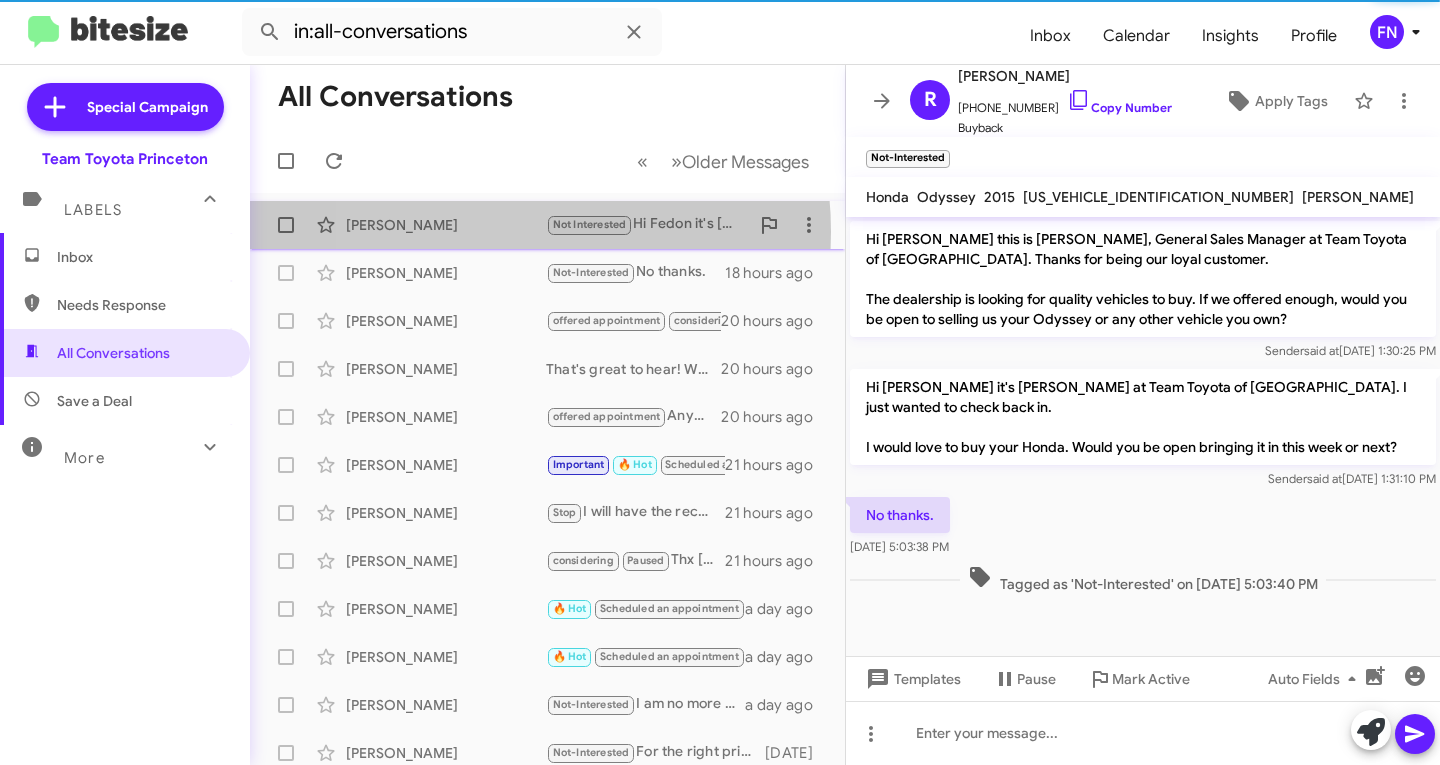 click on "Fedon Wilson" 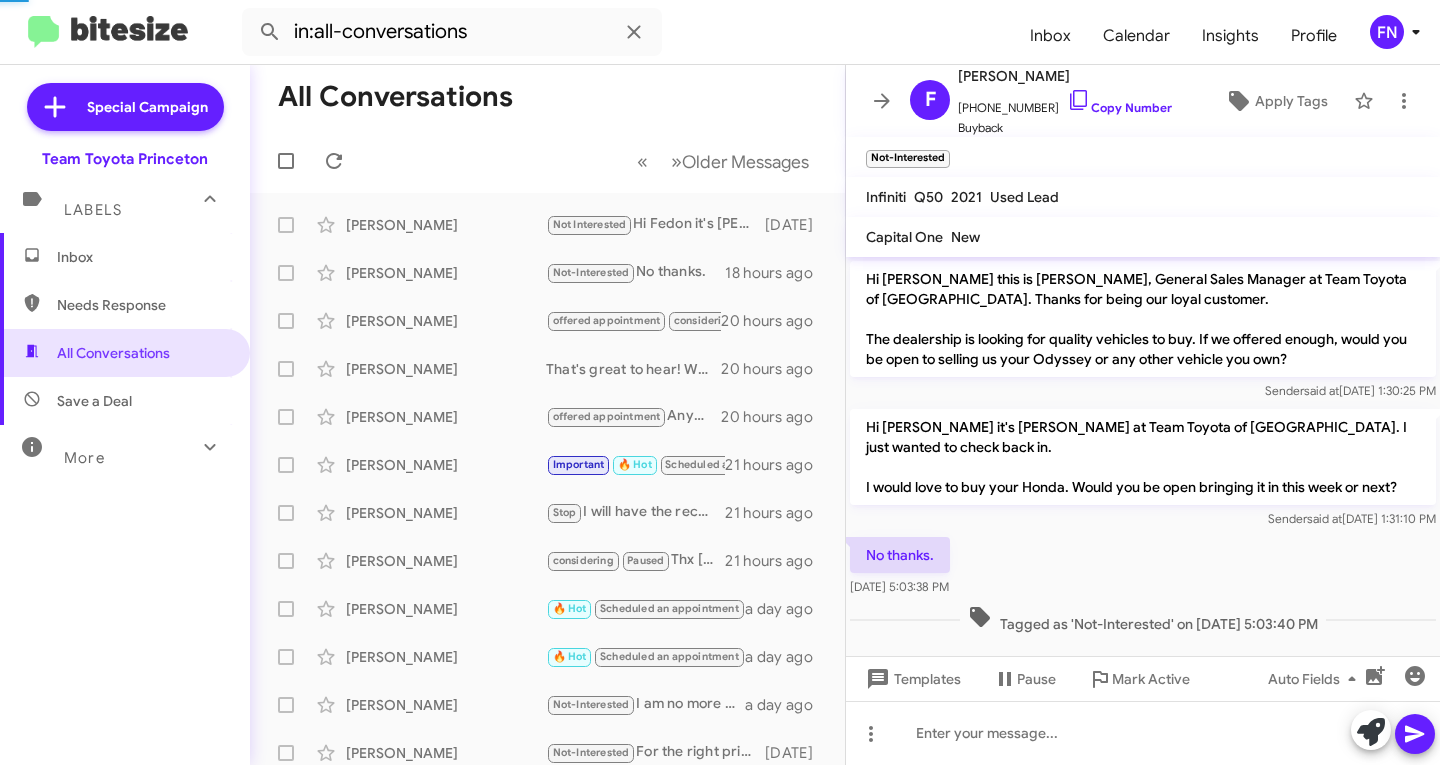 scroll, scrollTop: 259, scrollLeft: 0, axis: vertical 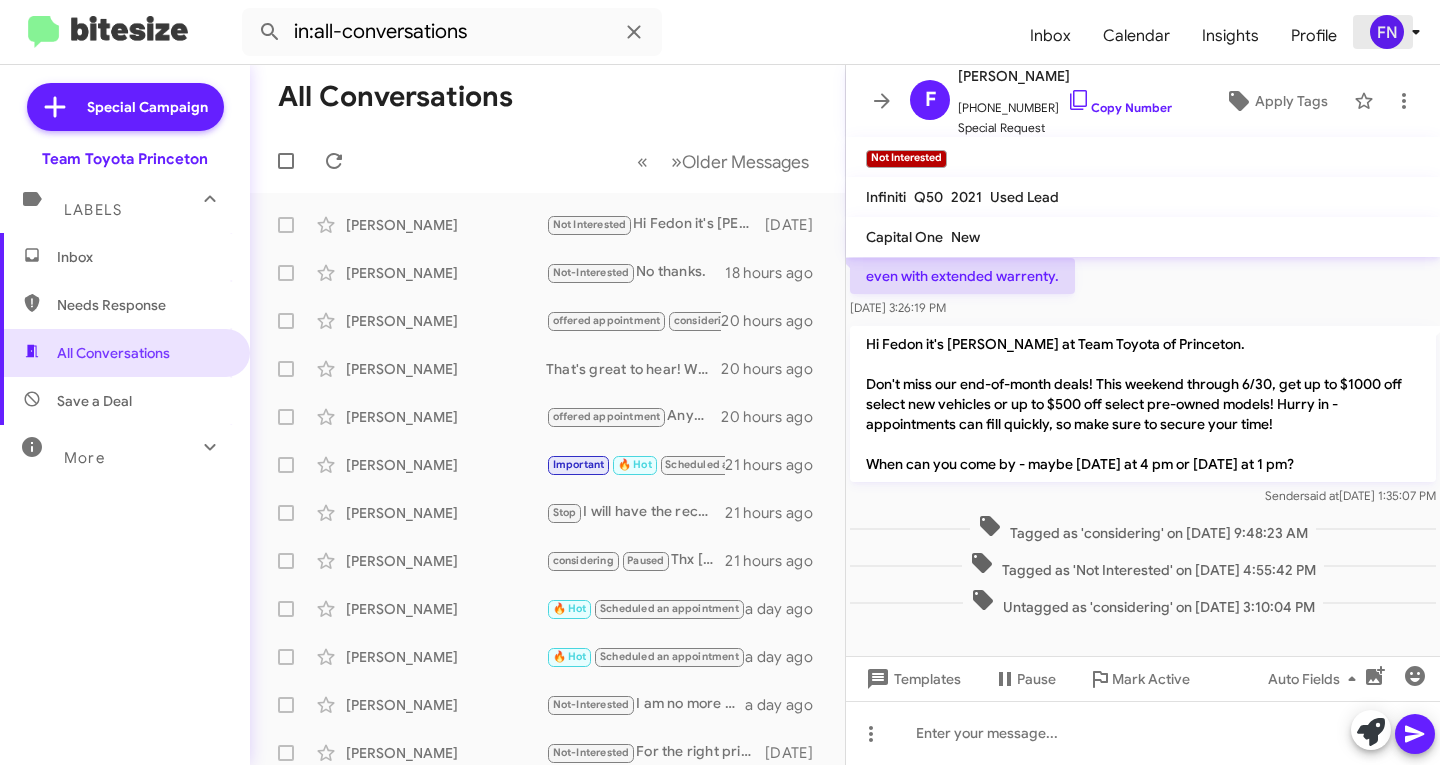 click on "FN" 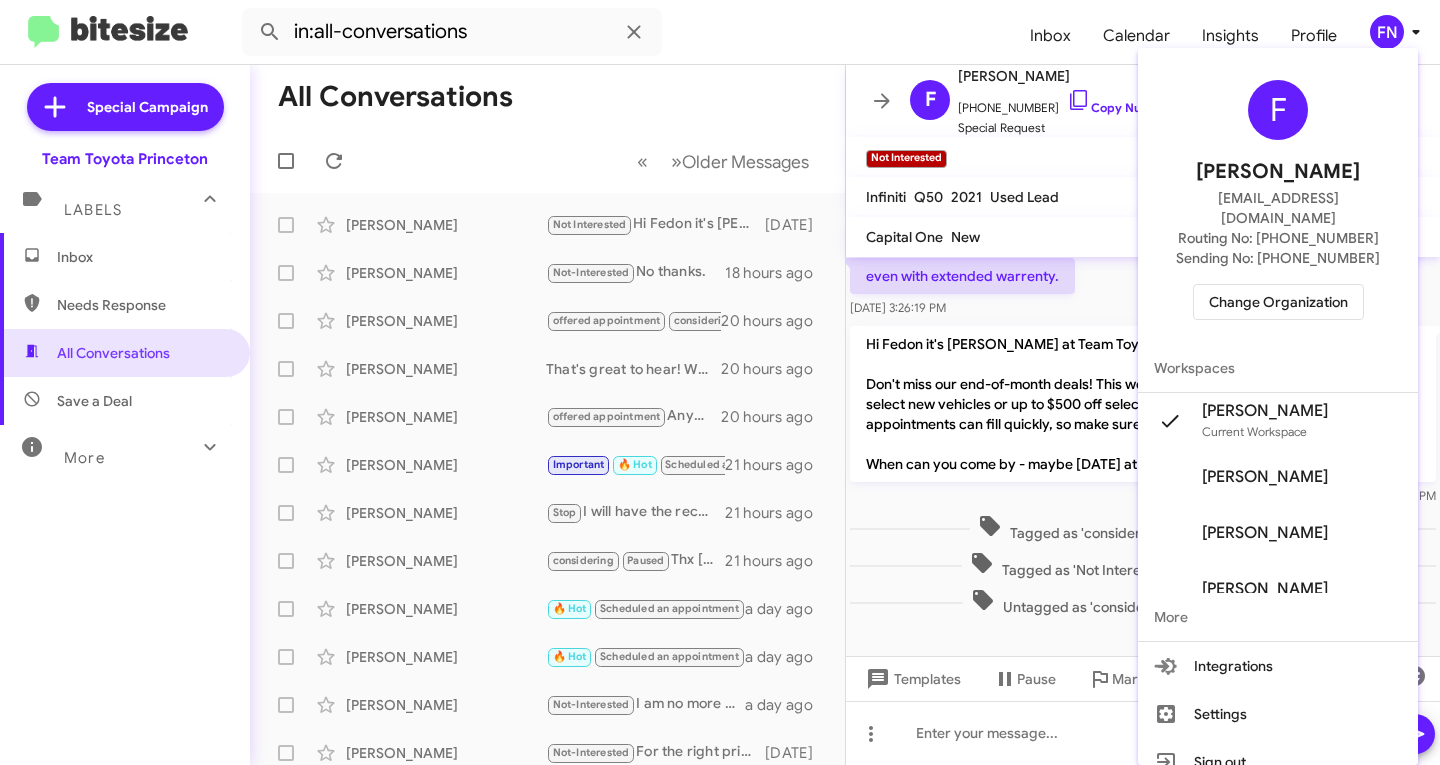 click on "Change Organization" at bounding box center (1278, 302) 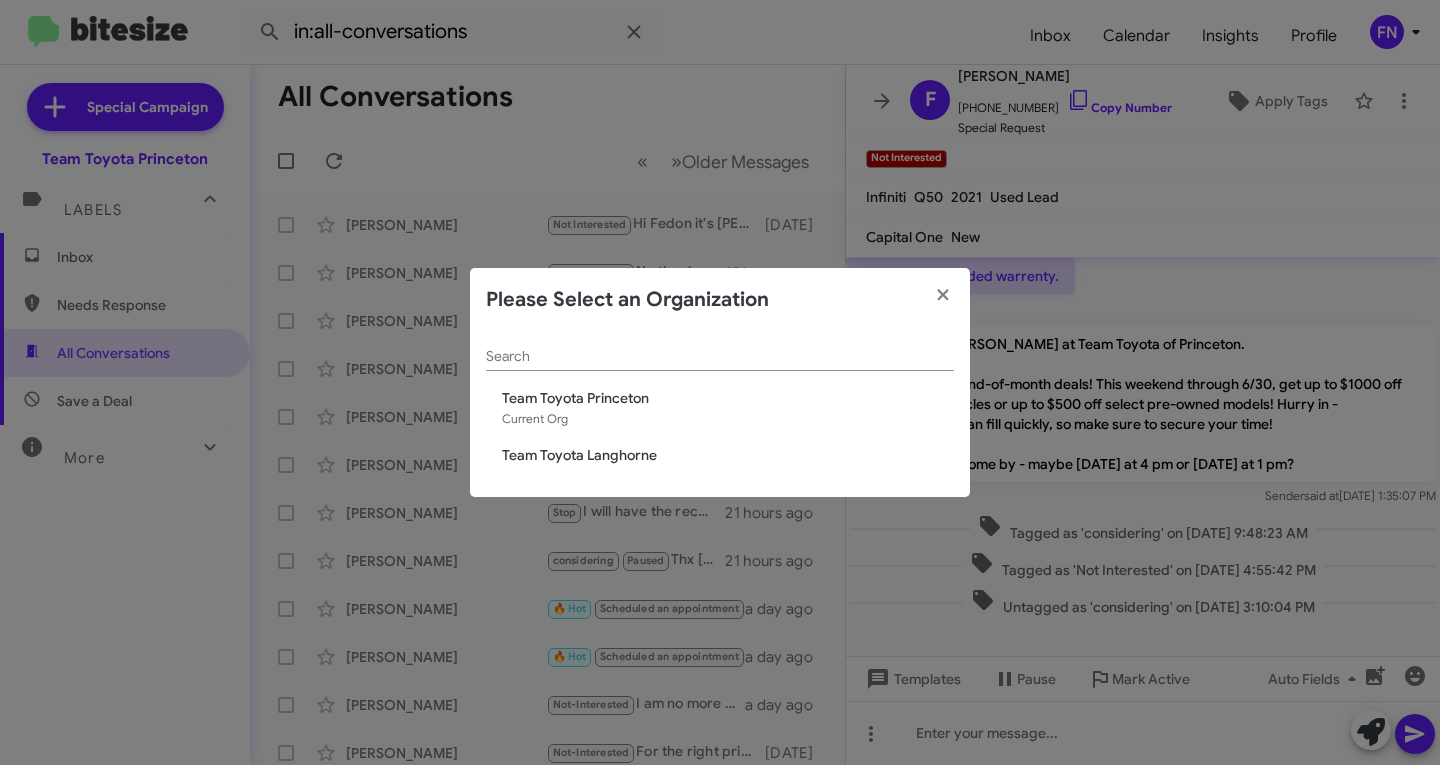 click on "Team Toyota Langhorne" 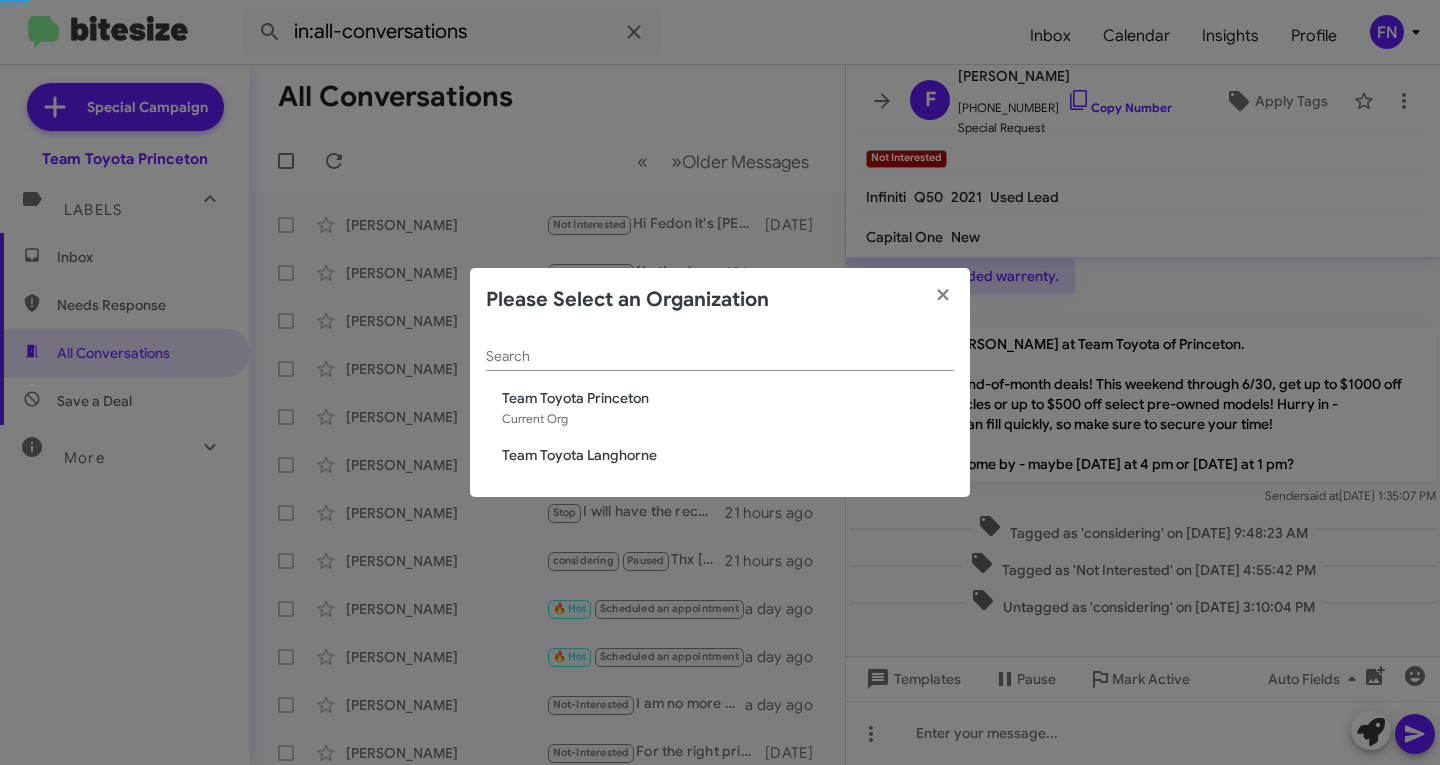 type 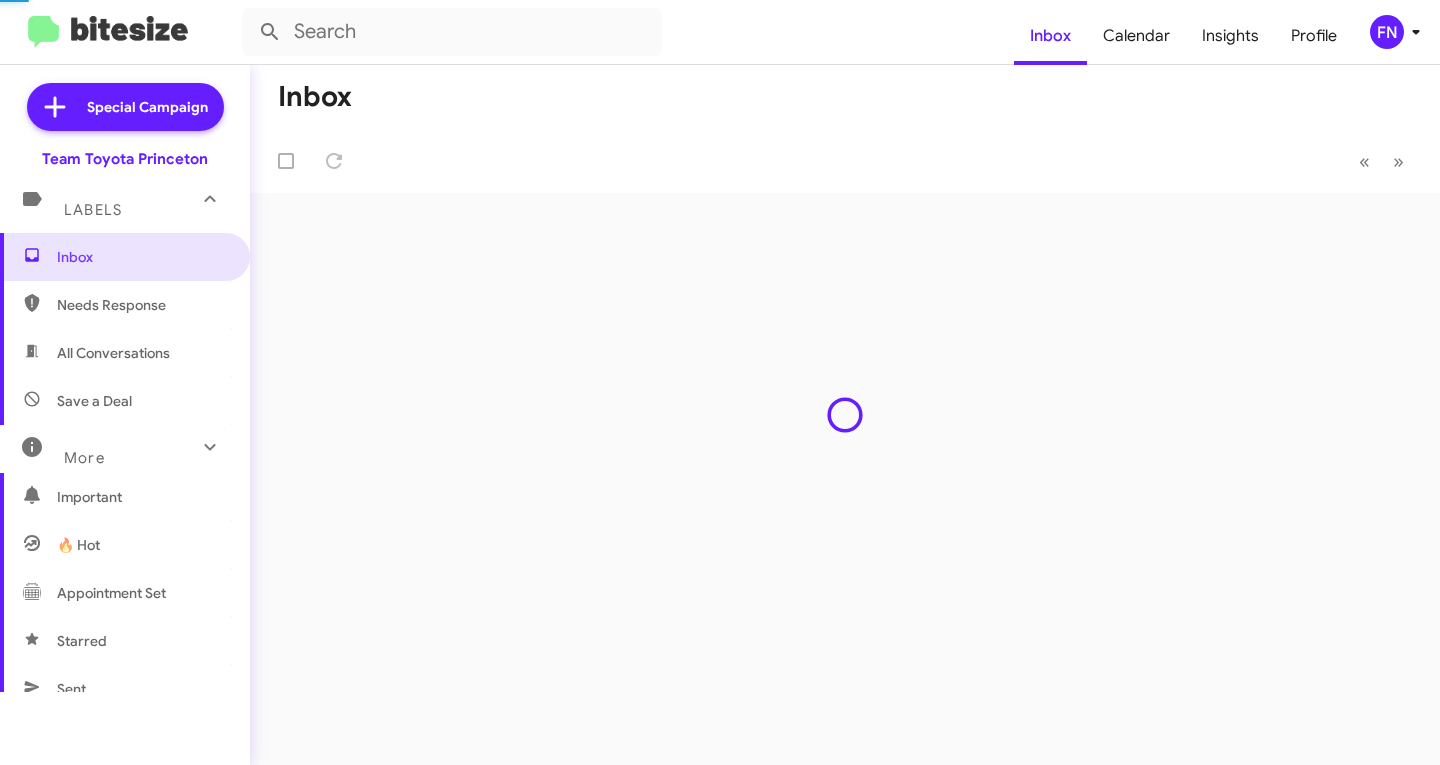 scroll, scrollTop: 0, scrollLeft: 0, axis: both 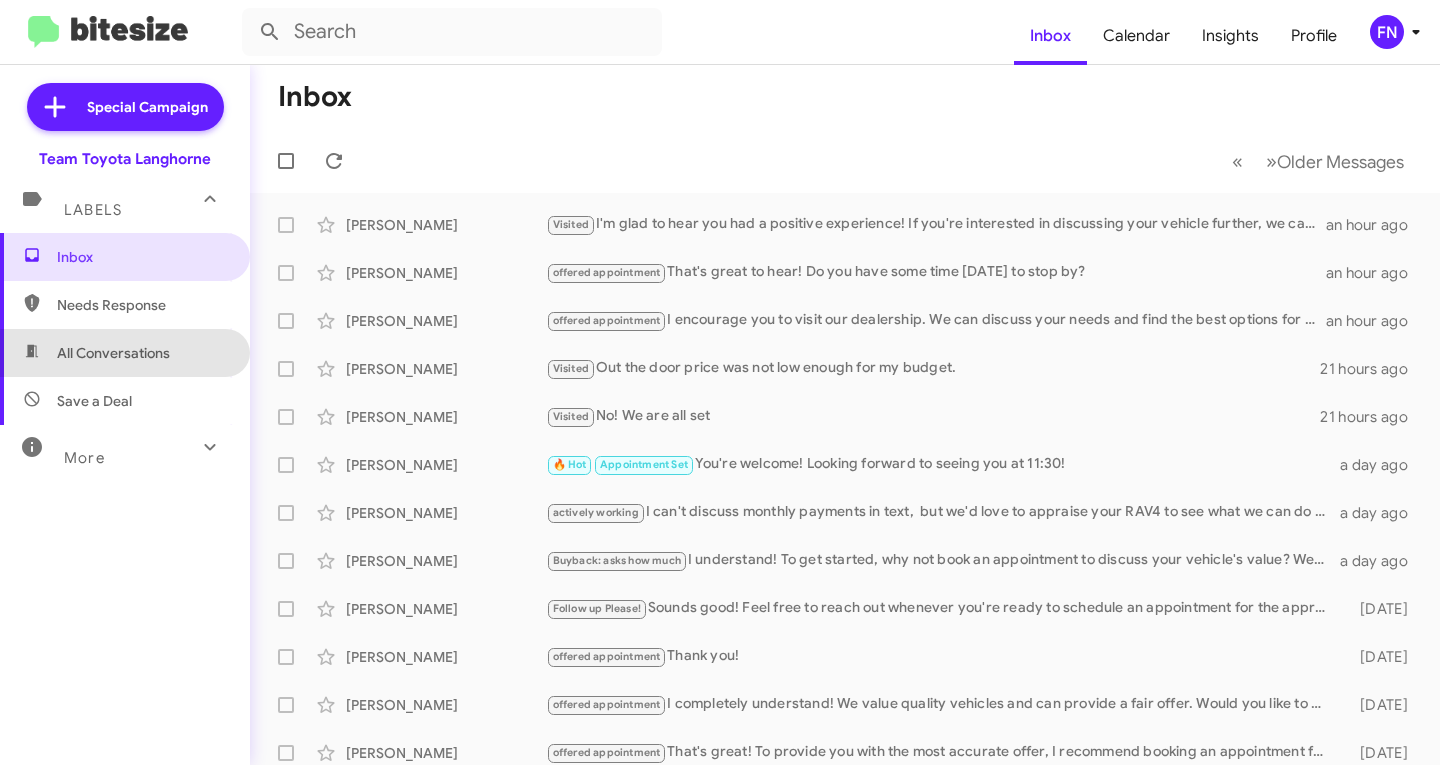 click on "All Conversations" at bounding box center [125, 353] 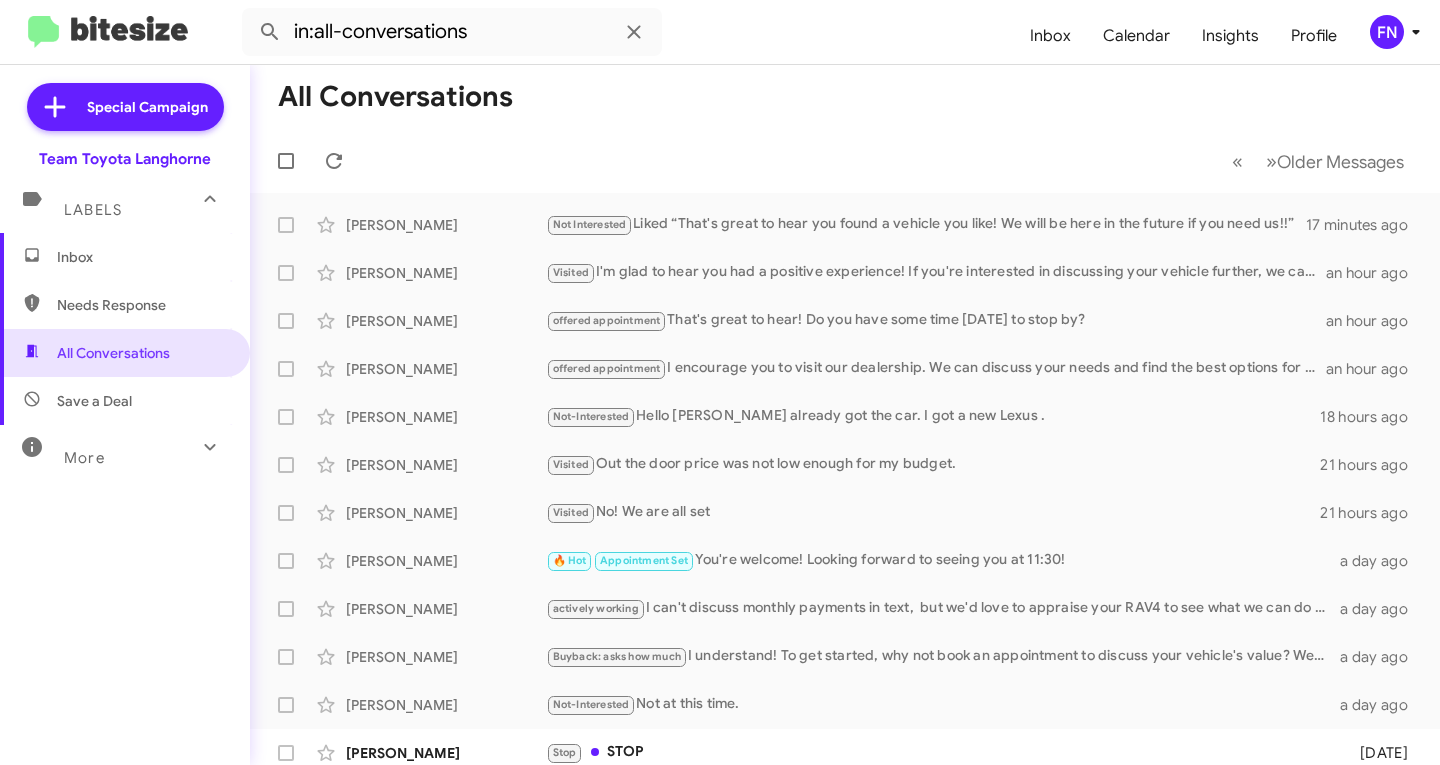 click on "Inbox" at bounding box center [125, 257] 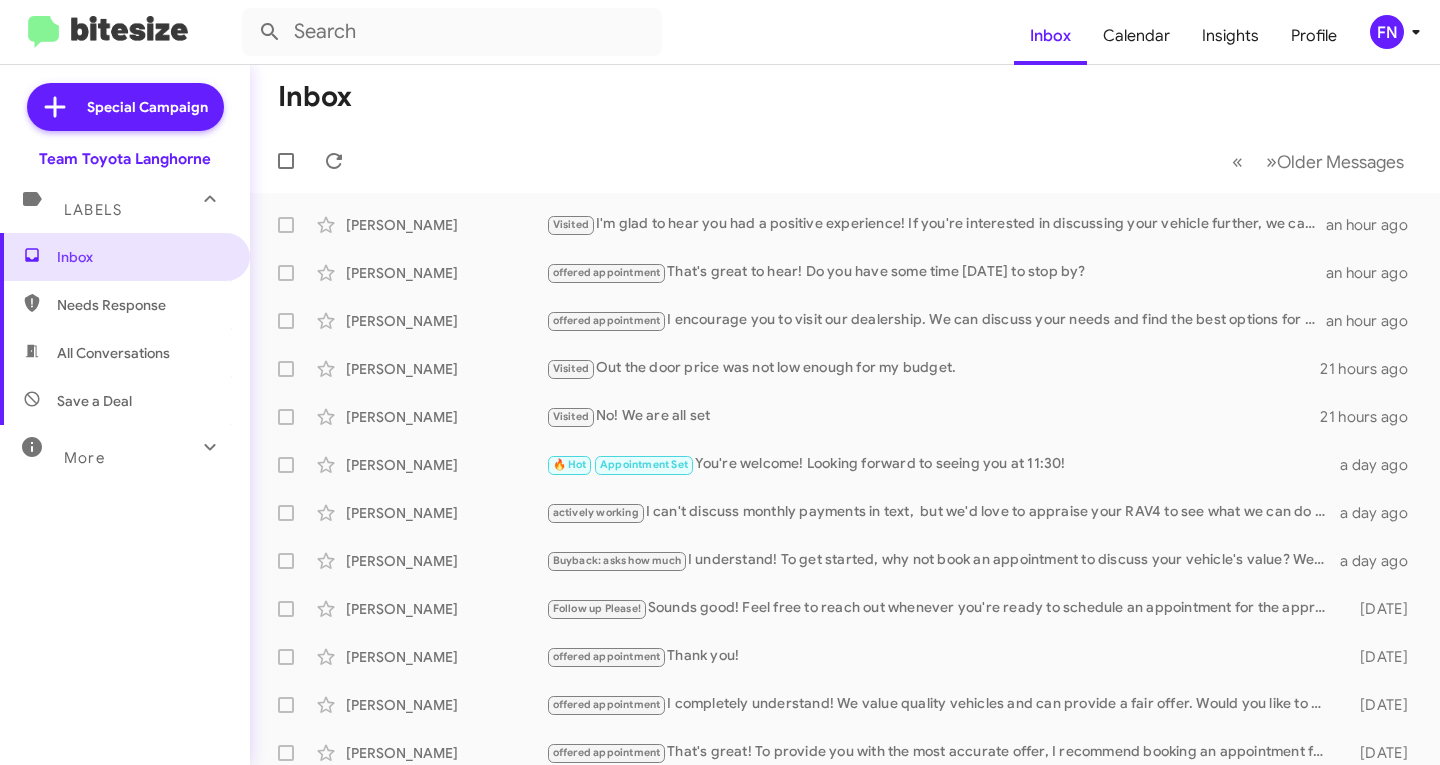 click on "All Conversations" at bounding box center (113, 353) 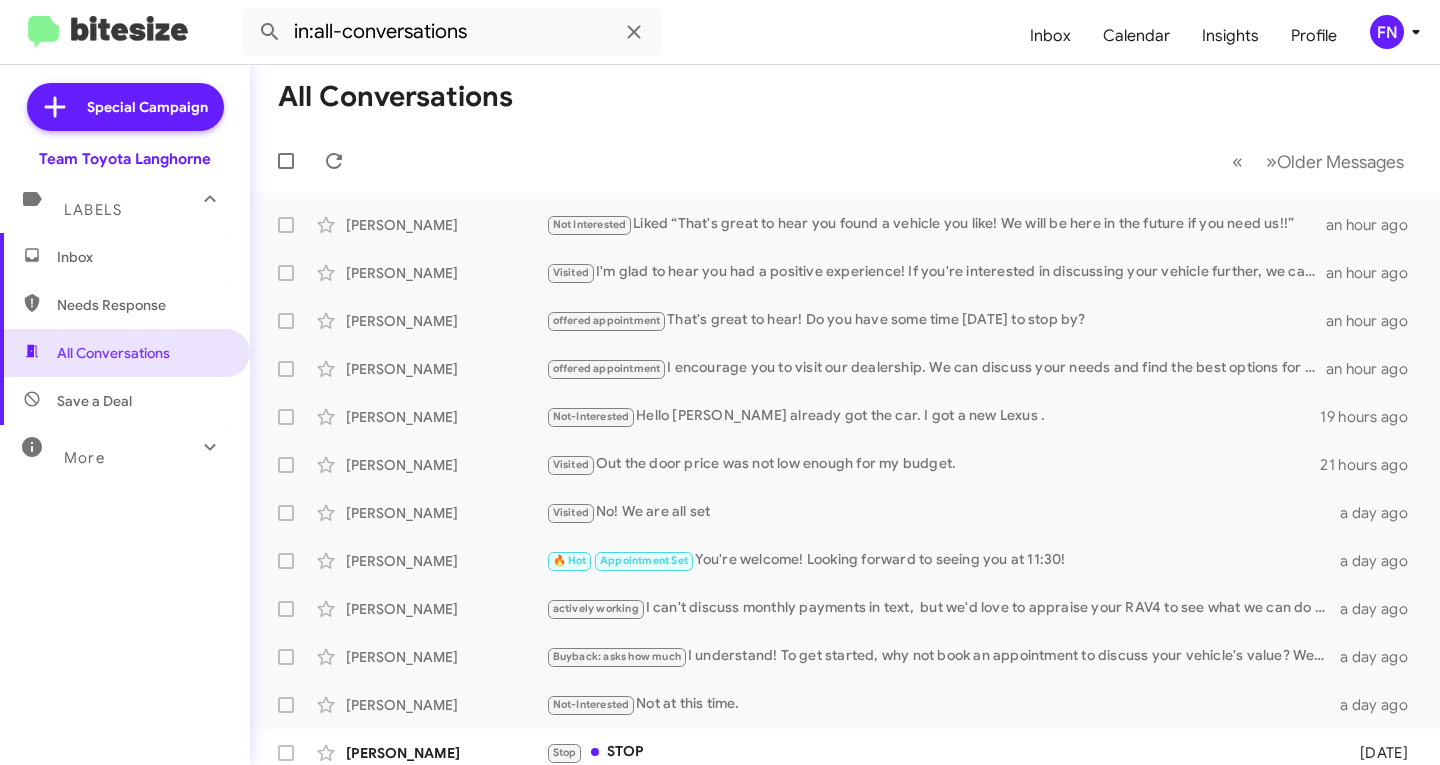click on "Inbox" at bounding box center (142, 257) 